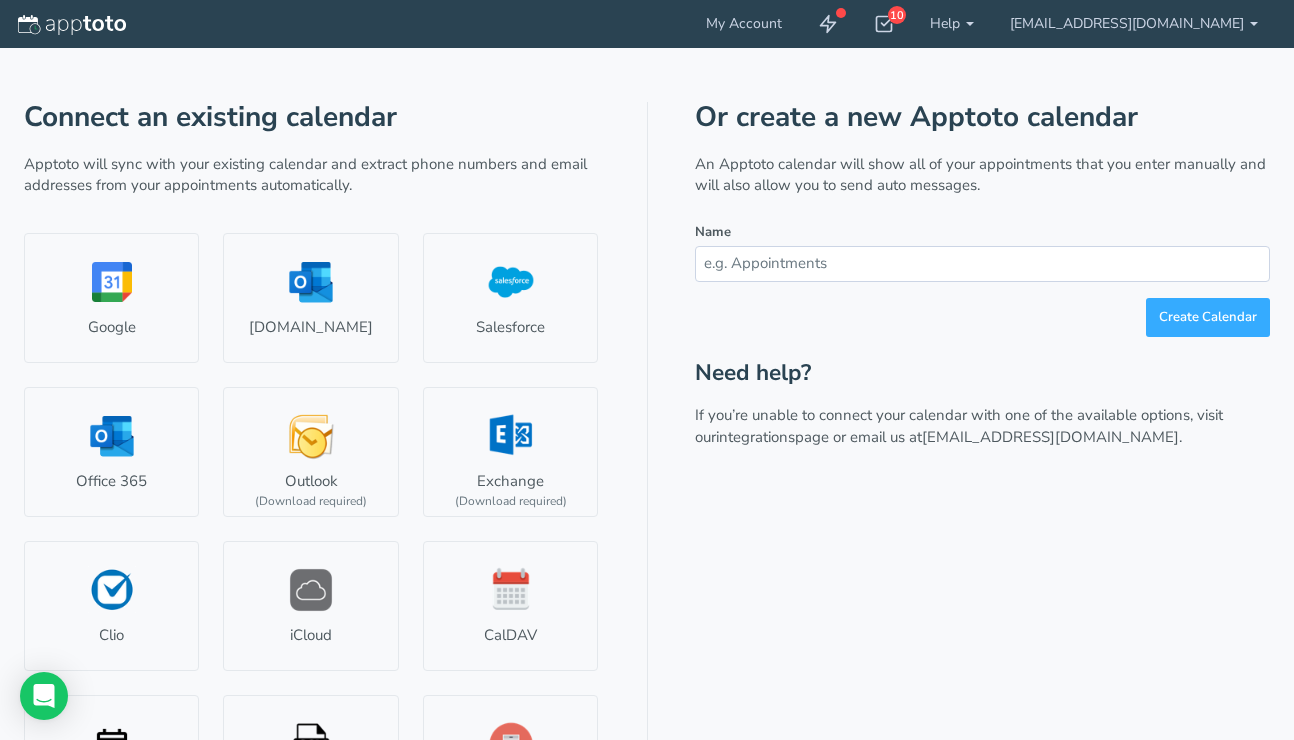 scroll, scrollTop: 0, scrollLeft: 0, axis: both 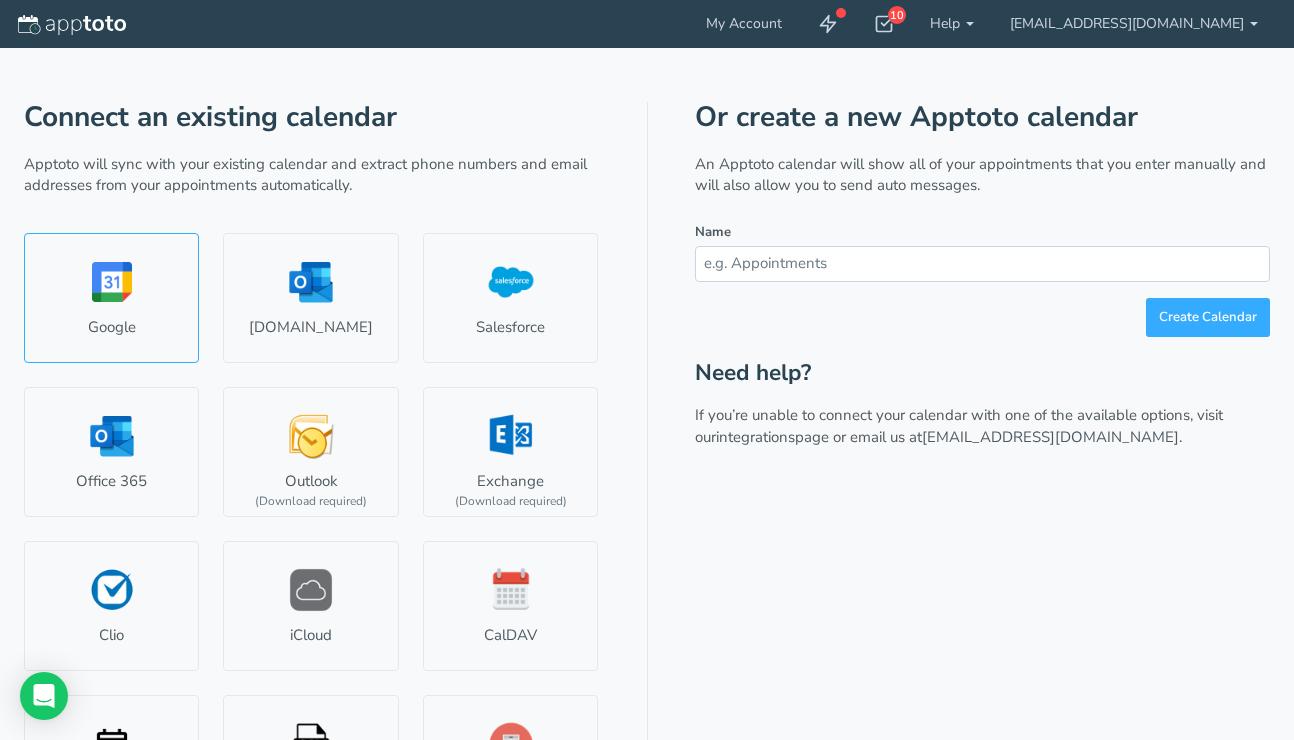 click on "Google" at bounding box center (111, 298) 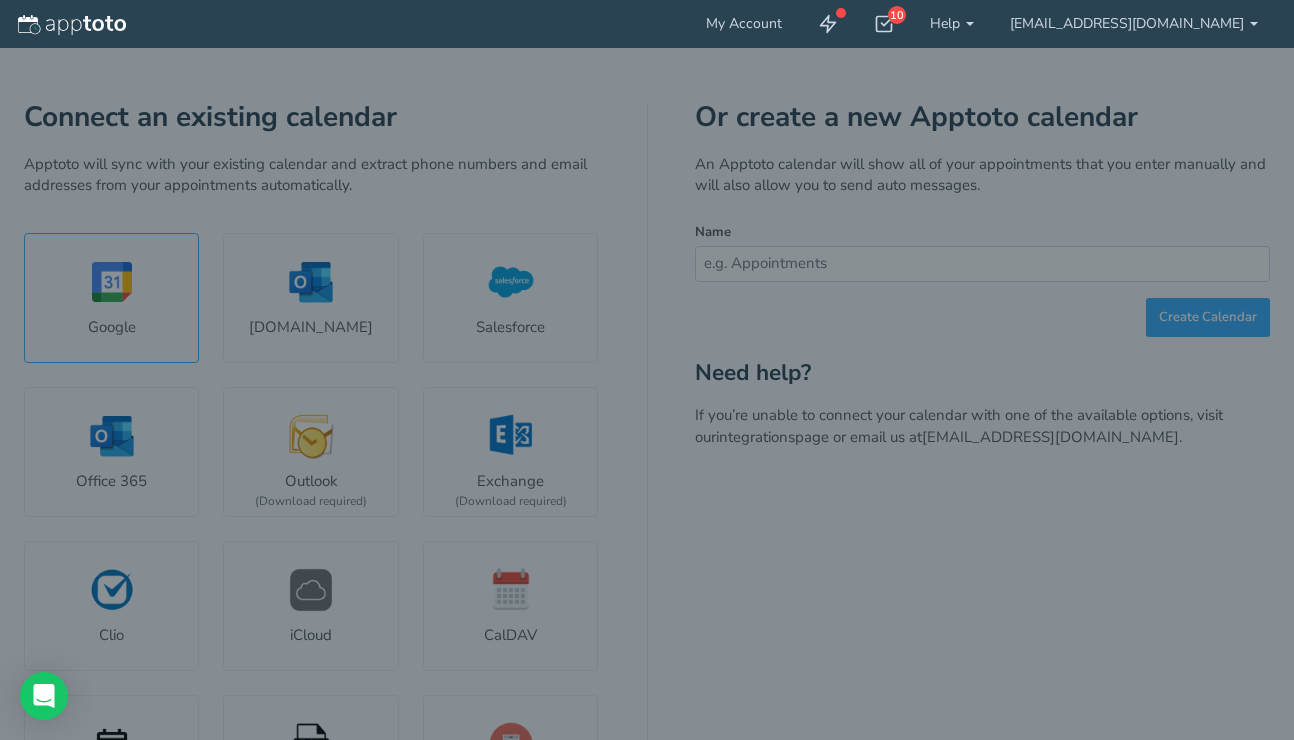 select on "number:56990" 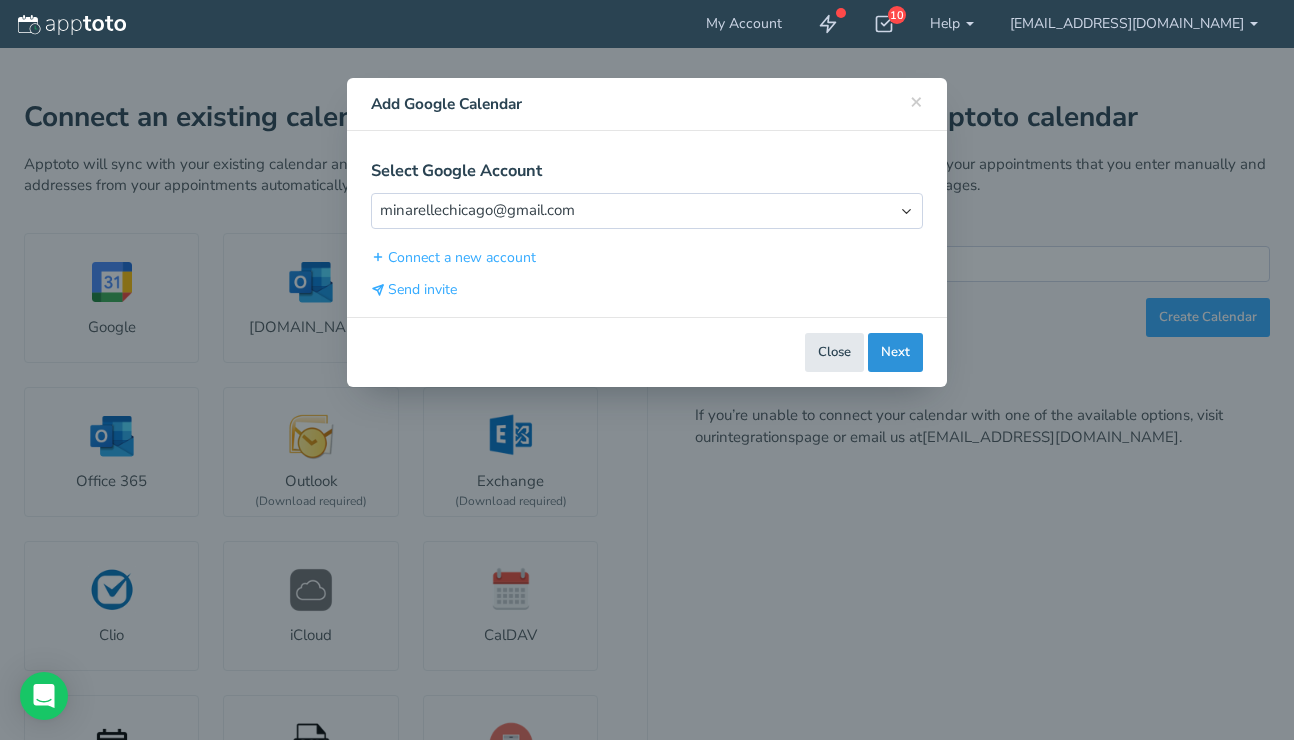 click on "Next" at bounding box center [895, 352] 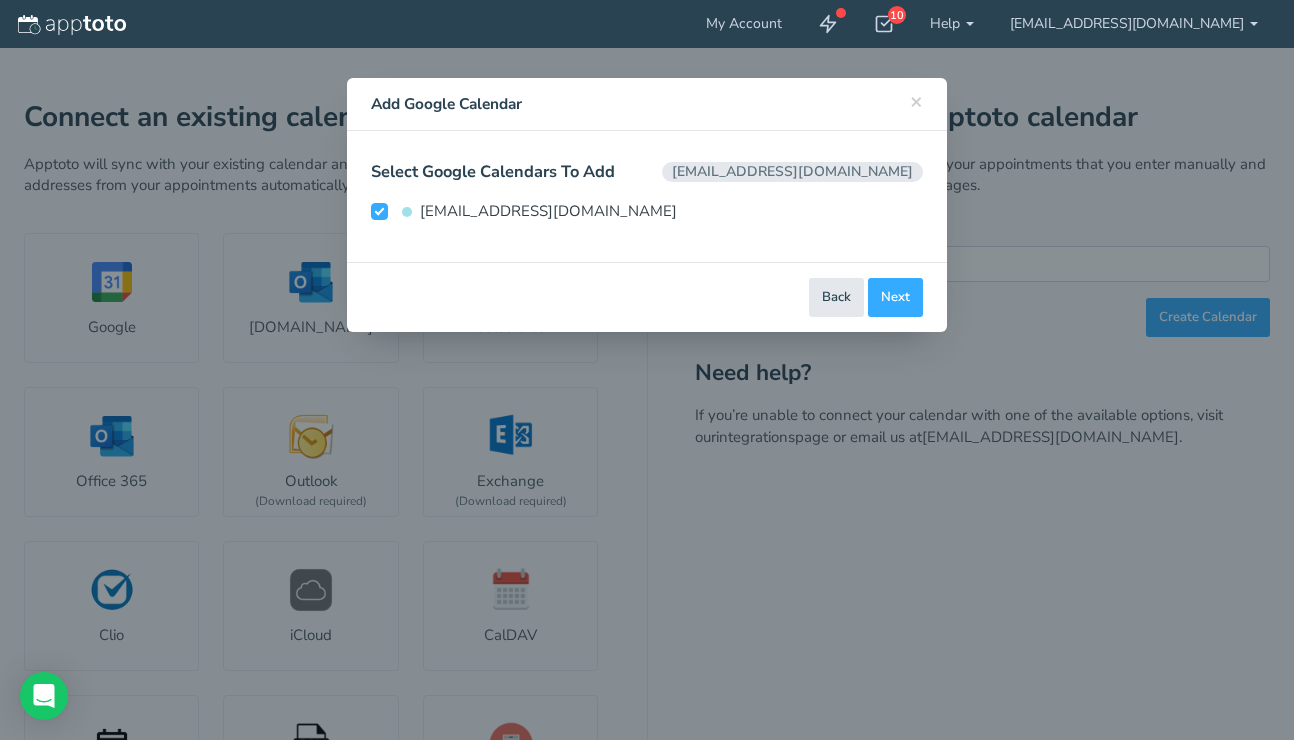 click on "Next" at bounding box center (895, 297) 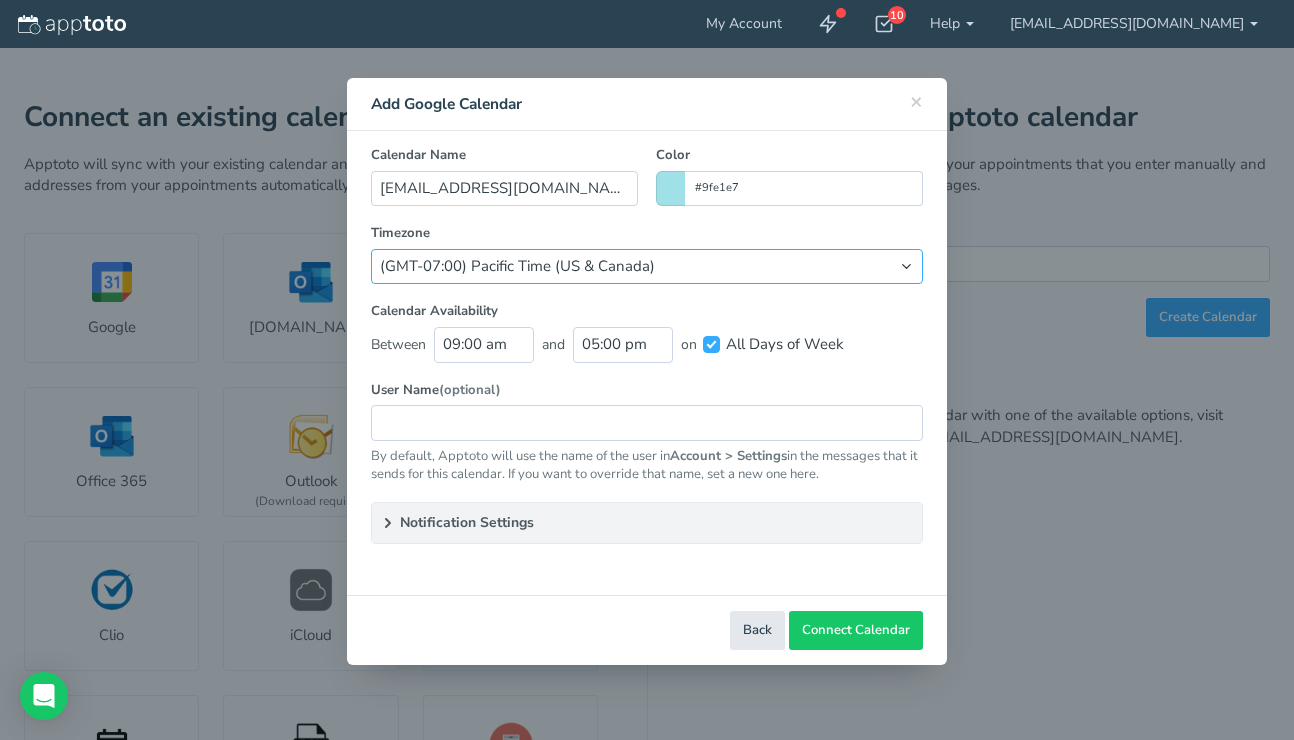 select on "string:America/Chicago" 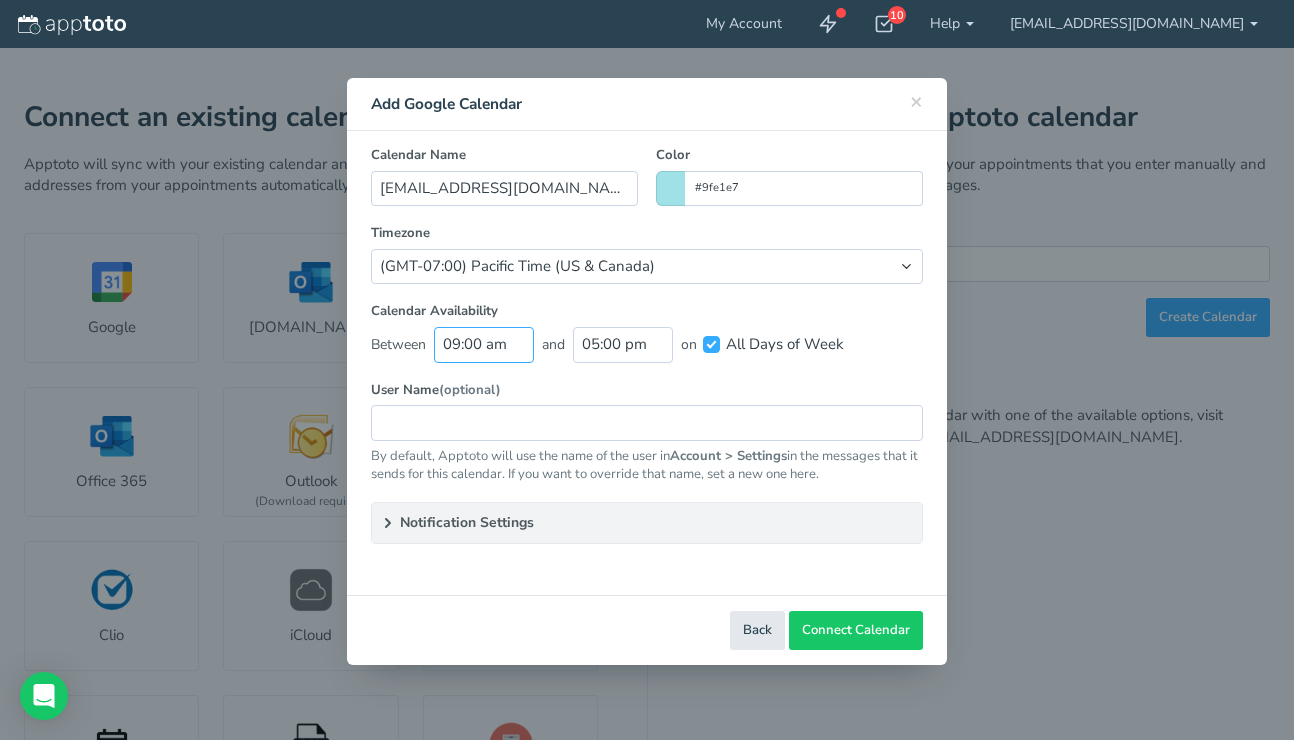 click on "09:00 am" at bounding box center [484, 344] 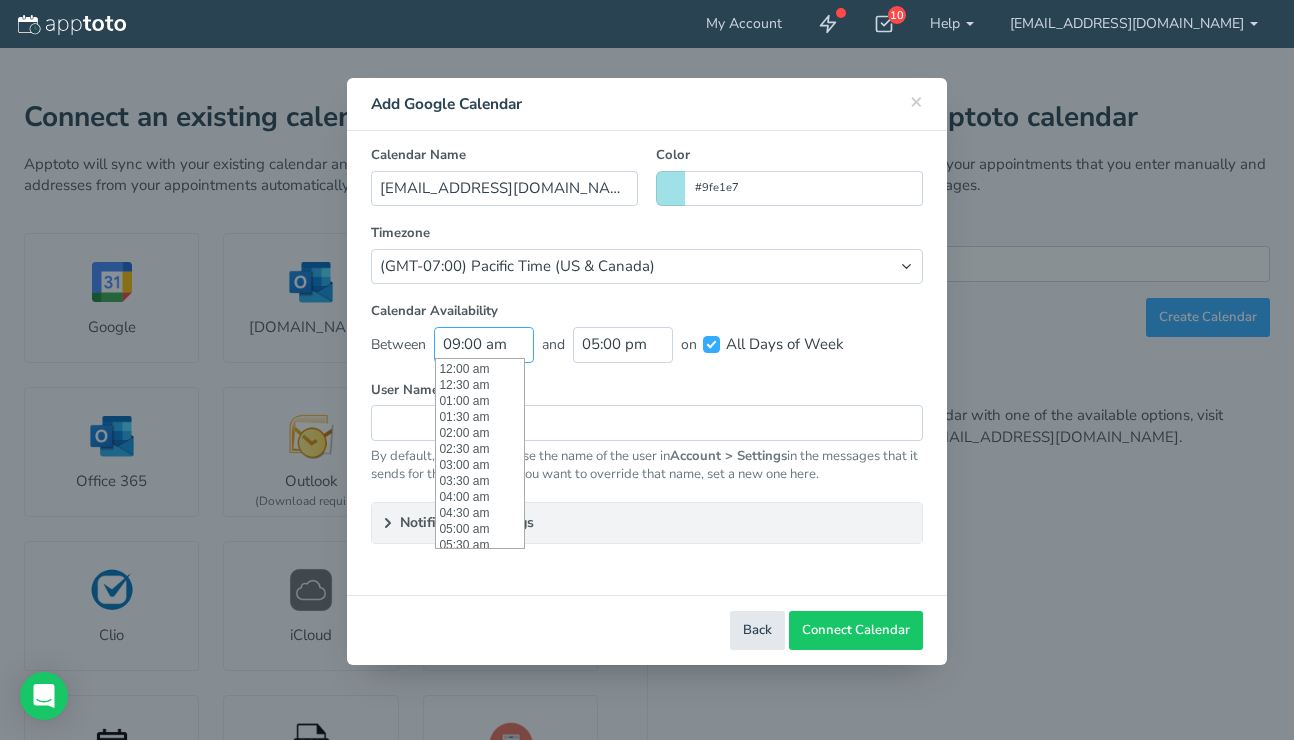 scroll, scrollTop: 288, scrollLeft: 0, axis: vertical 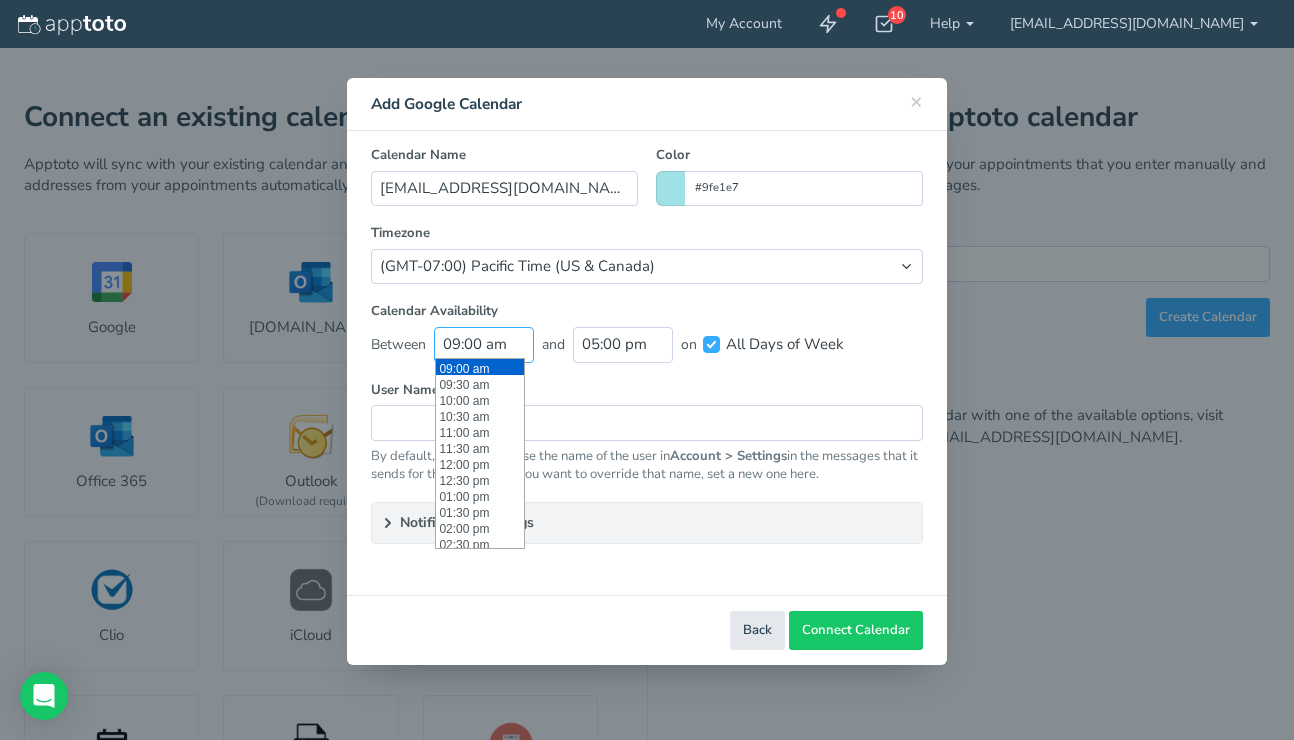 click on "09:00 am" at bounding box center (484, 344) 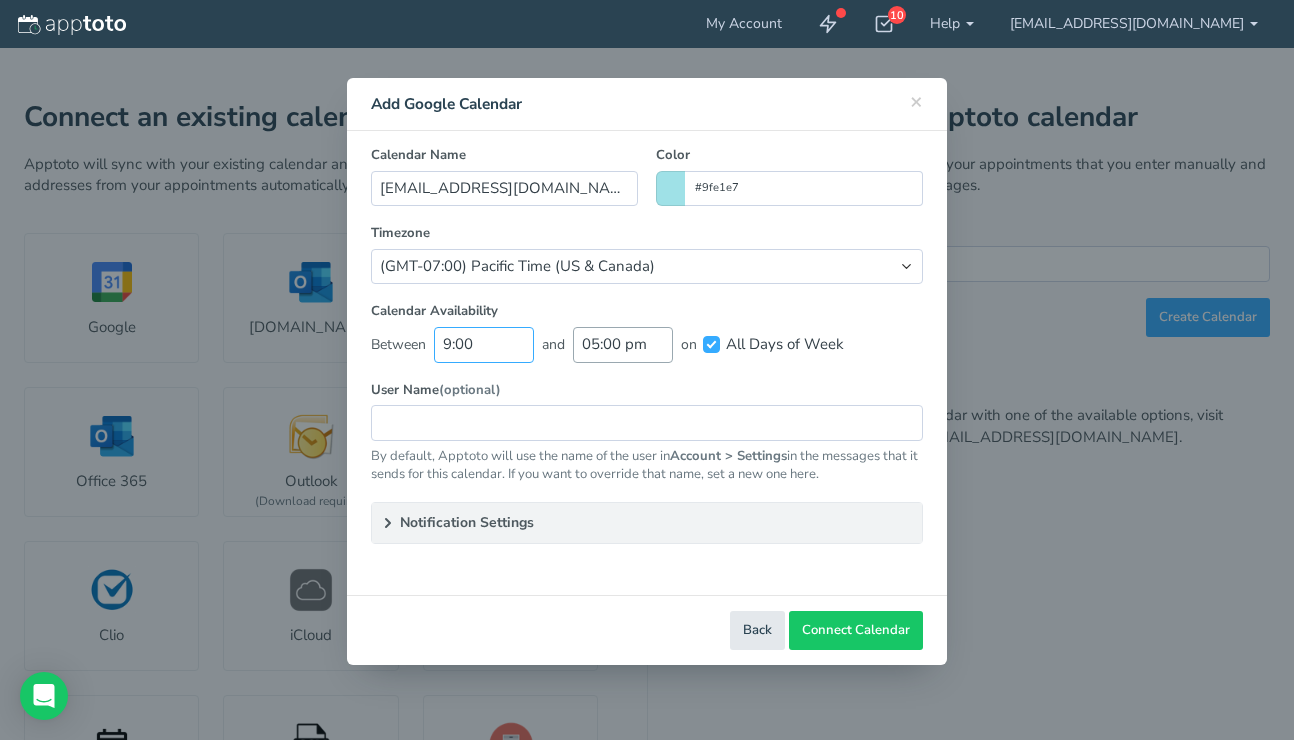 type on "9:00" 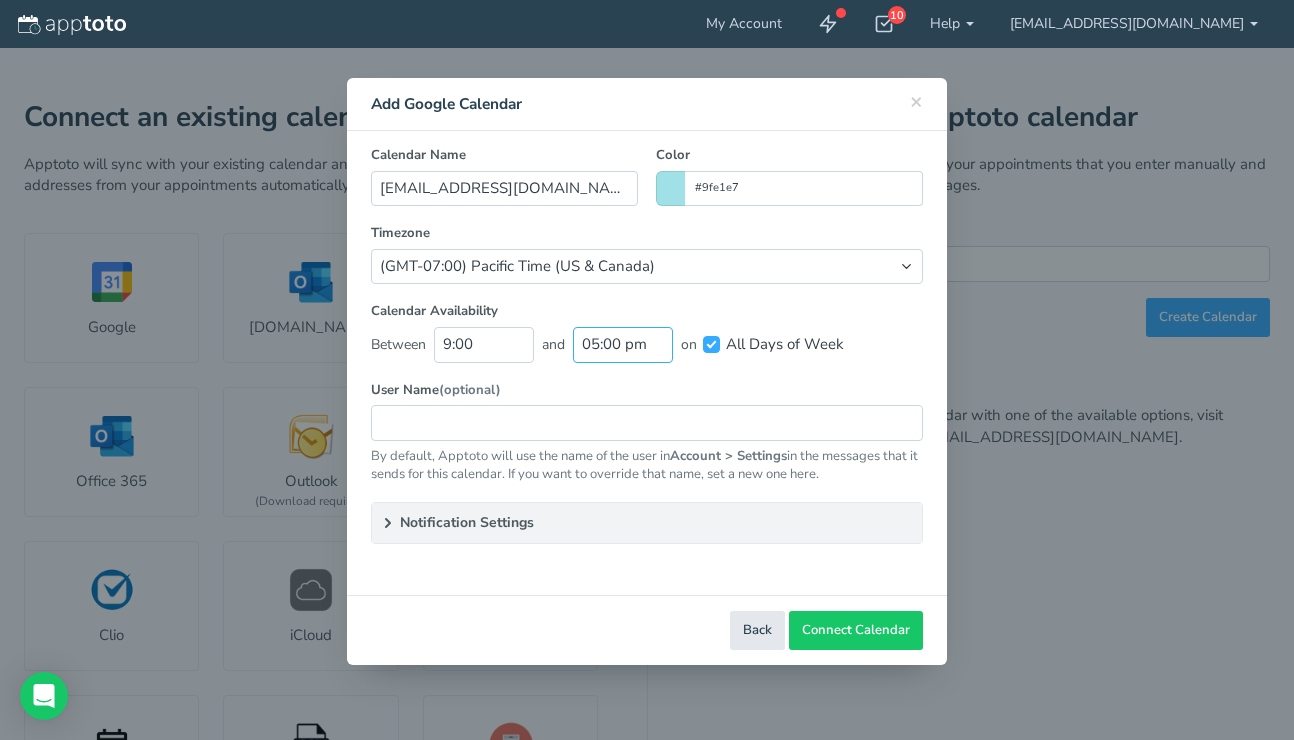click on "05:00 pm" at bounding box center [623, 344] 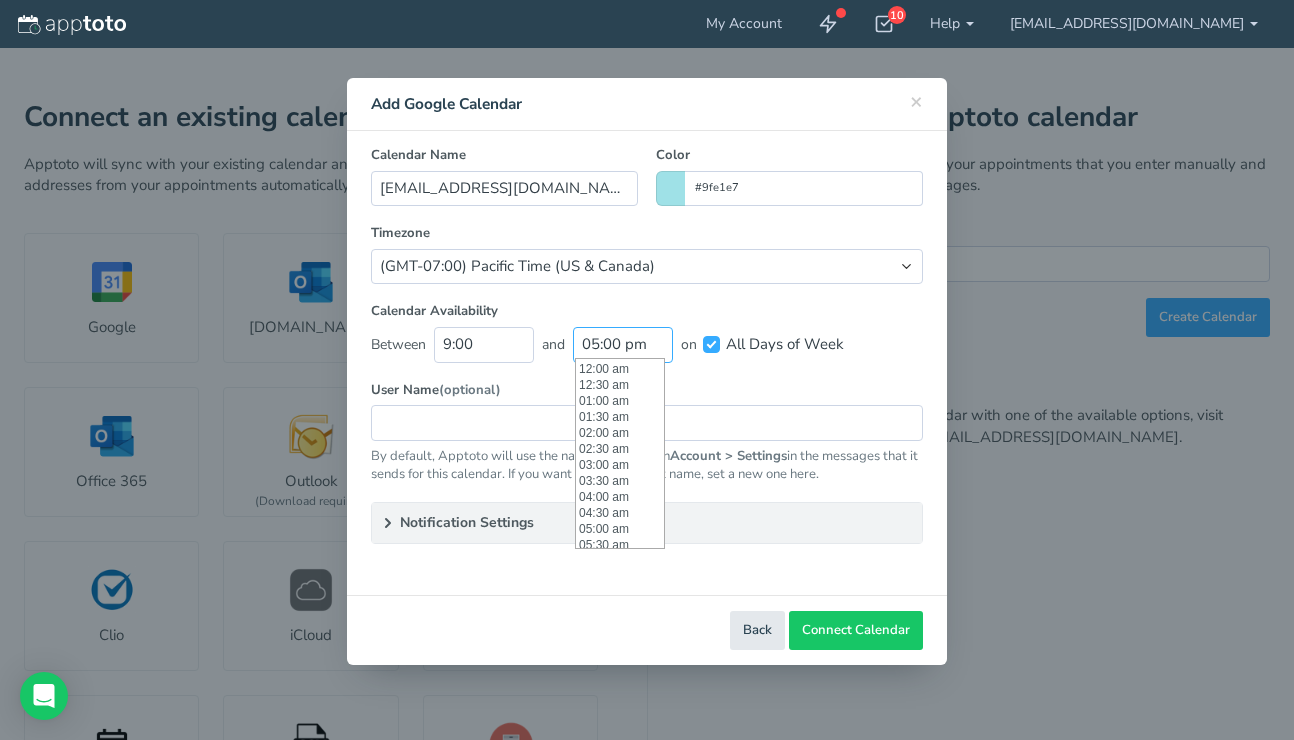 scroll, scrollTop: 544, scrollLeft: 0, axis: vertical 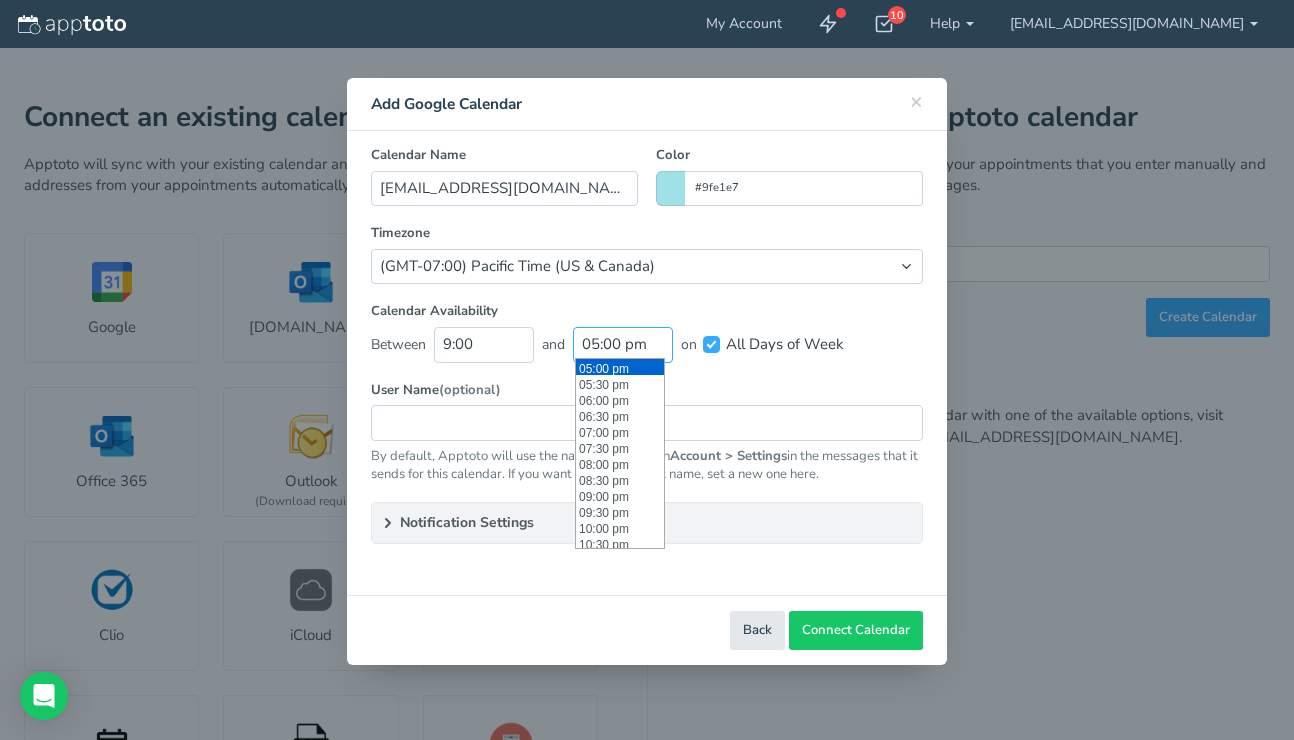 click on "05:00 pm" at bounding box center (623, 344) 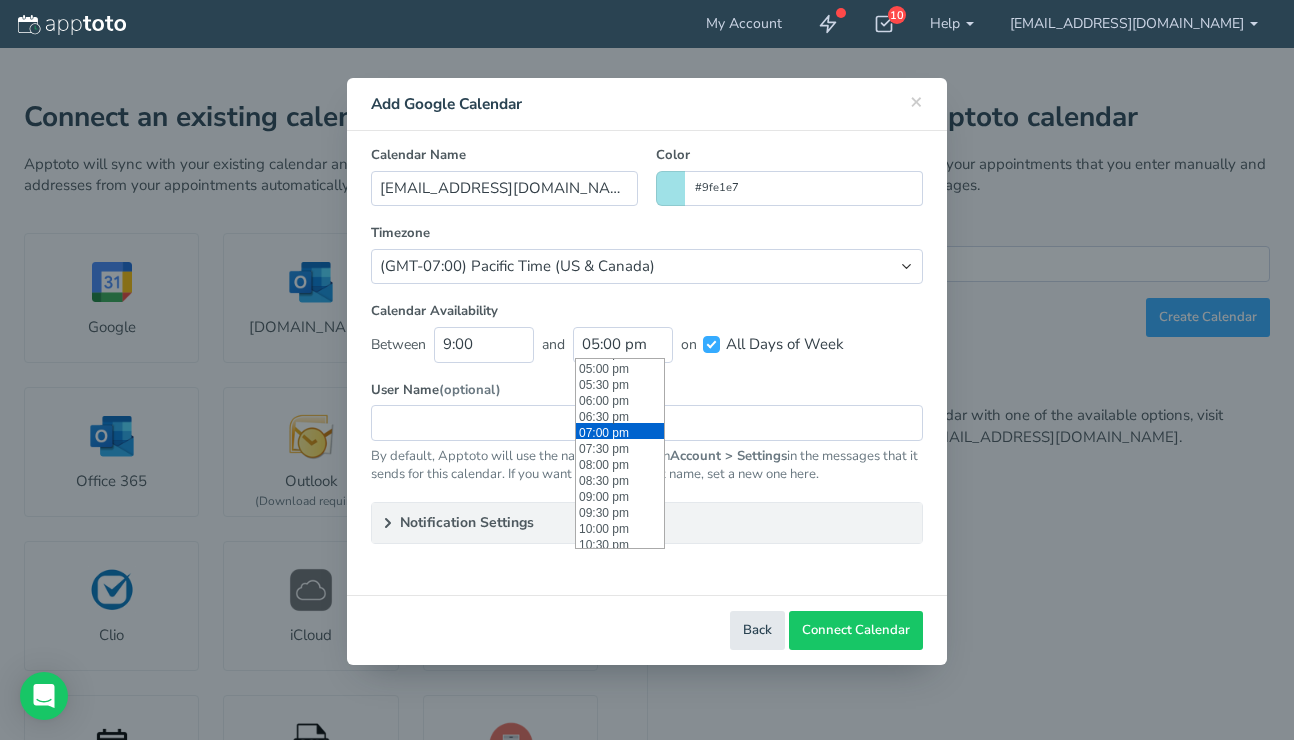 click on "07:00 pm" at bounding box center (620, 431) 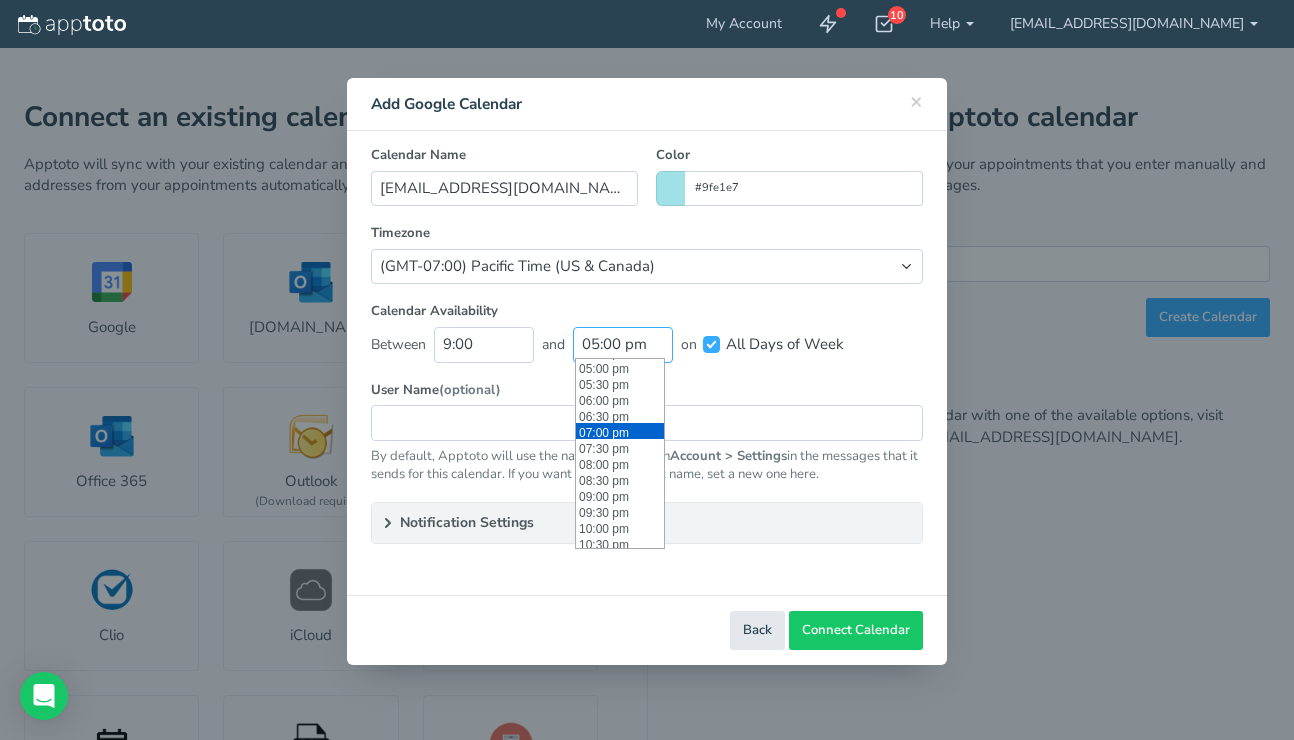 type on "07:00 pm" 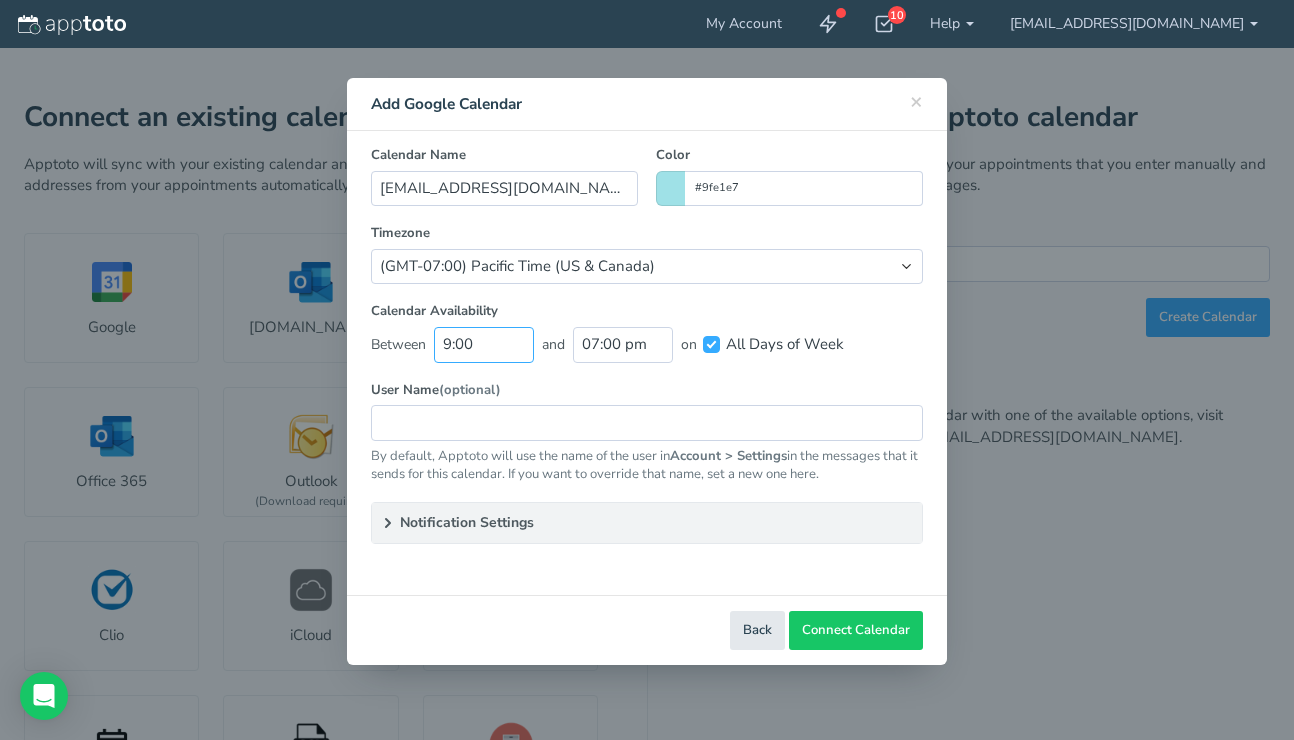 click on "9:00" at bounding box center (484, 344) 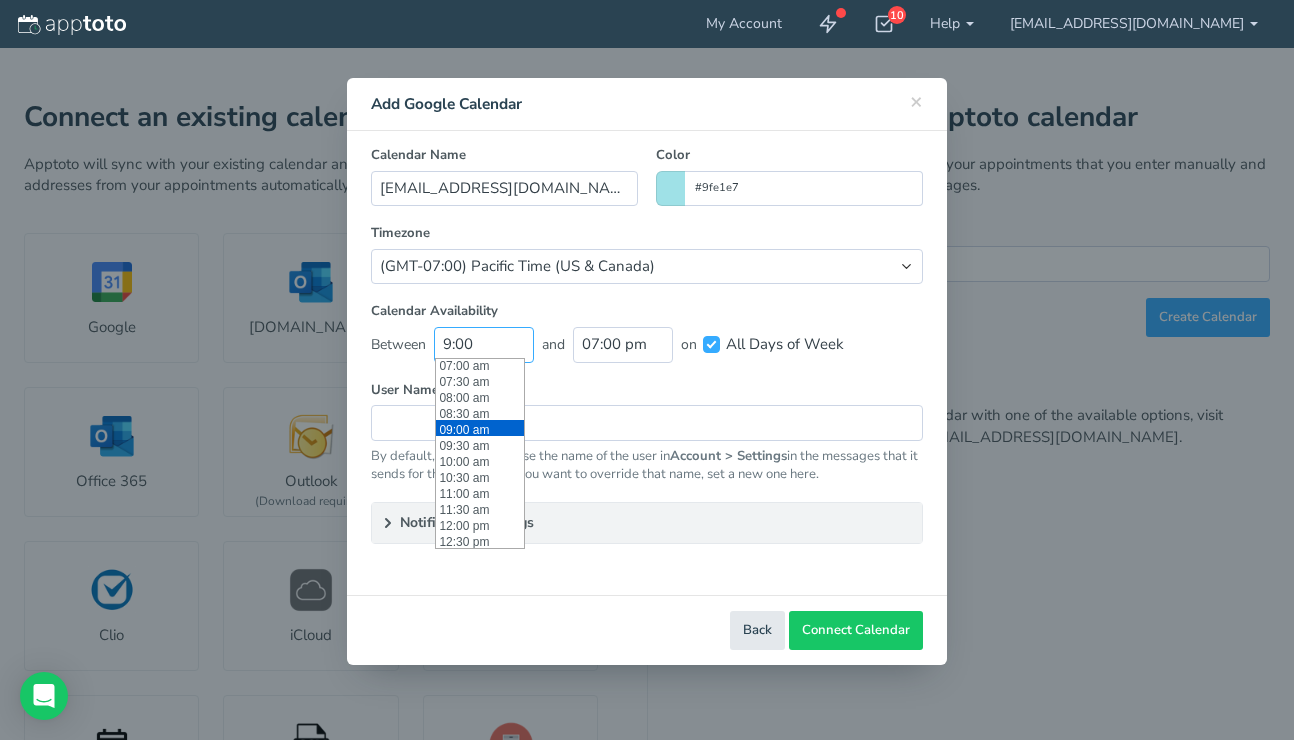 scroll, scrollTop: 223, scrollLeft: 0, axis: vertical 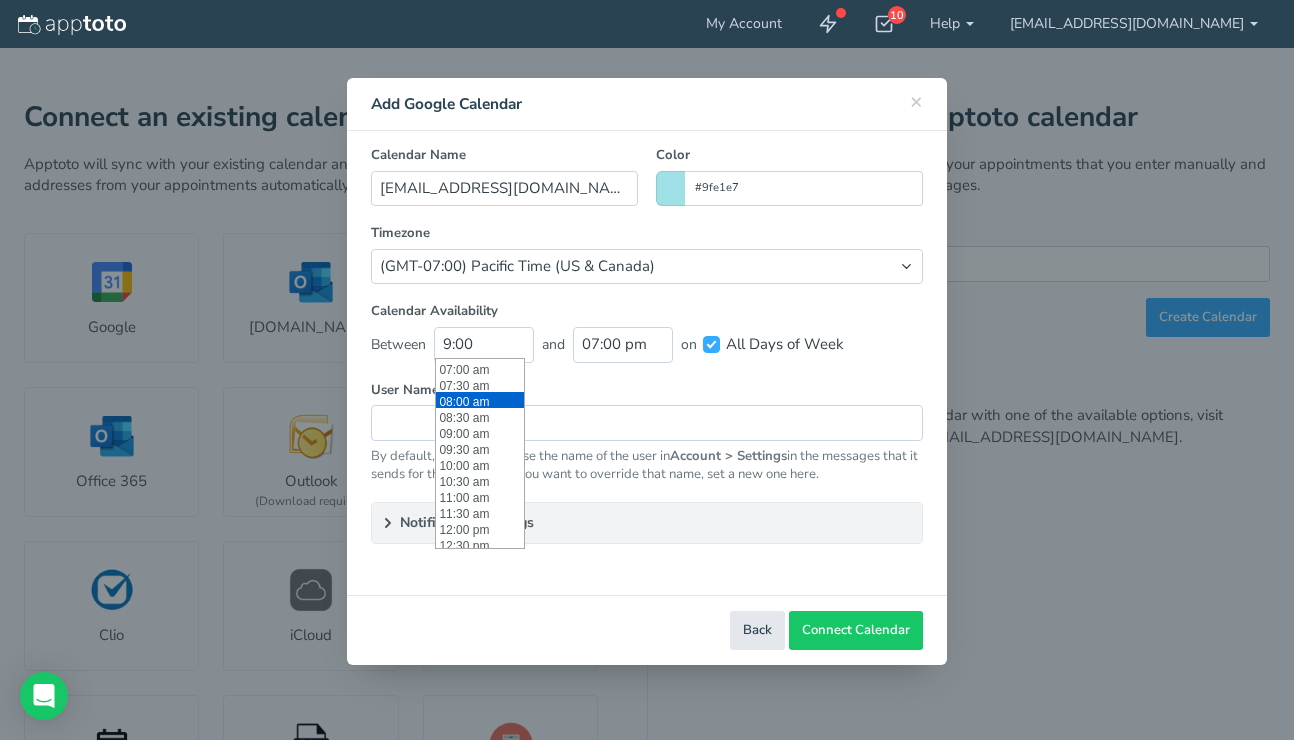 click on "08:00 am" at bounding box center [480, 400] 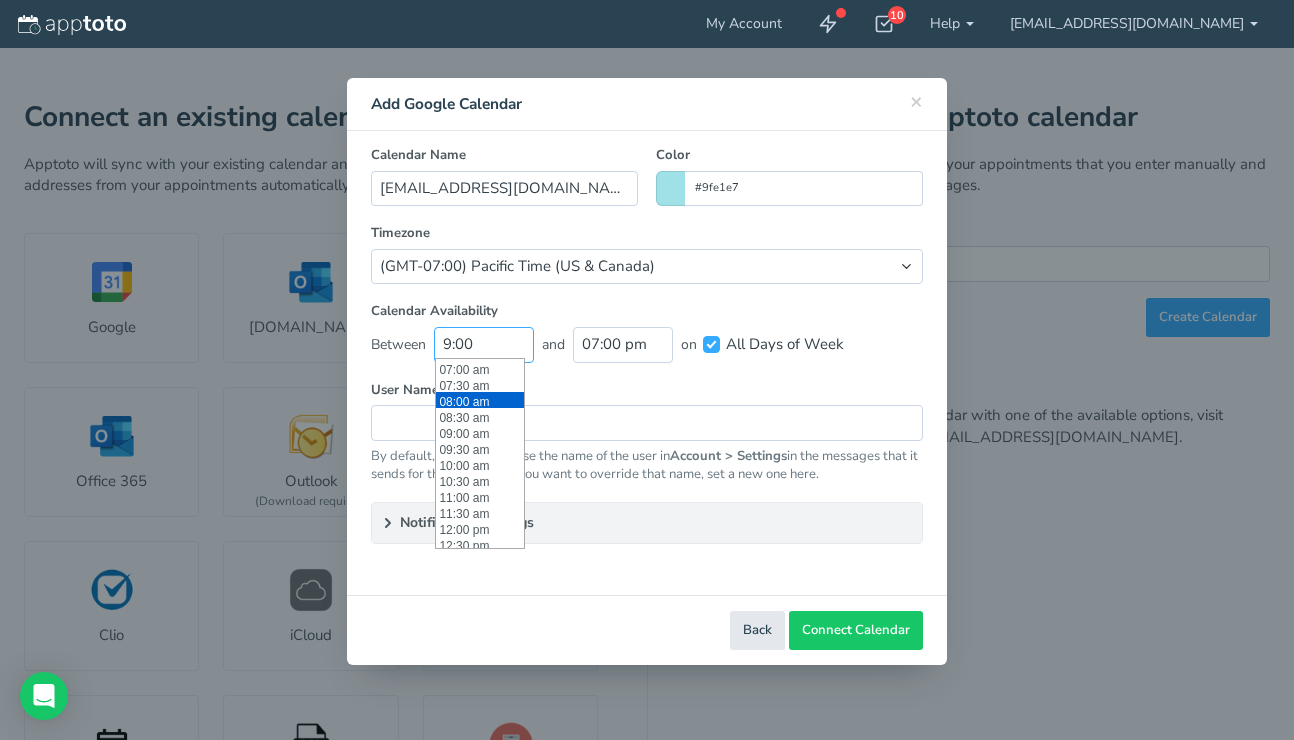 type on "08:00 am" 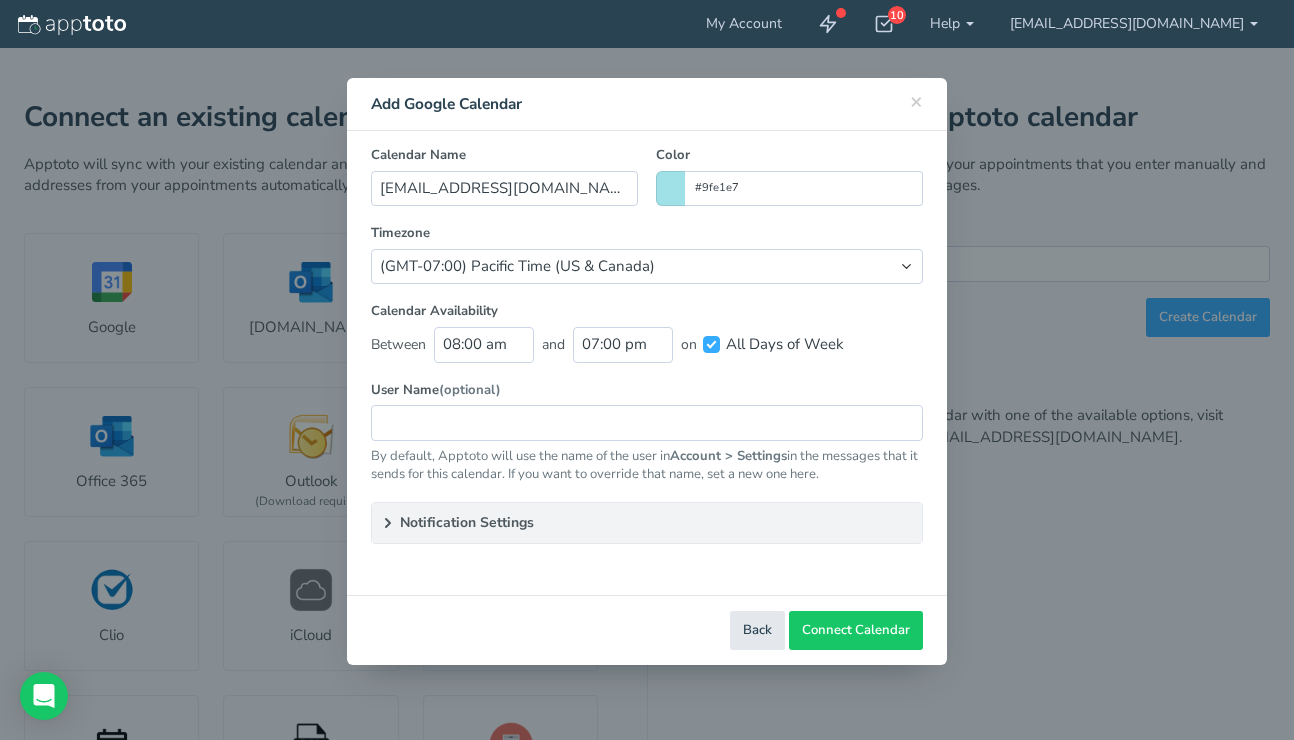 click on "Calendar Availability
Between
08:00 am
and
07:00 pm
on
All Days of Week
All Days of Week
Sunday
09:00 am
and
05:00 pm
Day schedule invalid; please ensure that blocks are sequential.
Monday
09:00 am
and
05:00 pm
Day schedule invalid; please ensure that blocks are sequential." at bounding box center [647, 341] 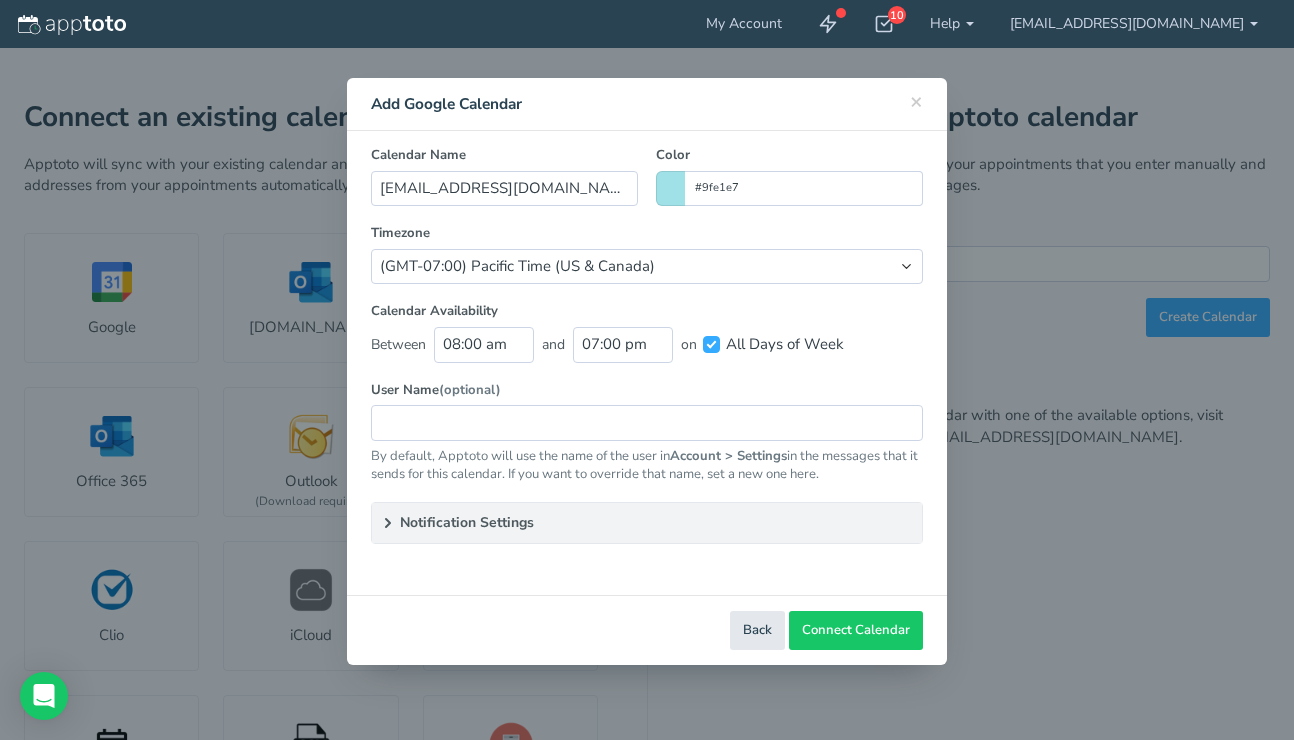 click on "Notification Settings" at bounding box center (647, 523) 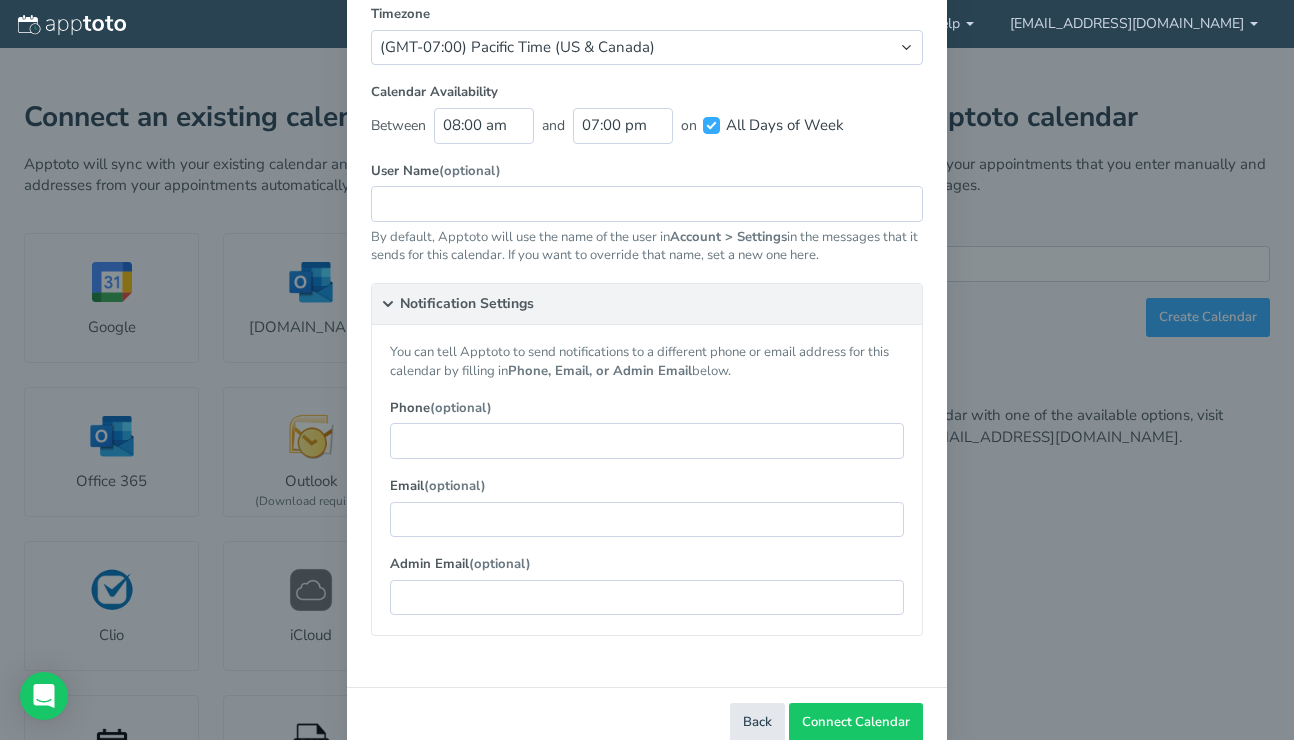 scroll, scrollTop: 220, scrollLeft: 0, axis: vertical 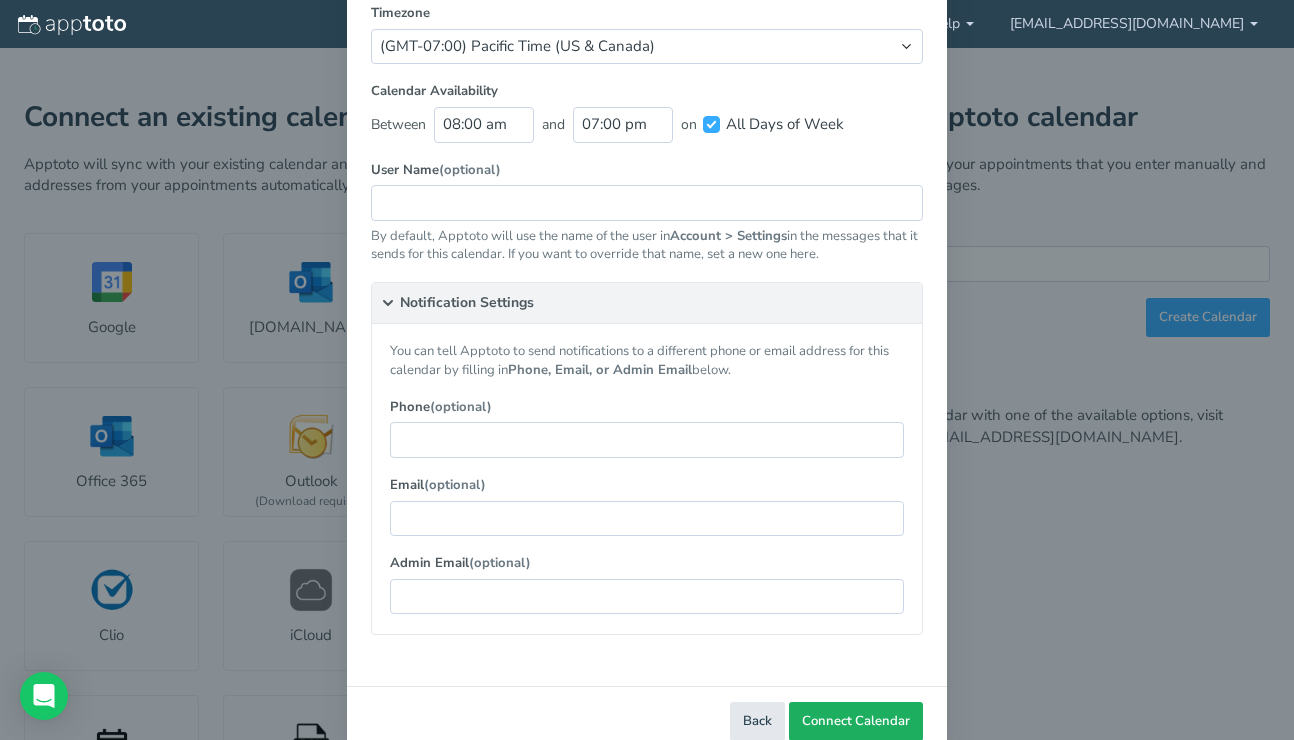 click on "Connect Calendar" at bounding box center [856, 721] 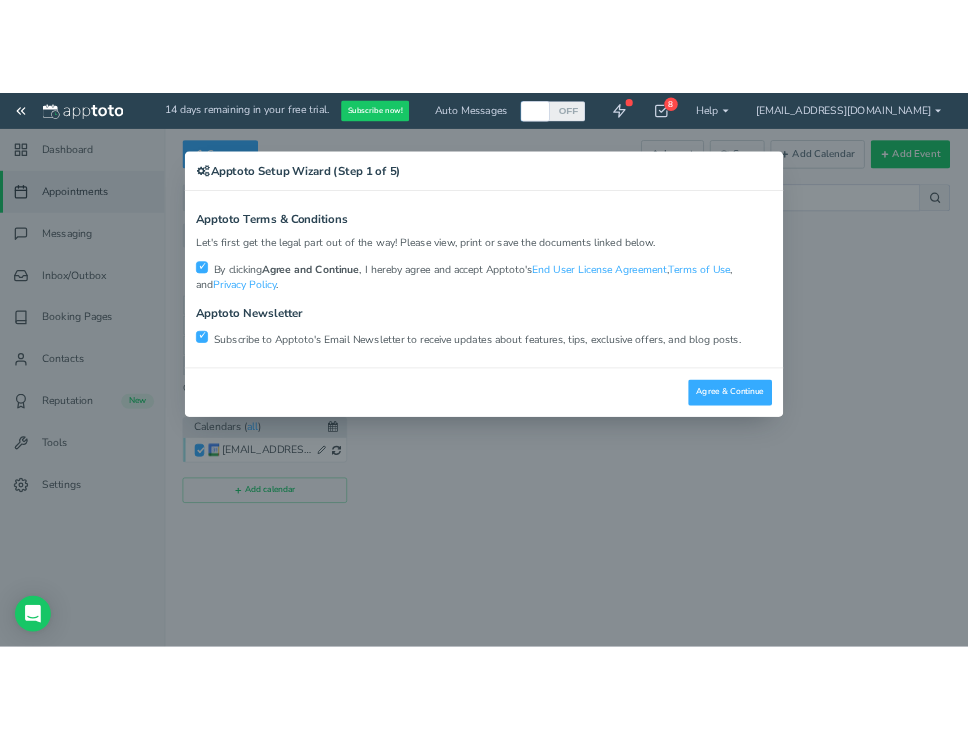 scroll, scrollTop: 0, scrollLeft: 0, axis: both 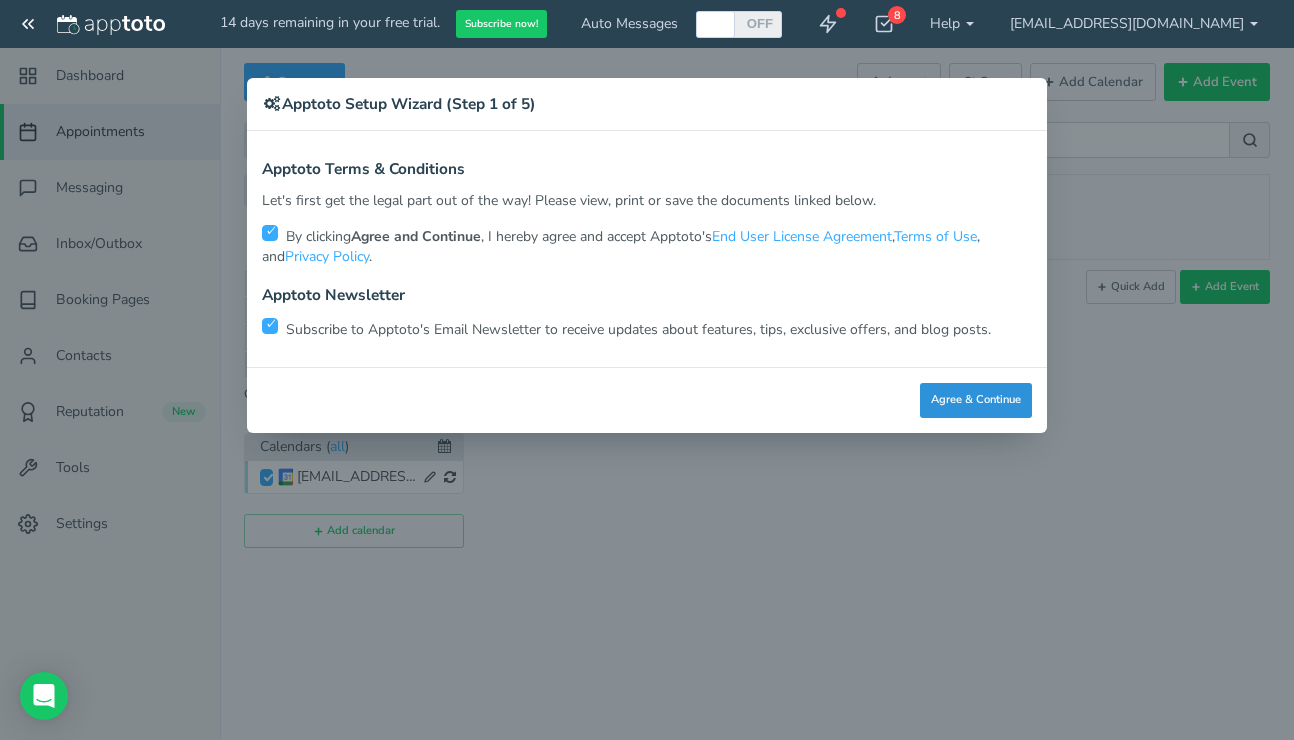 click on "Agree & Continue" at bounding box center (976, 400) 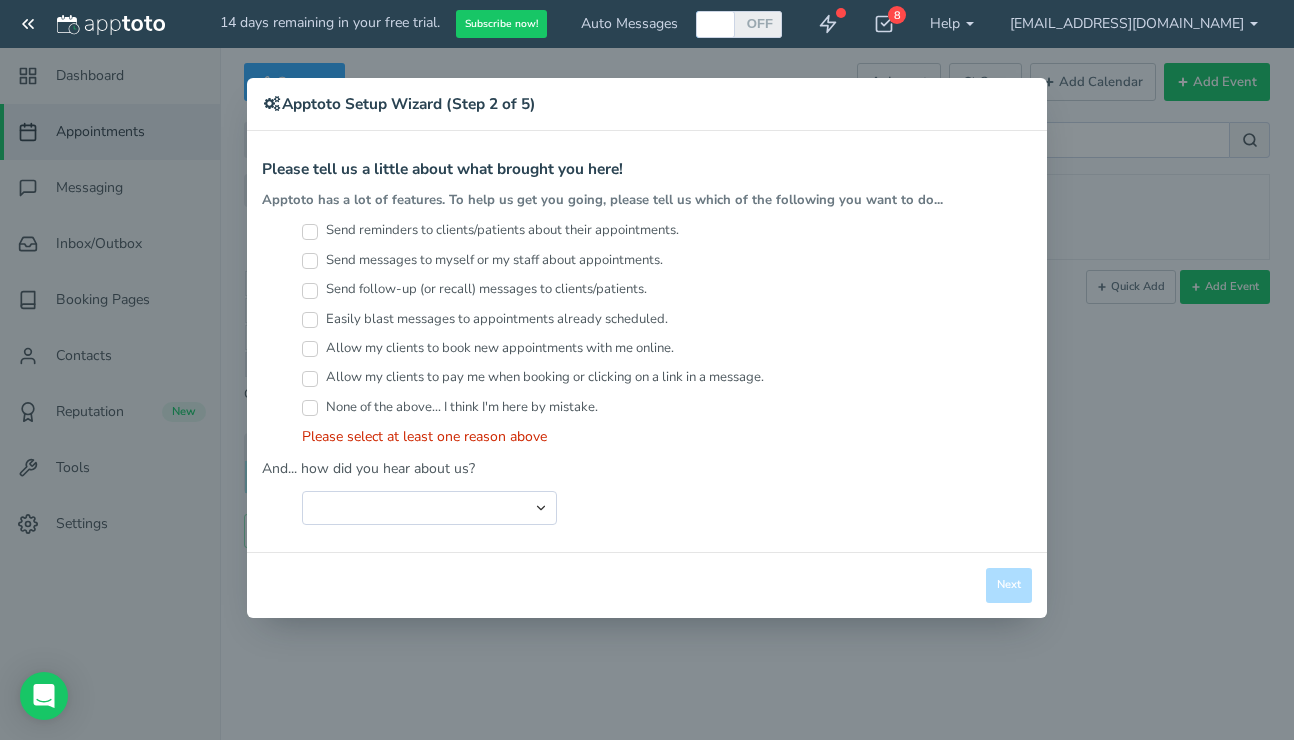 click on "Send reminders to clients/patients about their appointments." at bounding box center (310, 232) 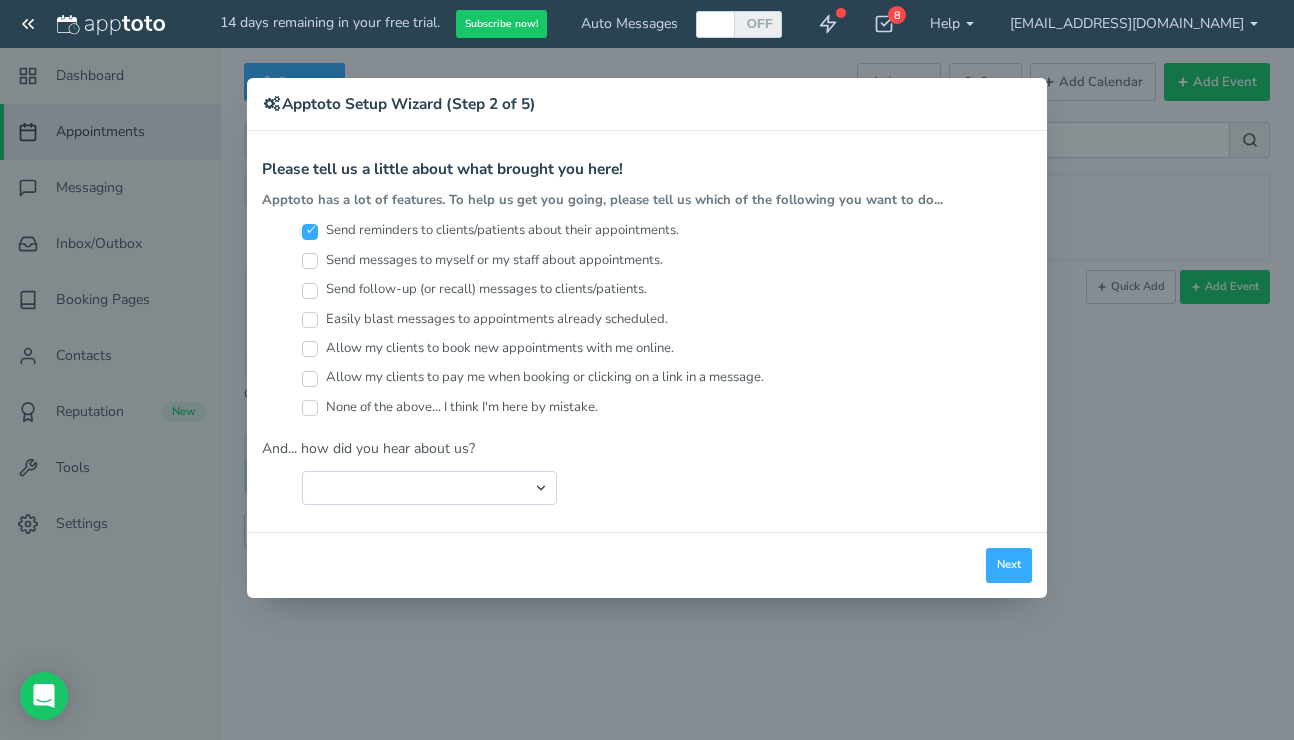 click on "Next" at bounding box center [1009, 565] 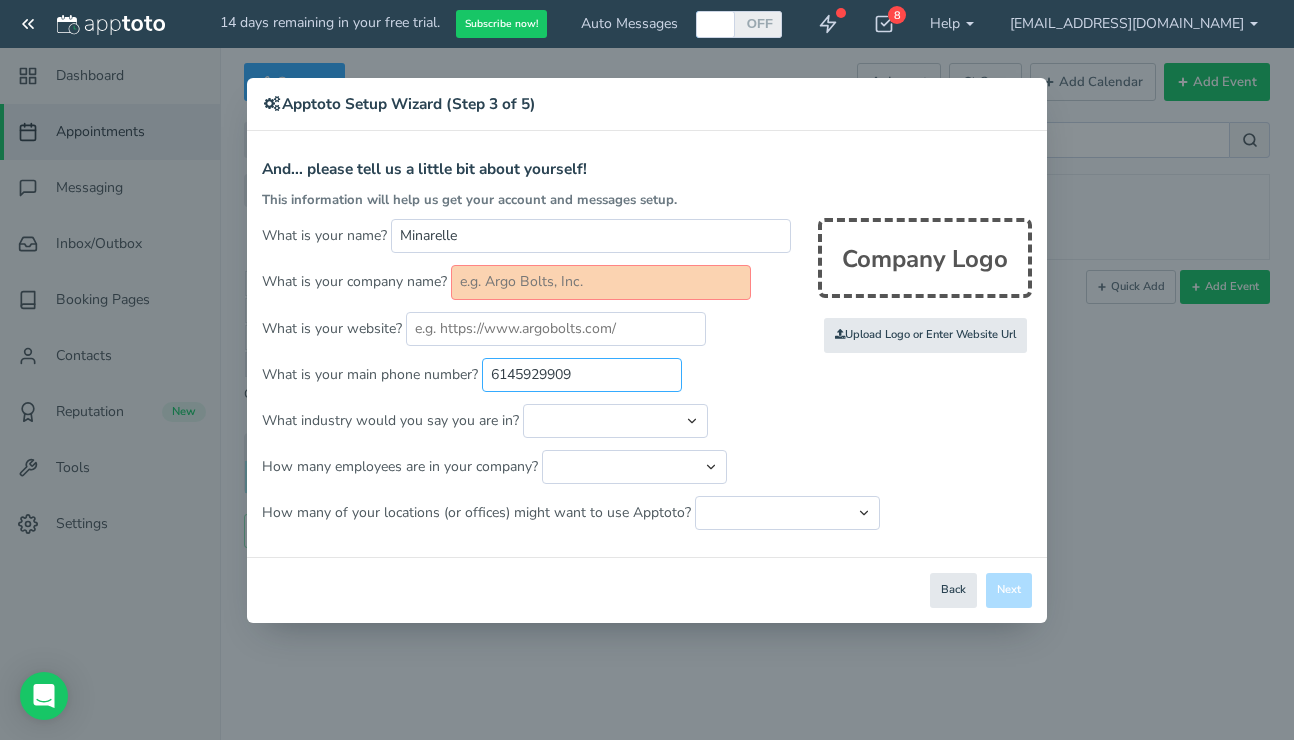 type on "6145929909" 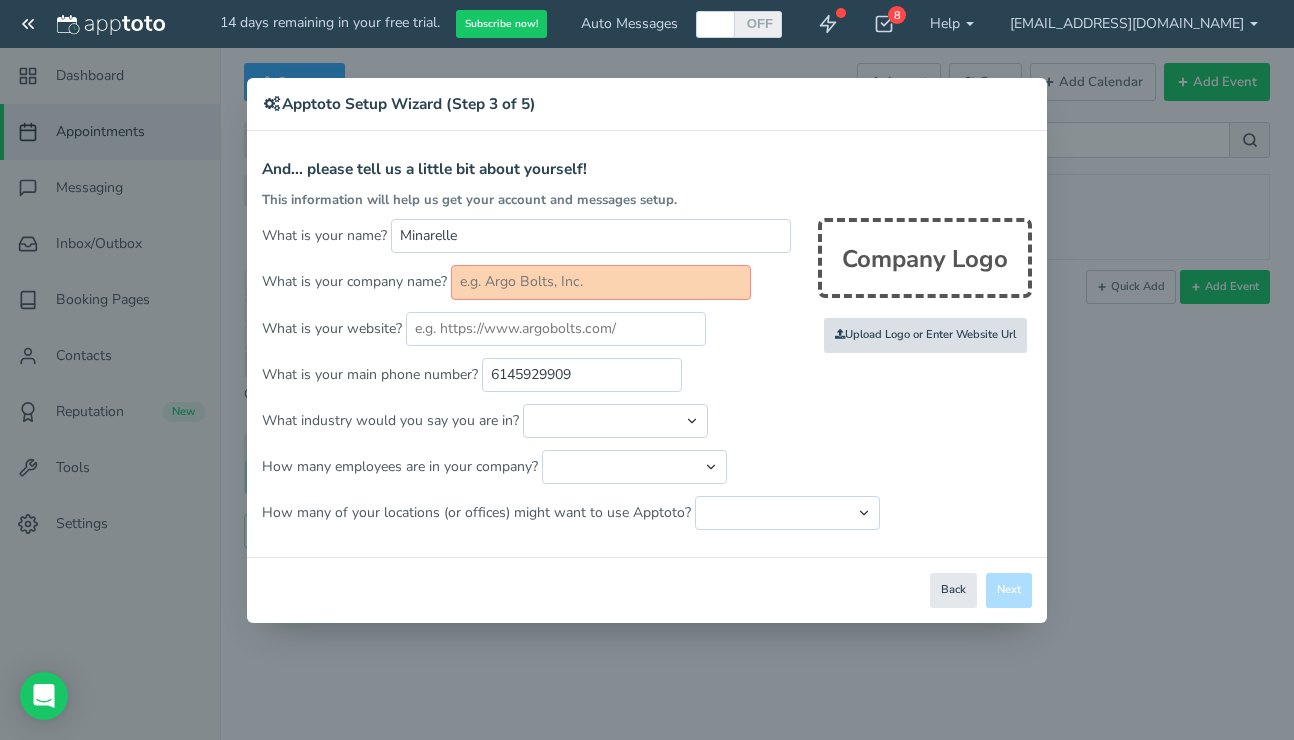 click at bounding box center [488, 336] 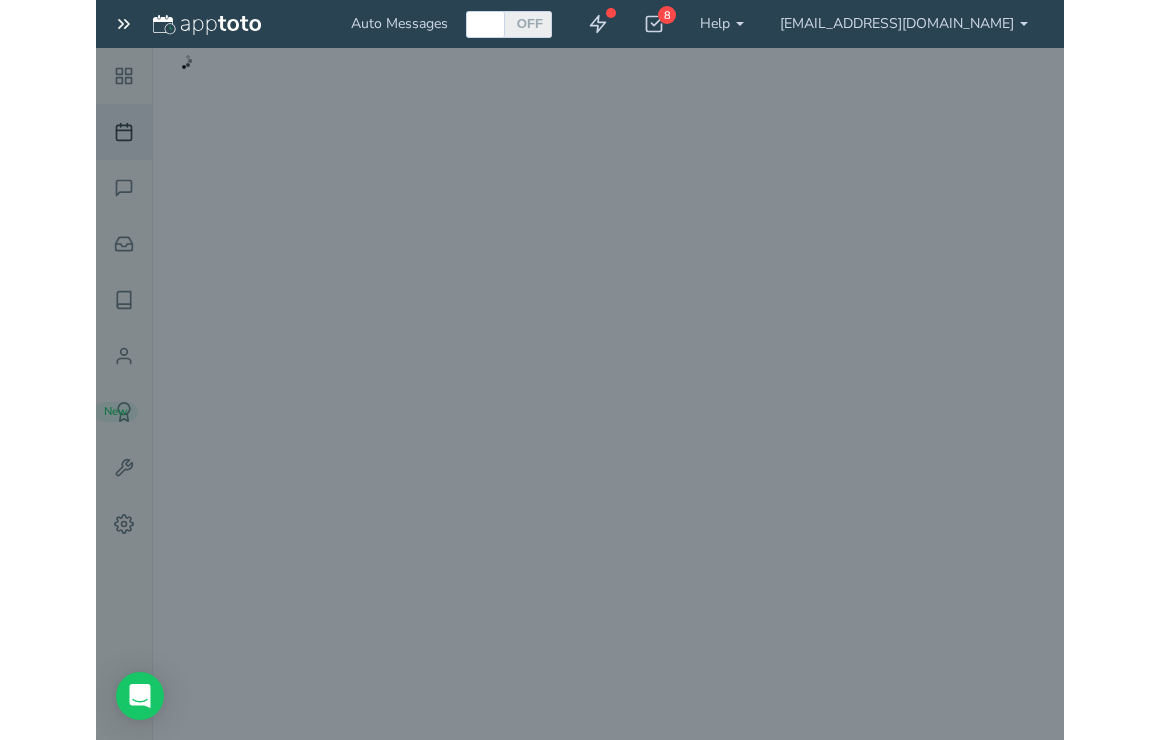 scroll, scrollTop: 0, scrollLeft: 0, axis: both 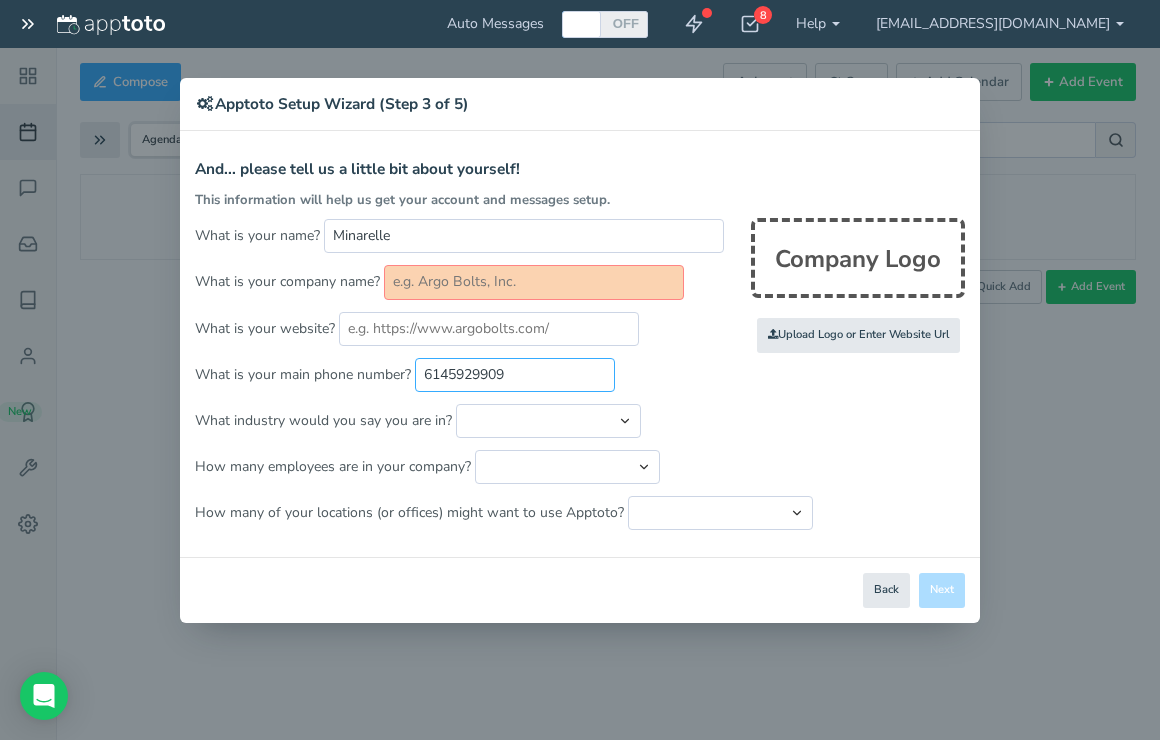 type on "6145929909" 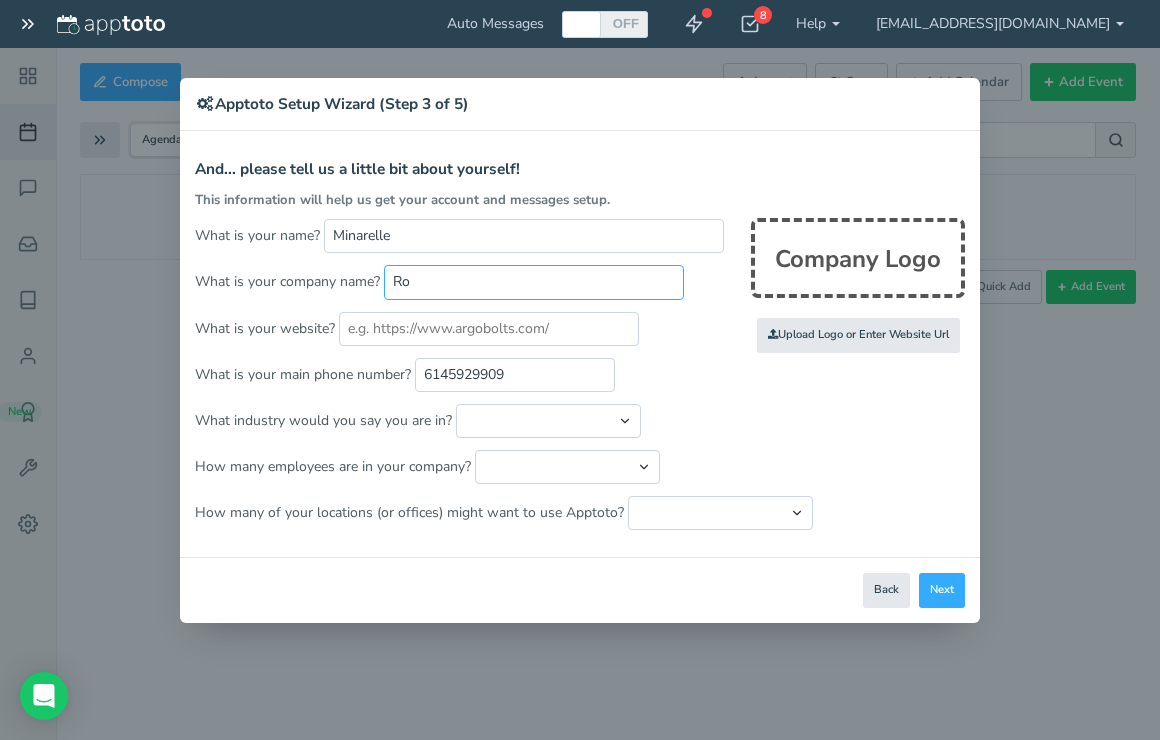 type on "R" 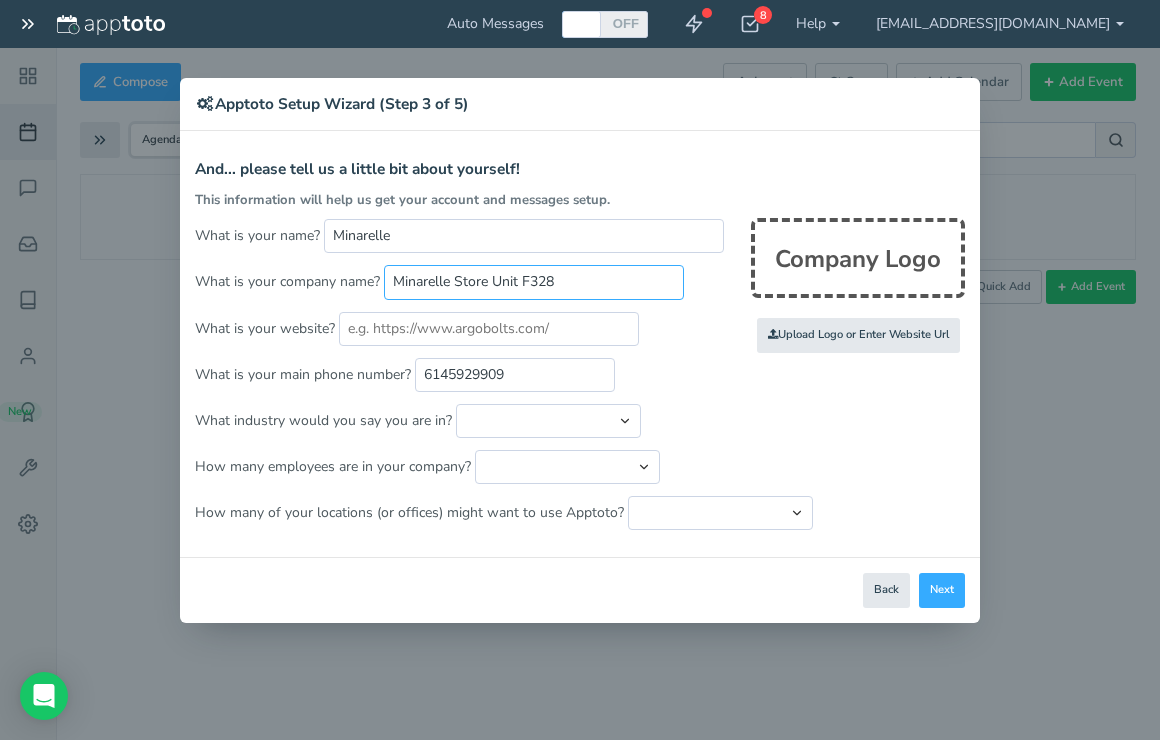 drag, startPoint x: 490, startPoint y: 273, endPoint x: 459, endPoint y: 275, distance: 31.06445 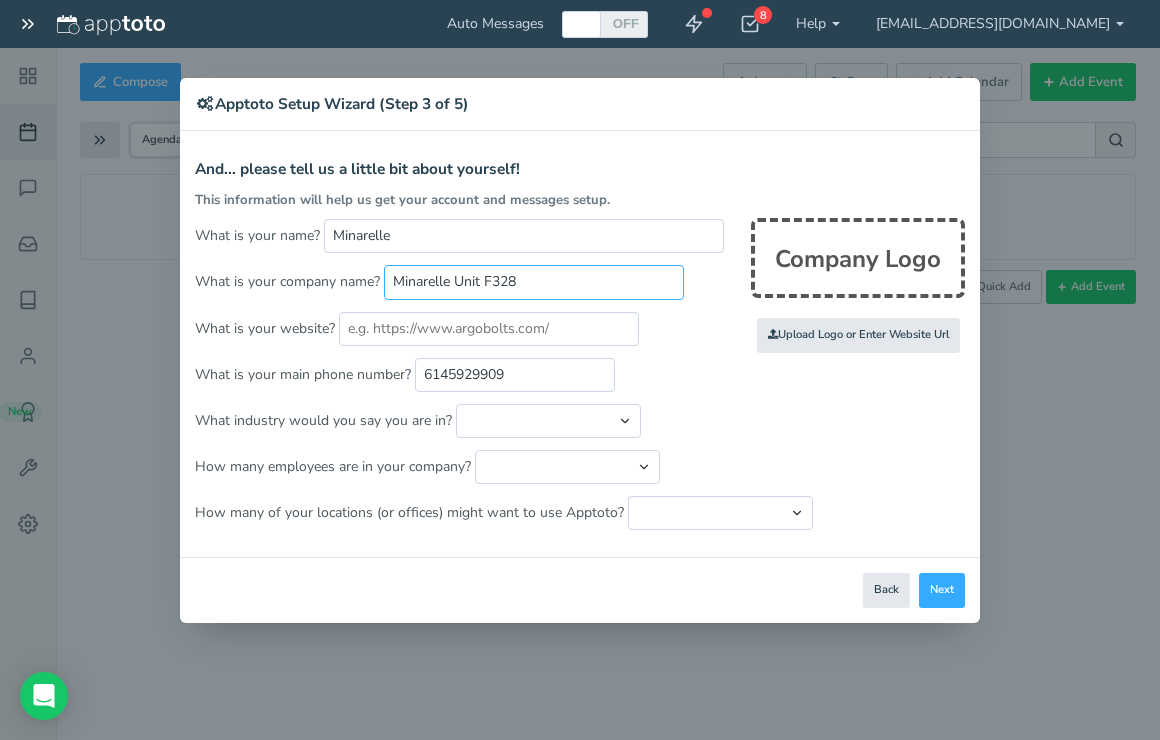 click on "Minarelle Unit F328" at bounding box center (534, 282) 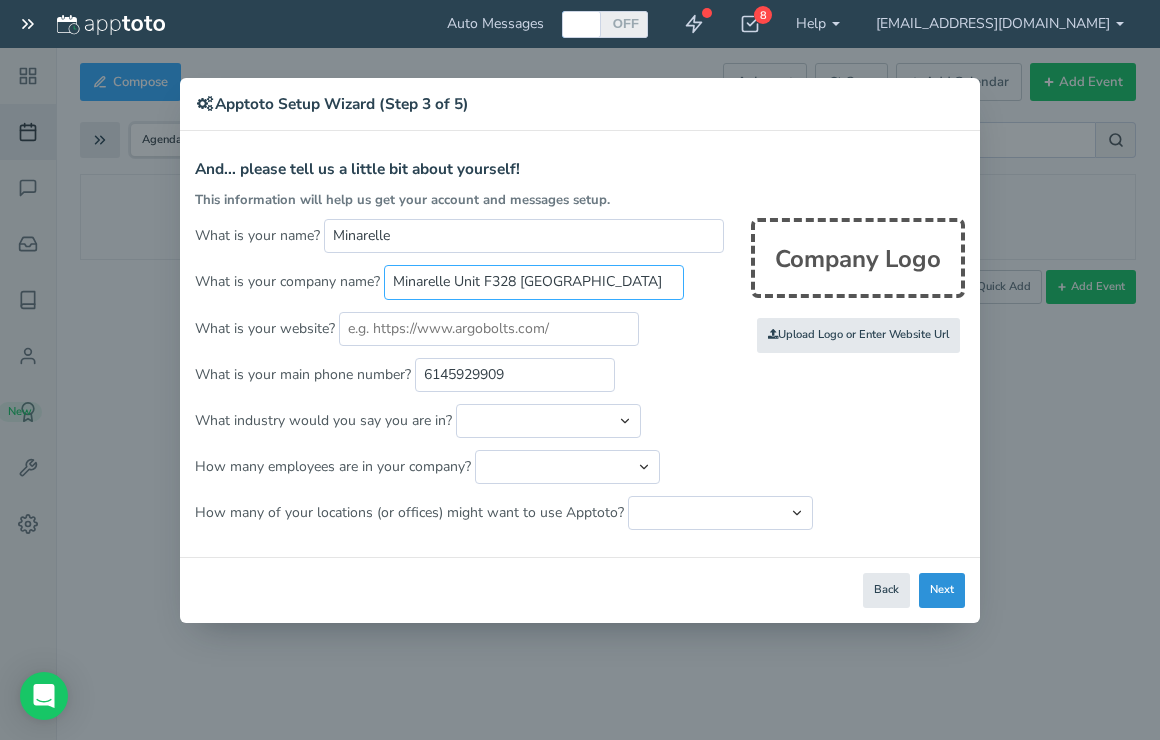 type on "Minarelle Unit F328 Woodfield mall" 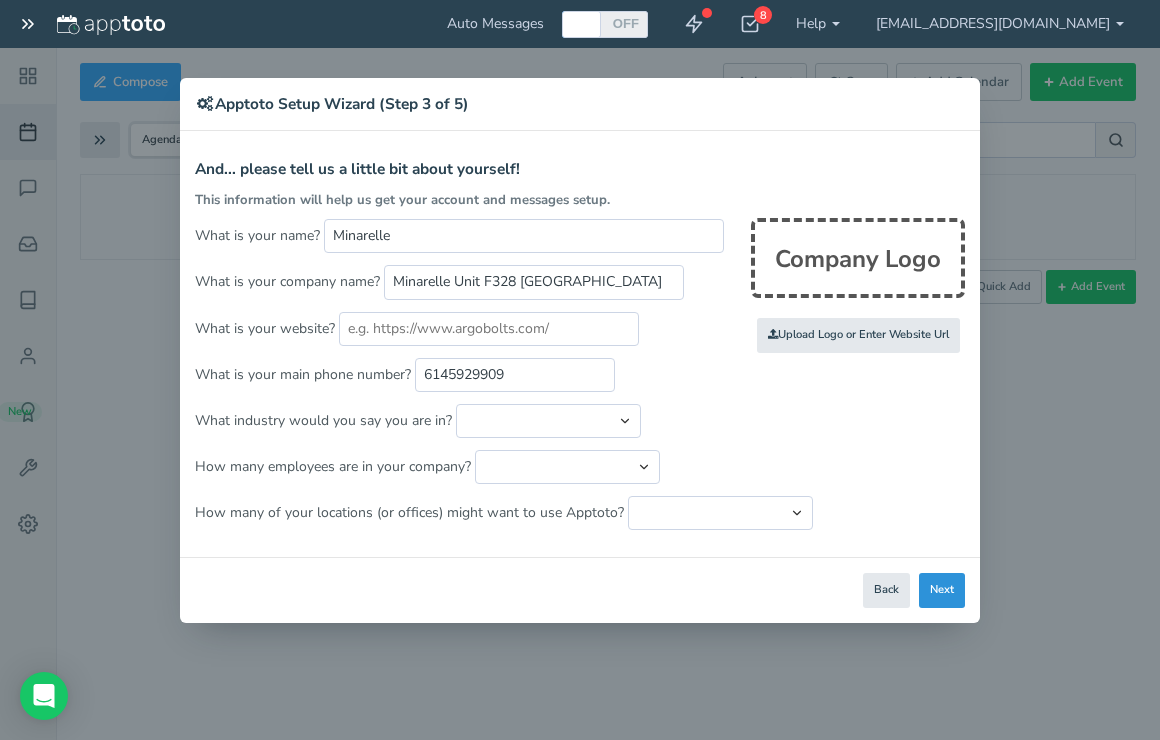 click on "Next" at bounding box center [942, 590] 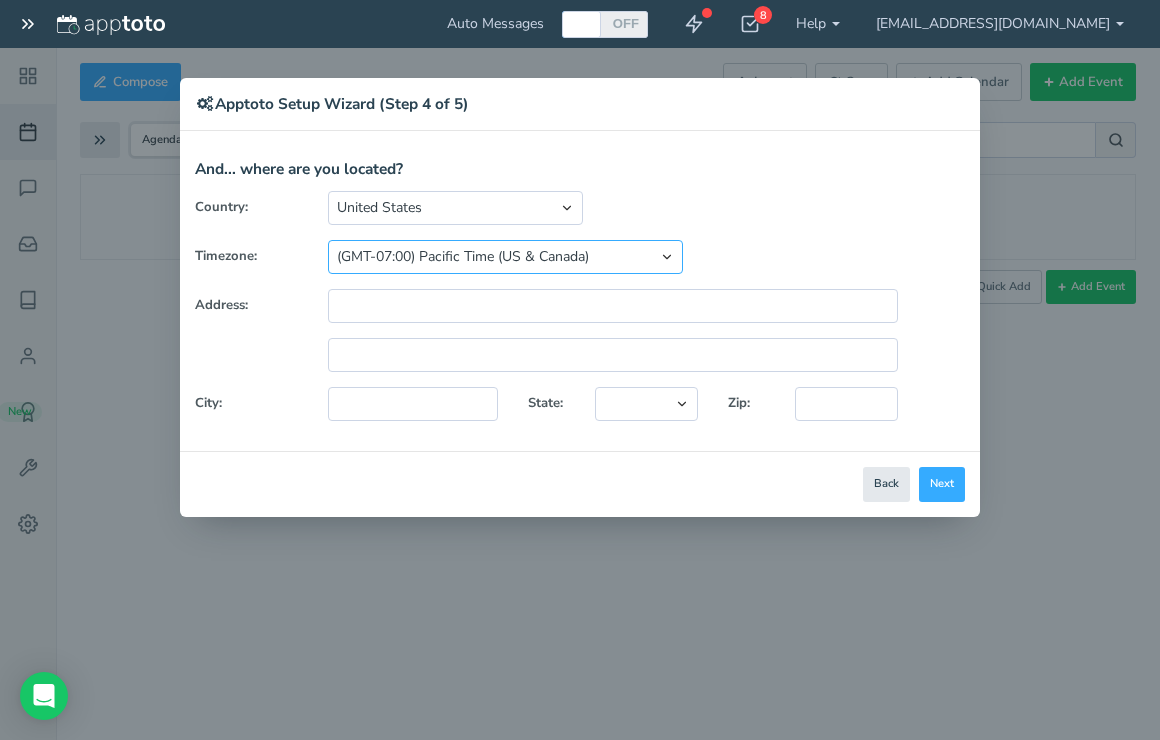 select on "string:America/Chicago" 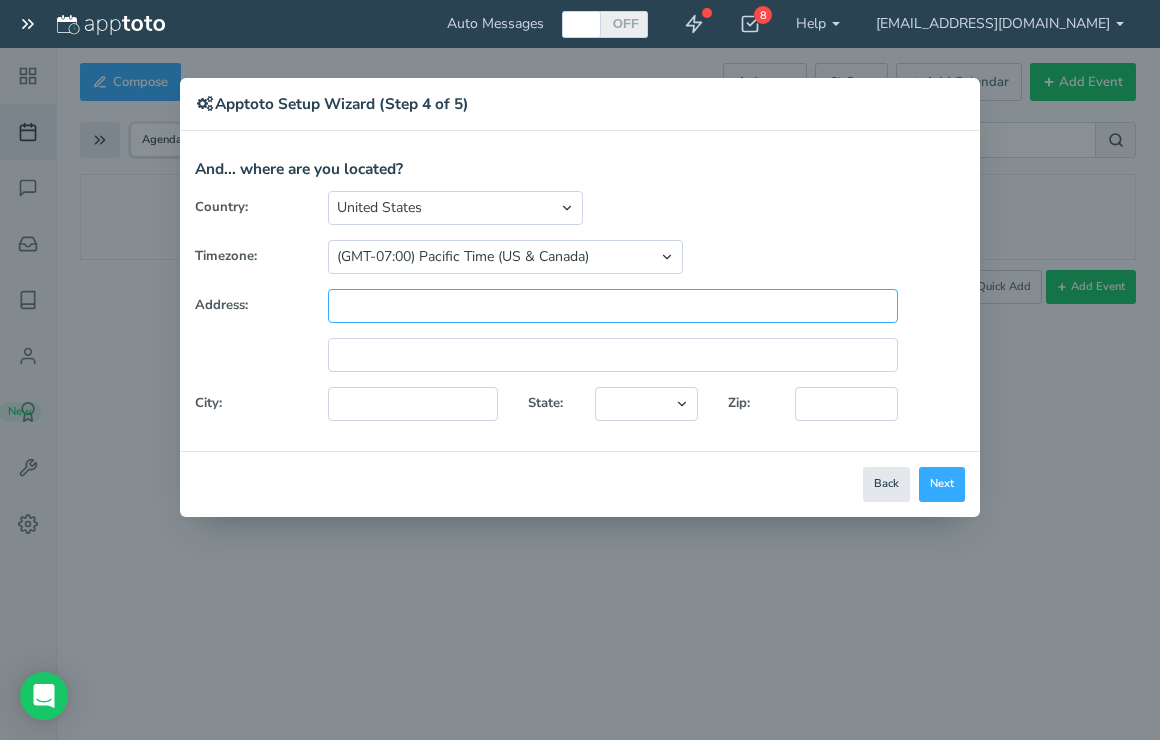 paste on "[STREET_ADDRESS]" 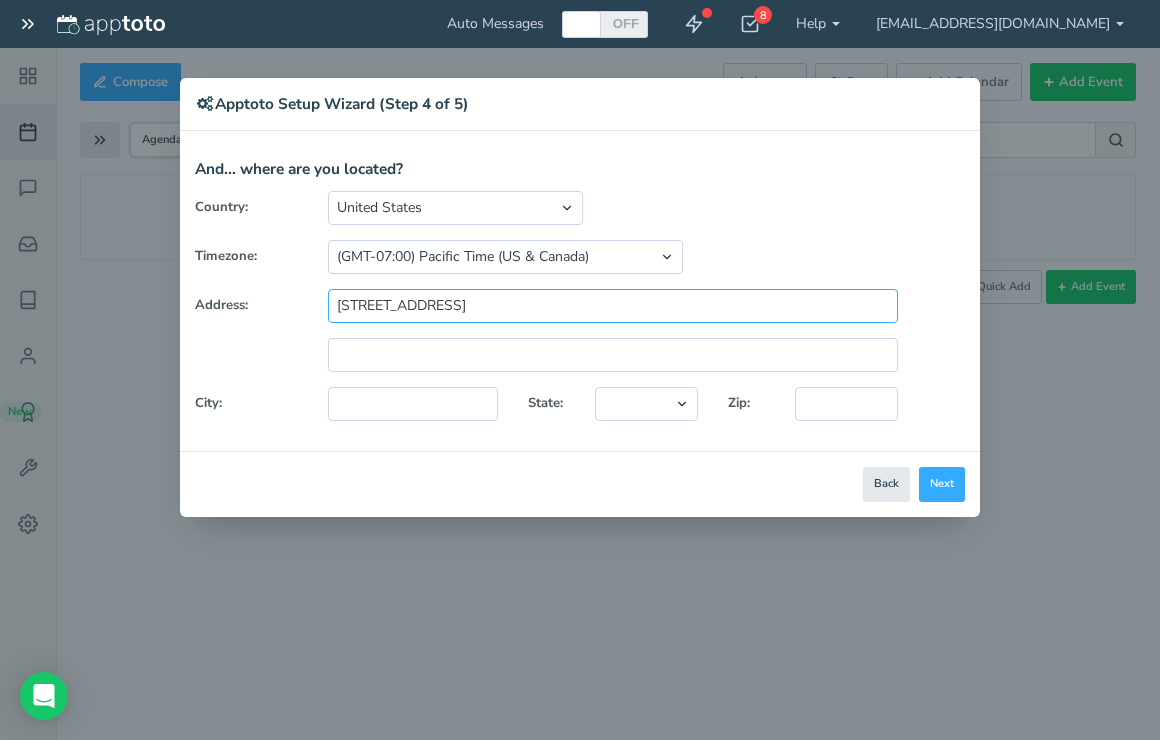 click on "[STREET_ADDRESS]" at bounding box center [613, 306] 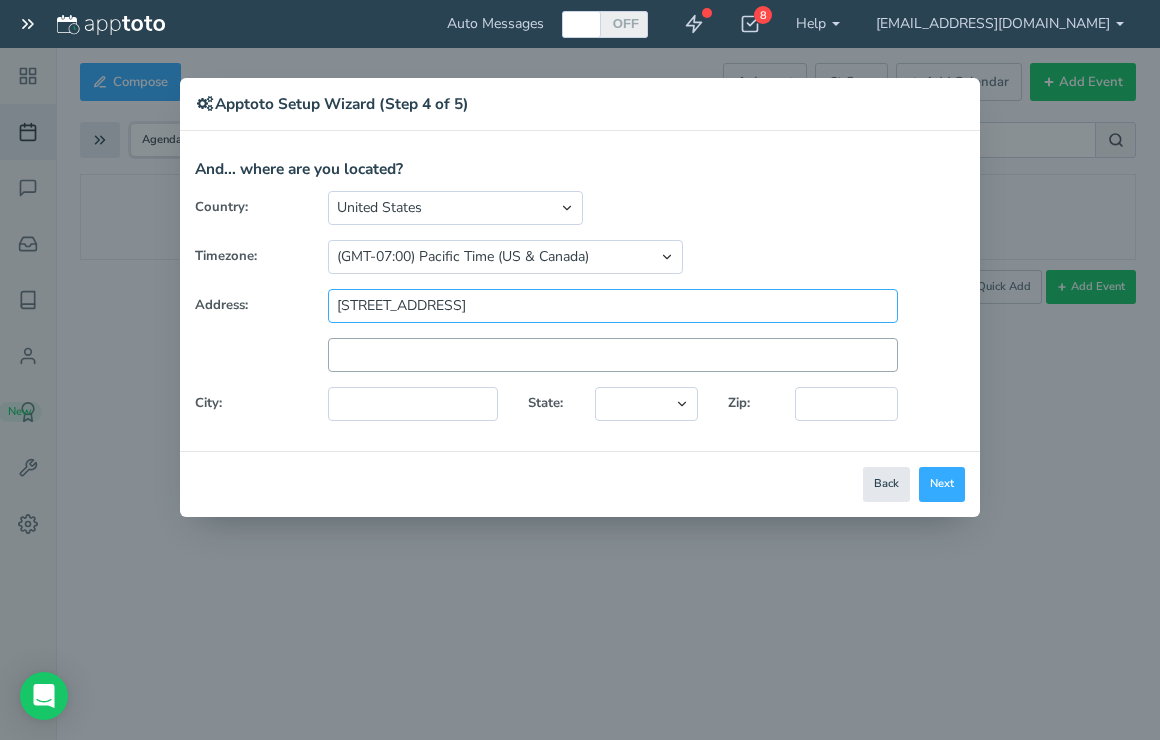 type on "5 Woodfield Mall  Minarelle store unit F328" 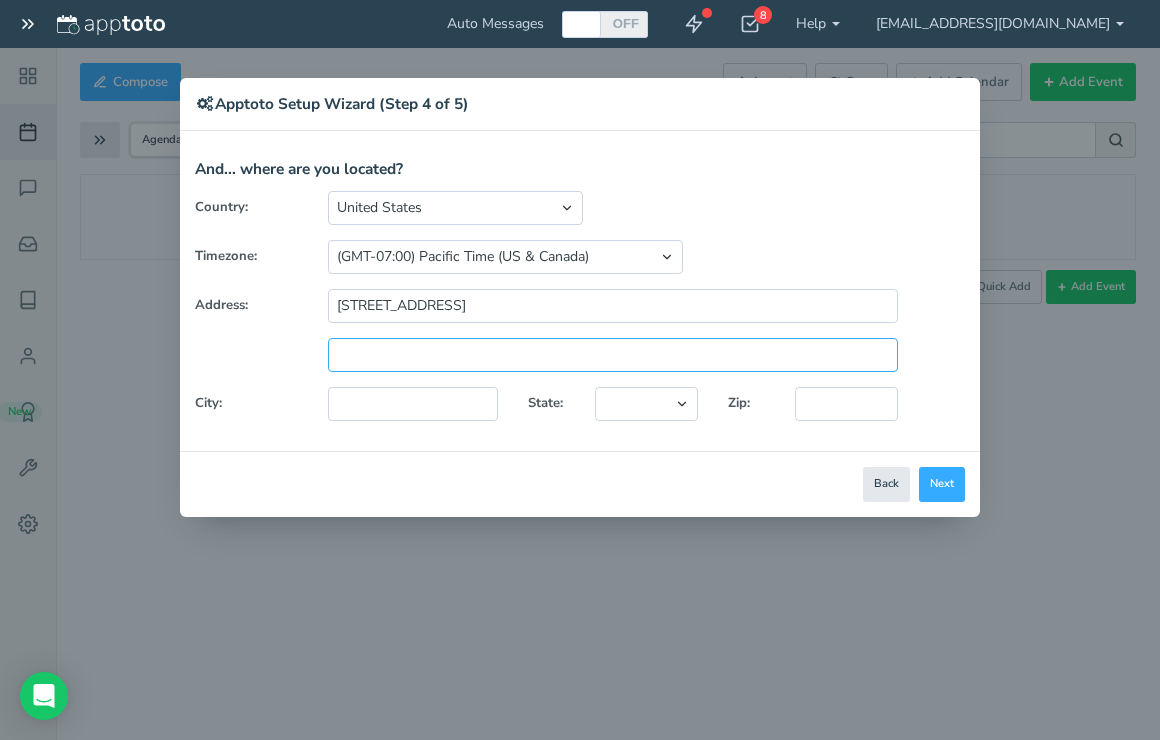 click at bounding box center [613, 355] 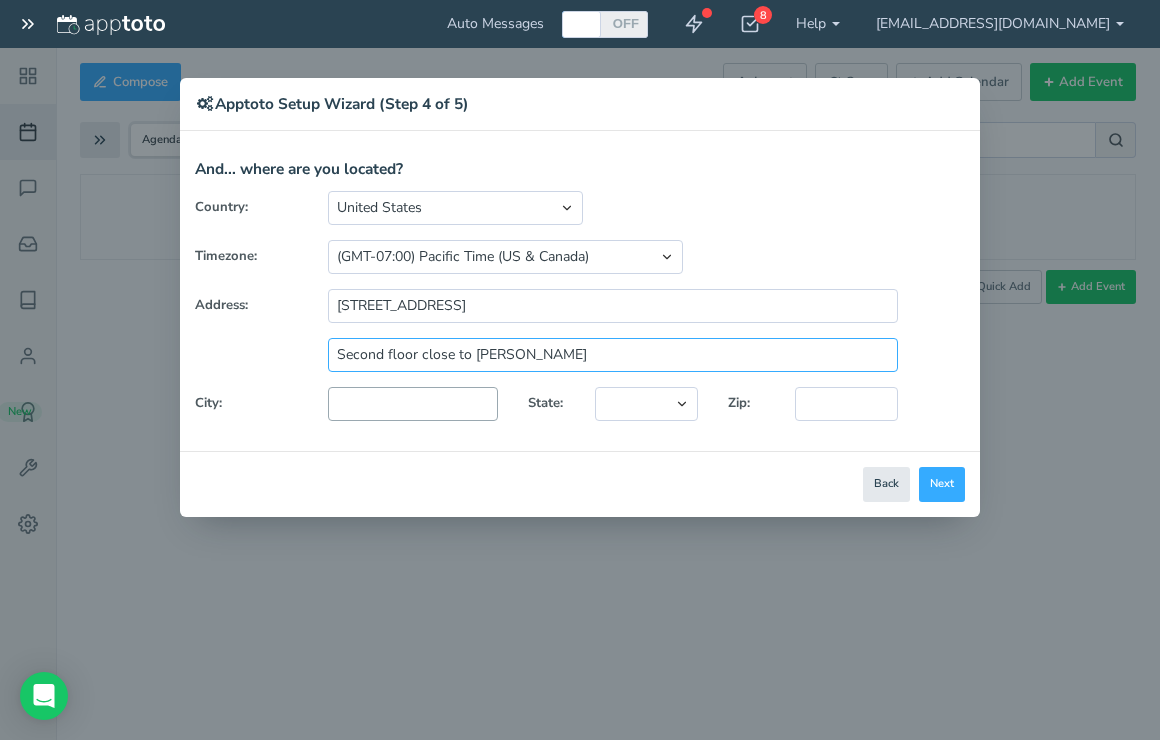 type on "Second floor close to Akira" 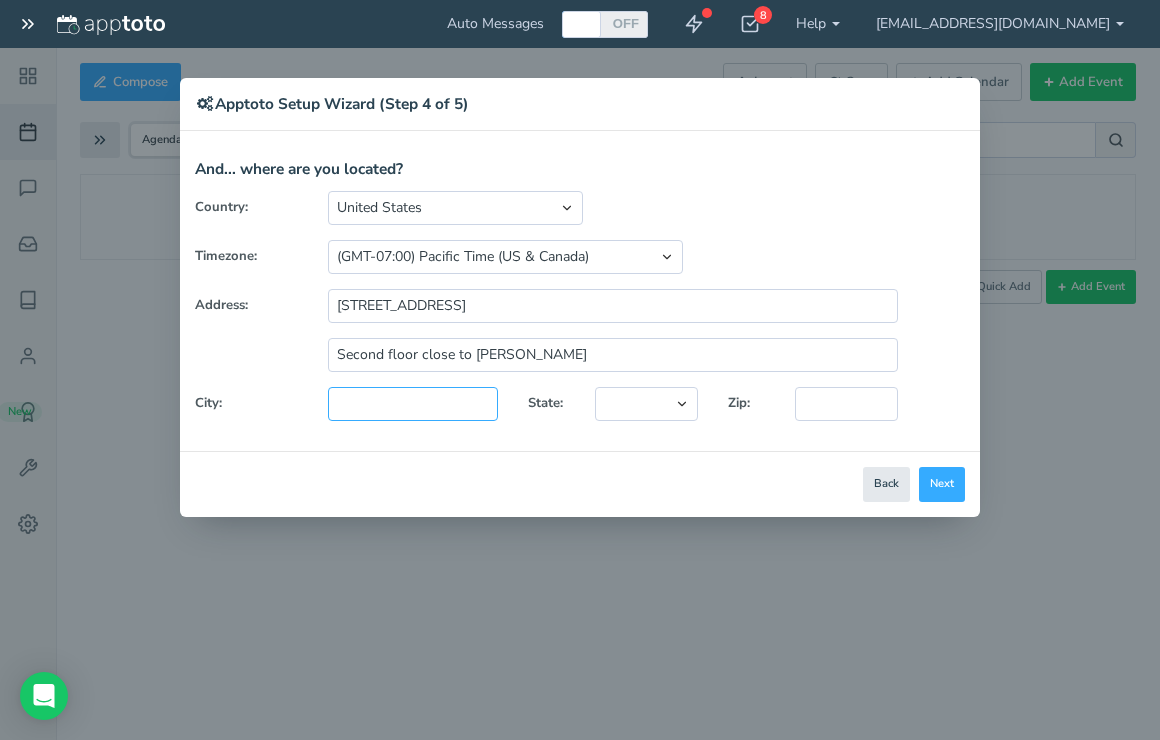 paste on "Schaumburg,IL 60173" 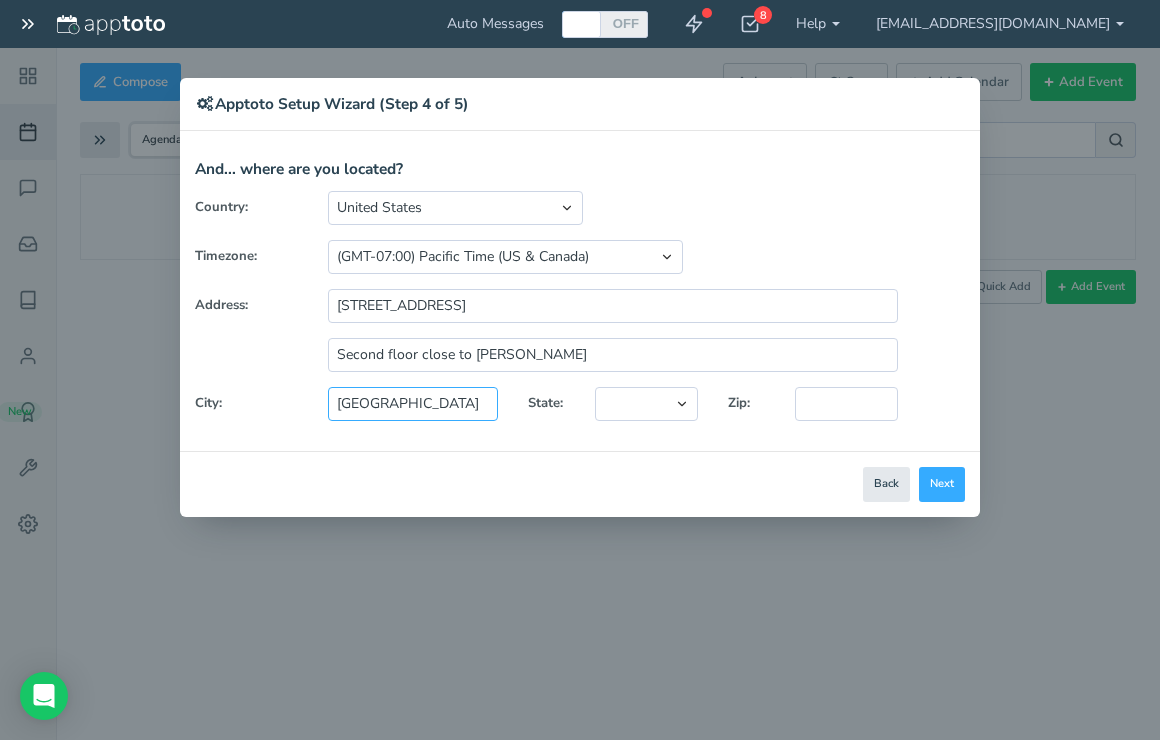 click on "Schaumburg,IL 60173" at bounding box center [413, 404] 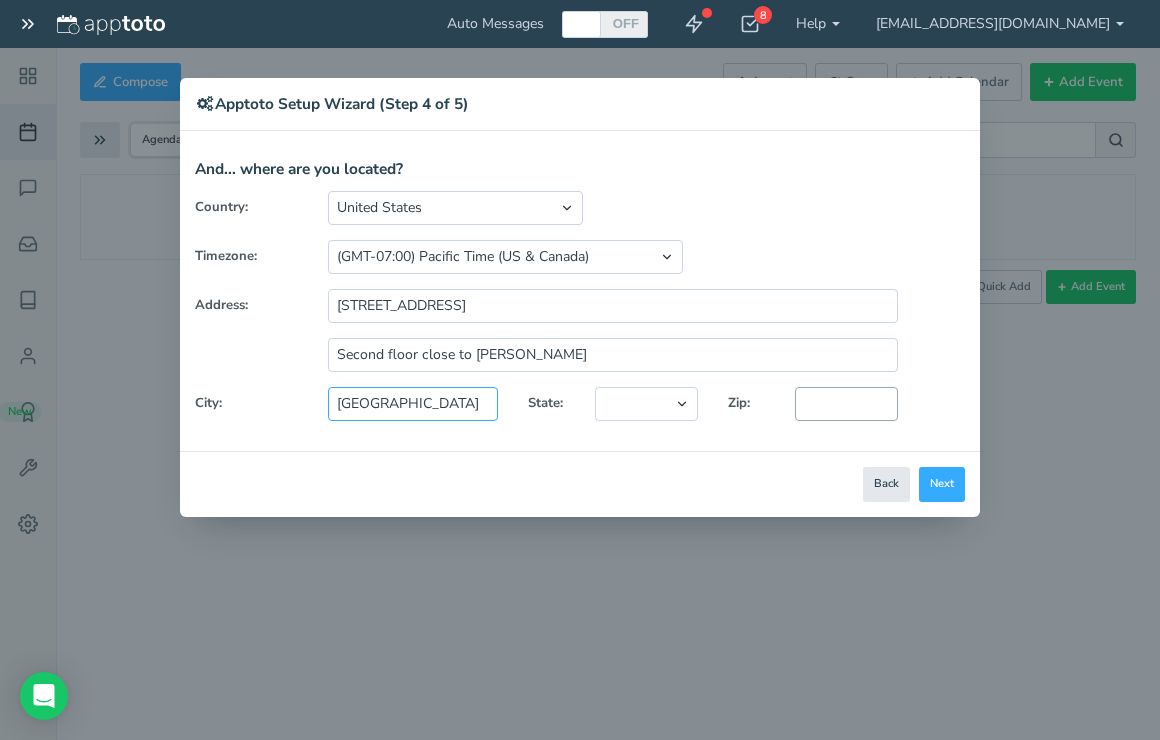 type on "[GEOGRAPHIC_DATA]" 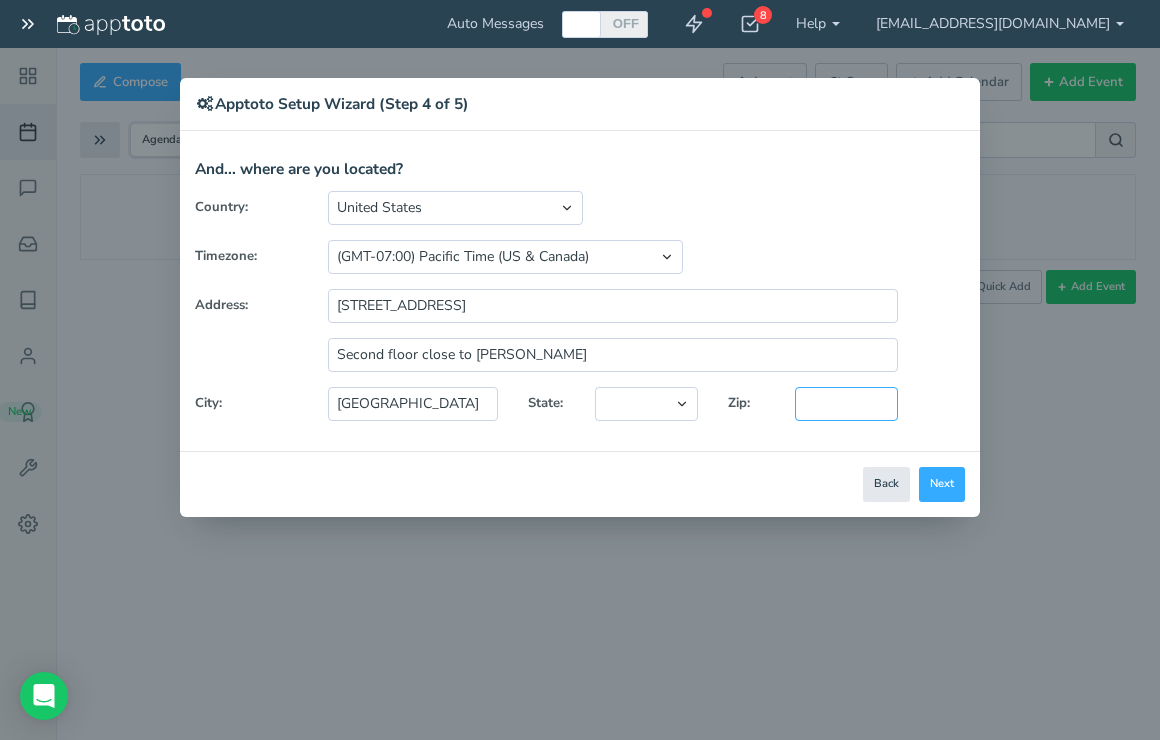 paste on "60173" 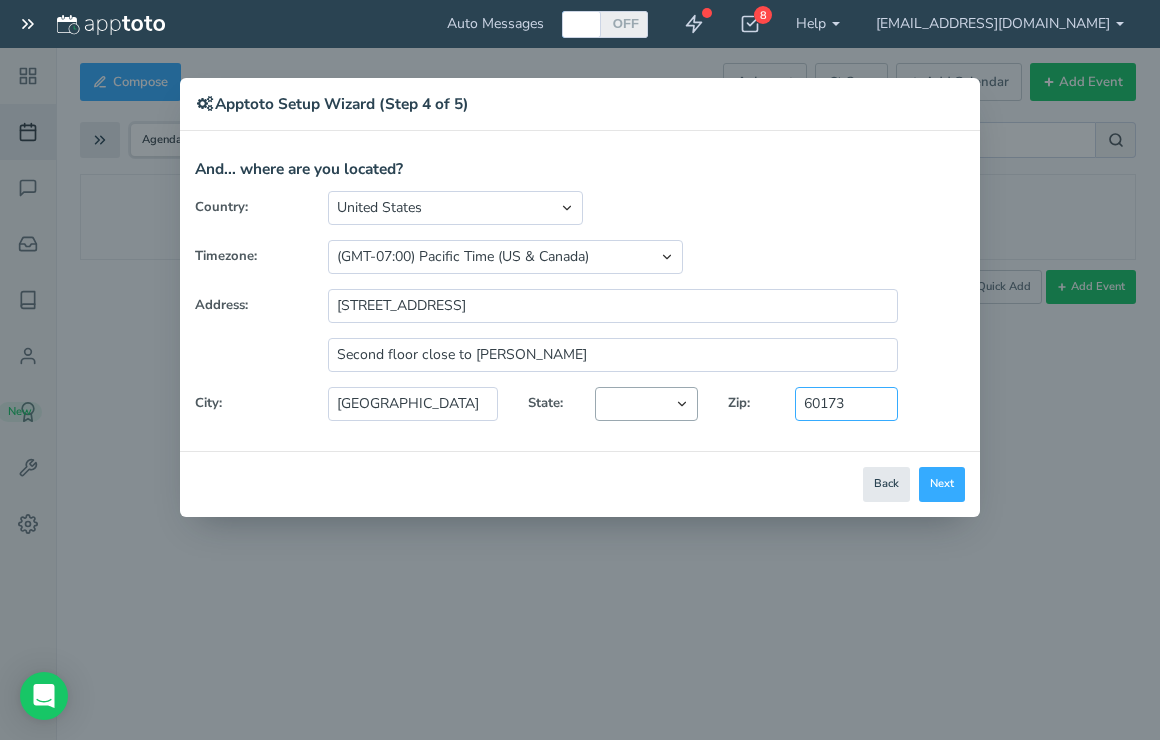 type on "60173" 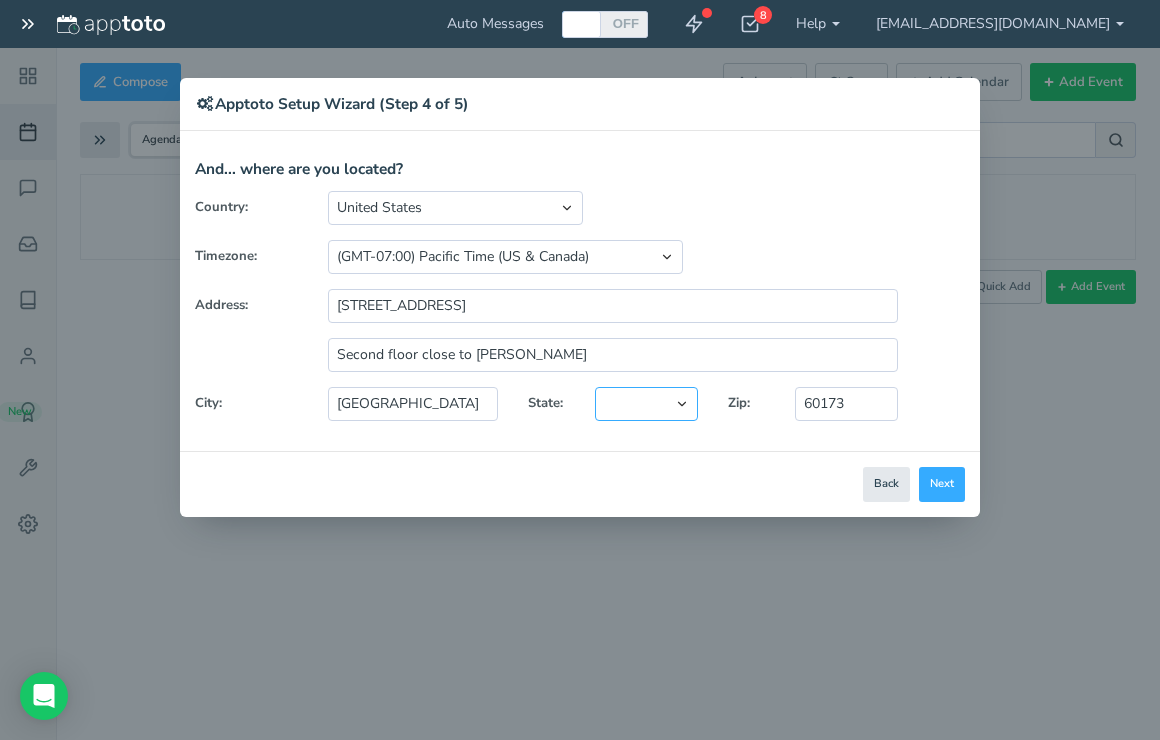 select on "string:IL" 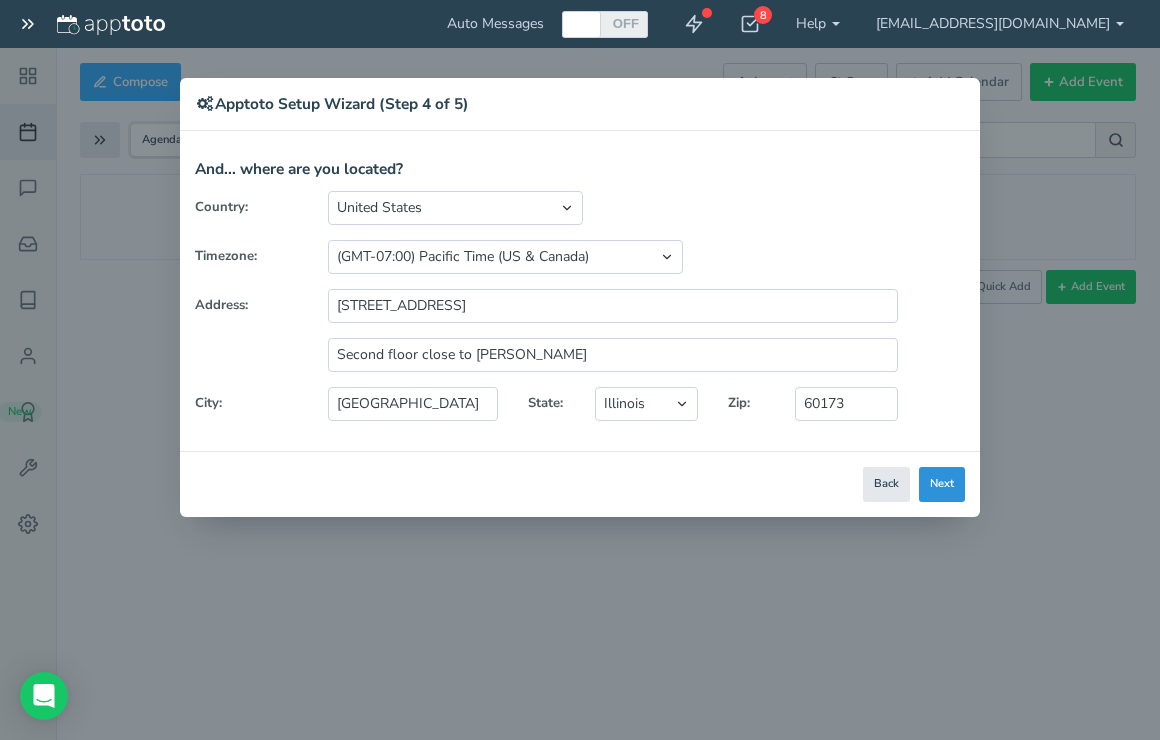 click on "Next" at bounding box center [942, 484] 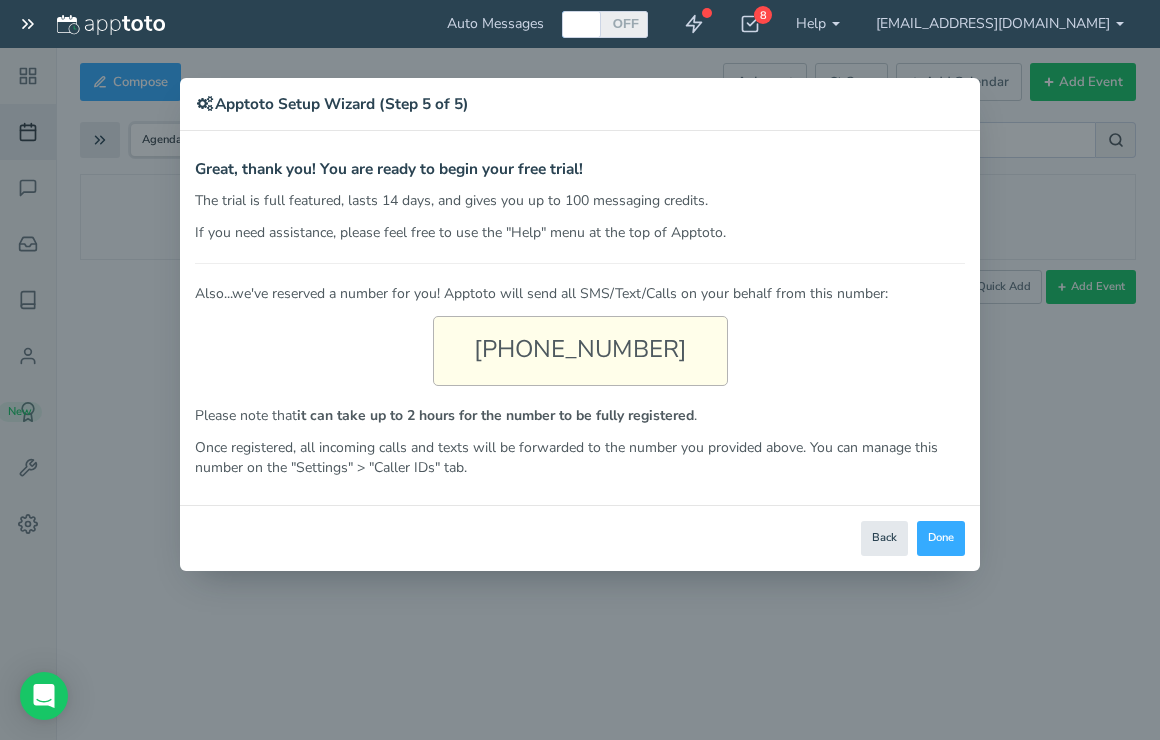 click on "(614) 517-1072" at bounding box center (580, 351) 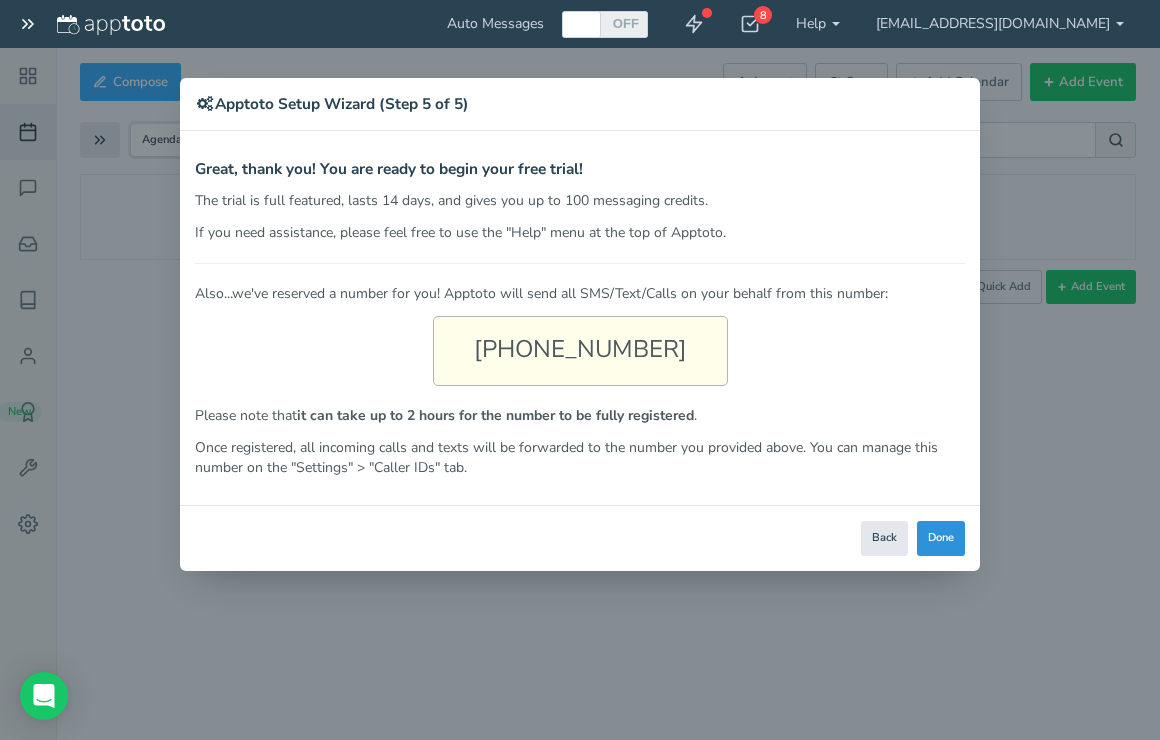 click on "Done" at bounding box center (941, 538) 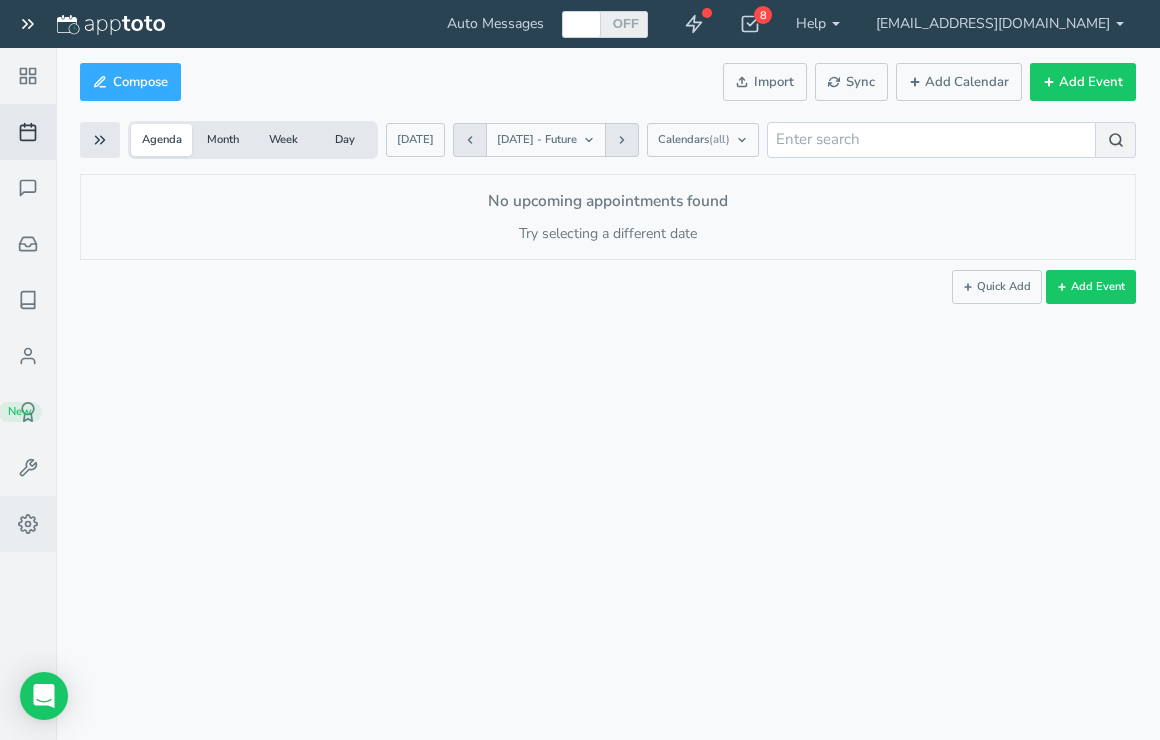 click on "Settings" at bounding box center [28, 524] 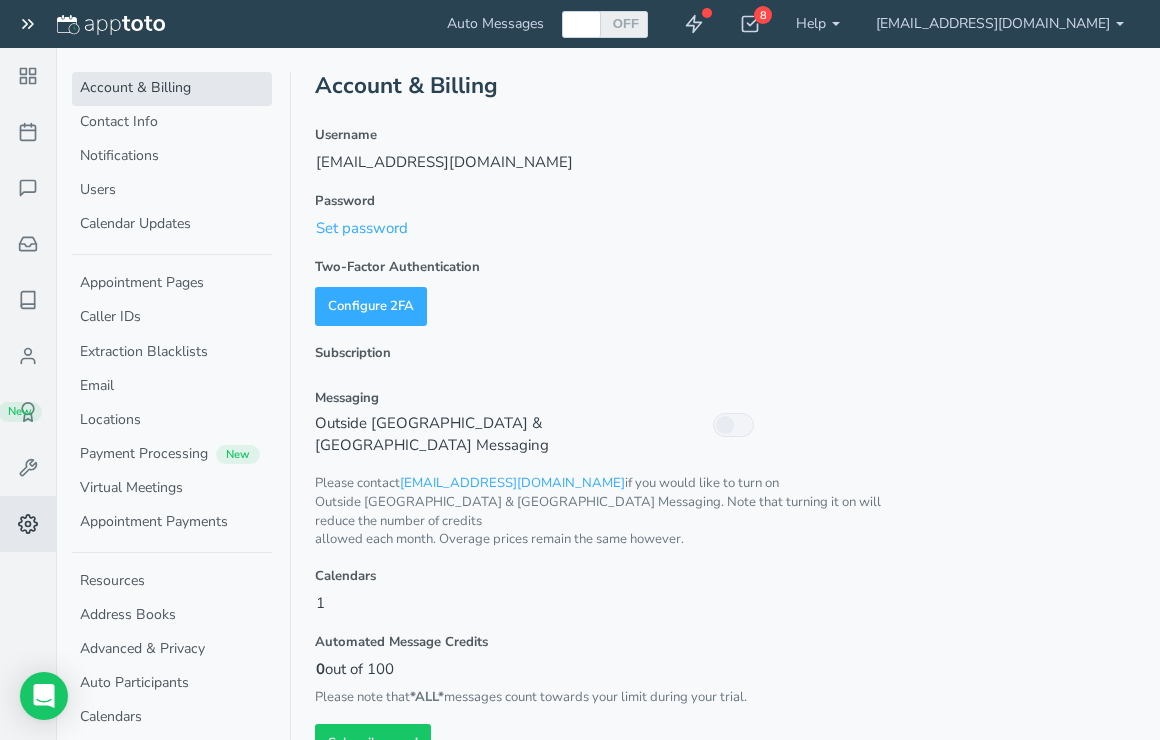 scroll, scrollTop: 4, scrollLeft: 0, axis: vertical 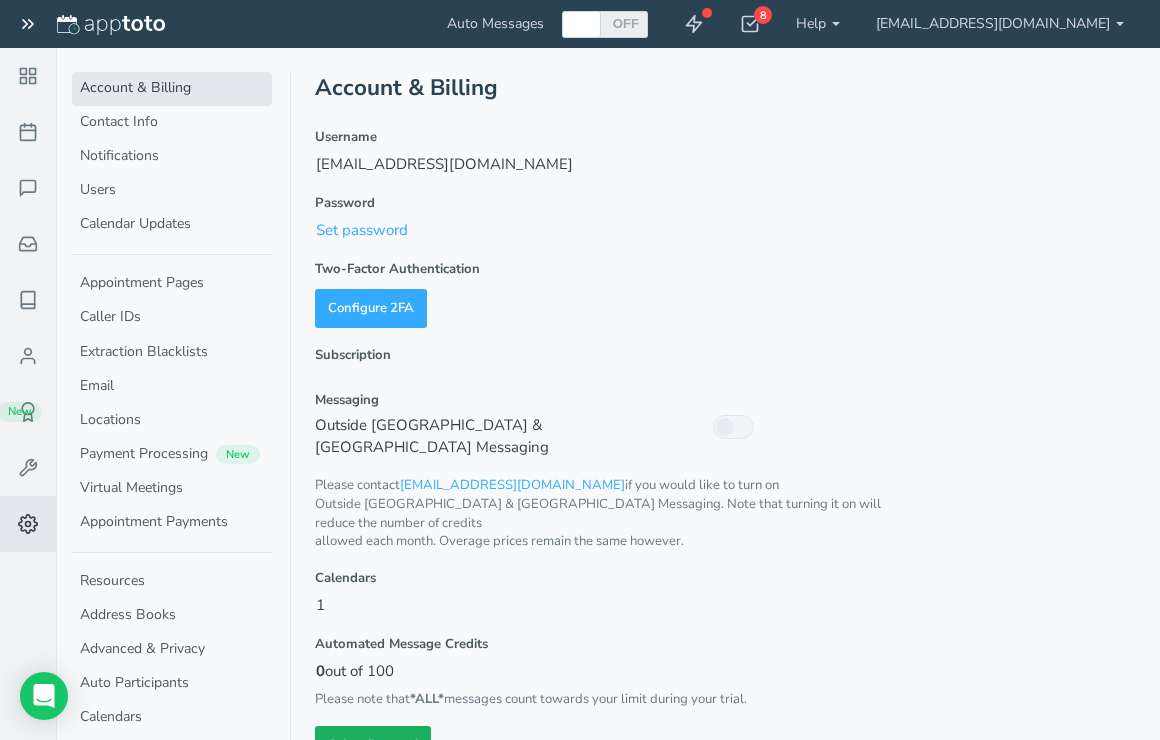 click on "Subscribe now!" at bounding box center [373, 745] 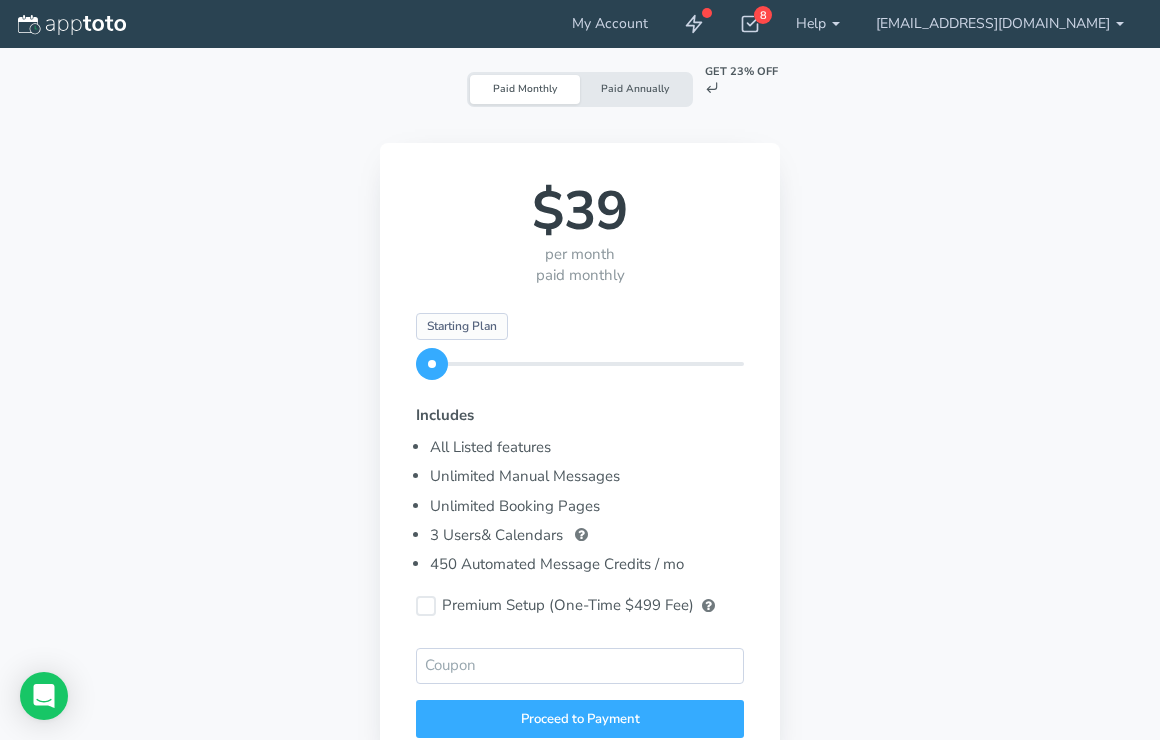 scroll, scrollTop: 132, scrollLeft: 0, axis: vertical 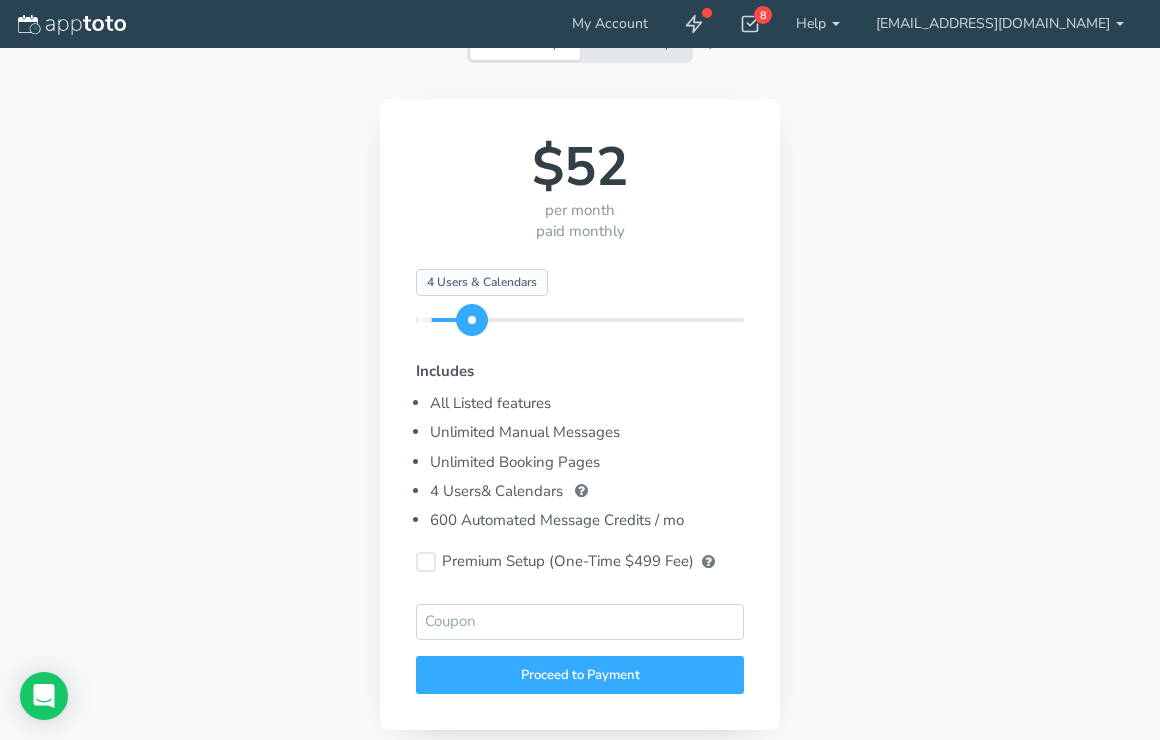 drag, startPoint x: 432, startPoint y: 324, endPoint x: 469, endPoint y: 323, distance: 37.01351 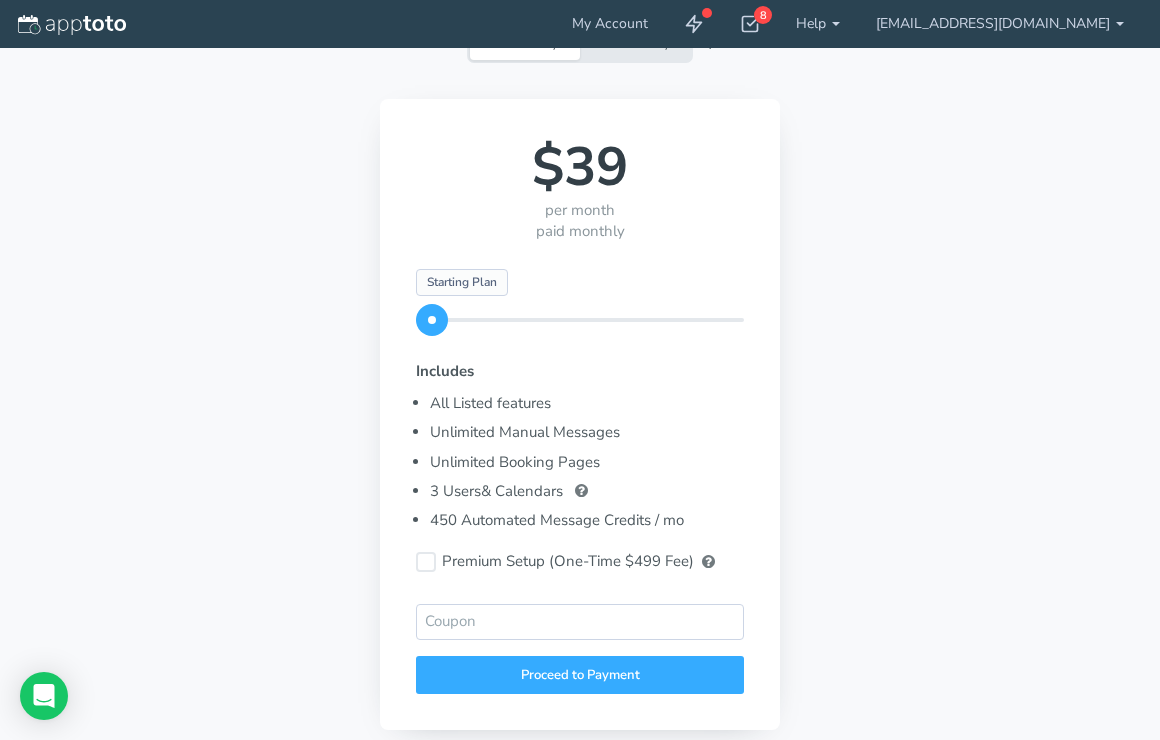 drag, startPoint x: 473, startPoint y: 310, endPoint x: 409, endPoint y: 313, distance: 64.070274 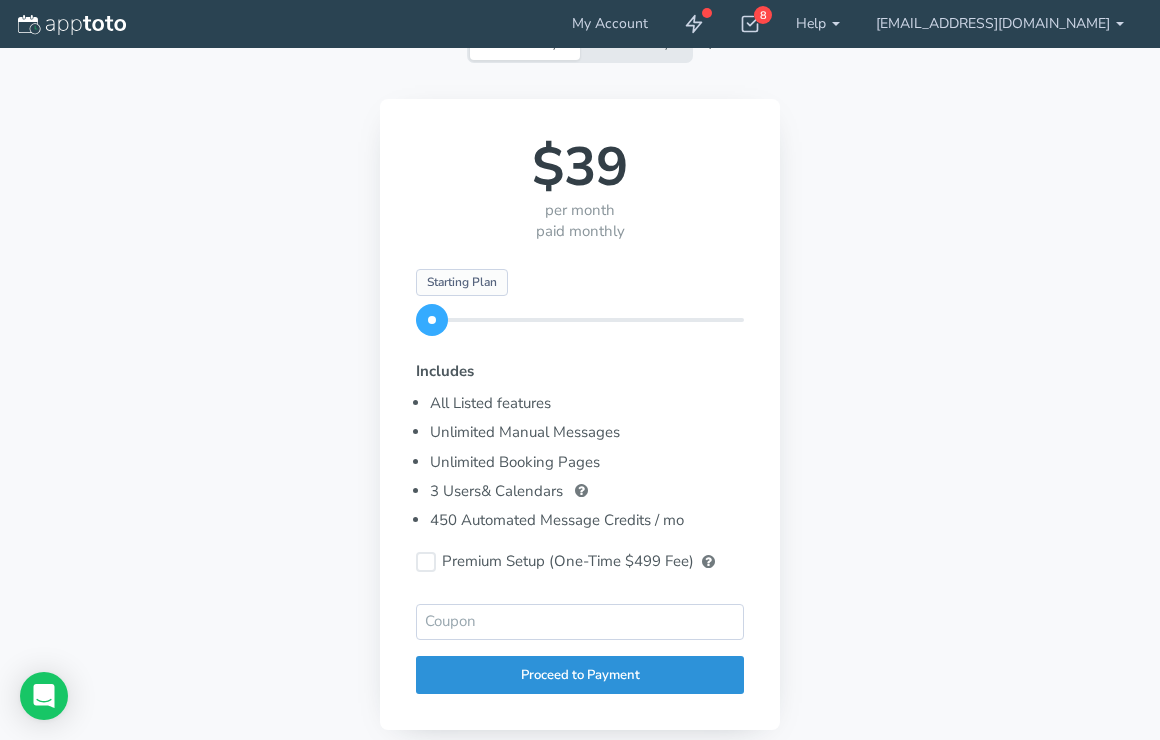 click on "Proceed to Payment" at bounding box center (580, 675) 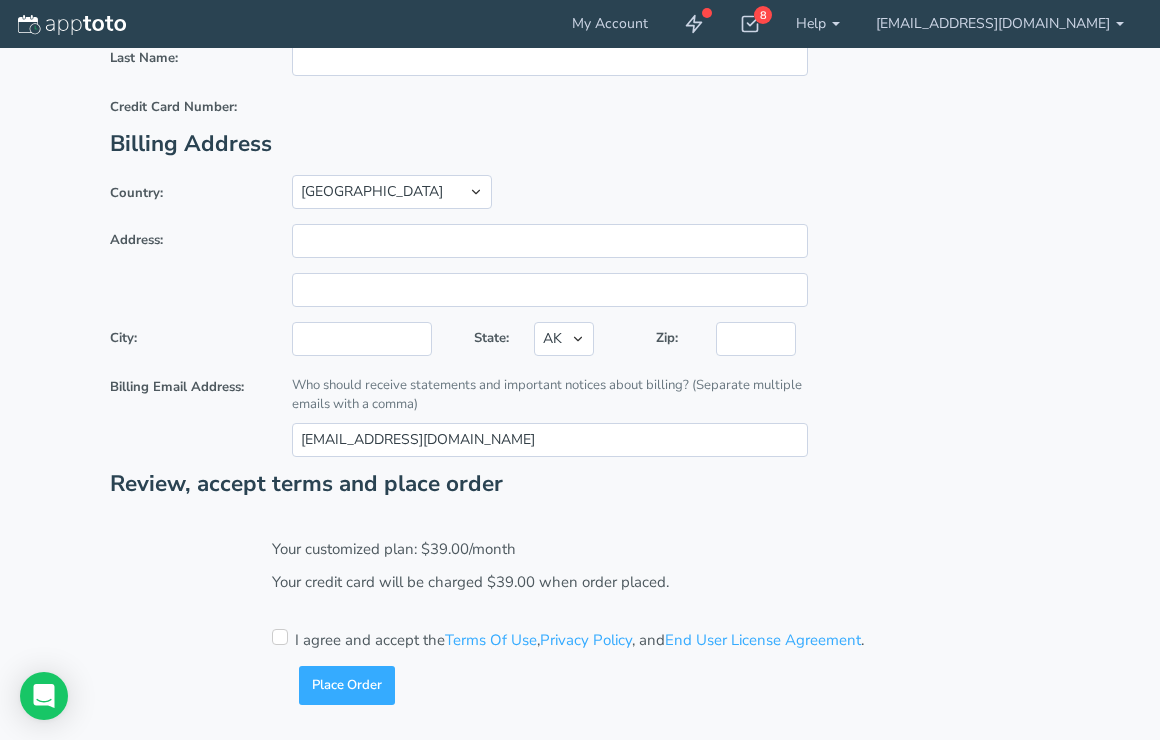 scroll, scrollTop: 0, scrollLeft: 0, axis: both 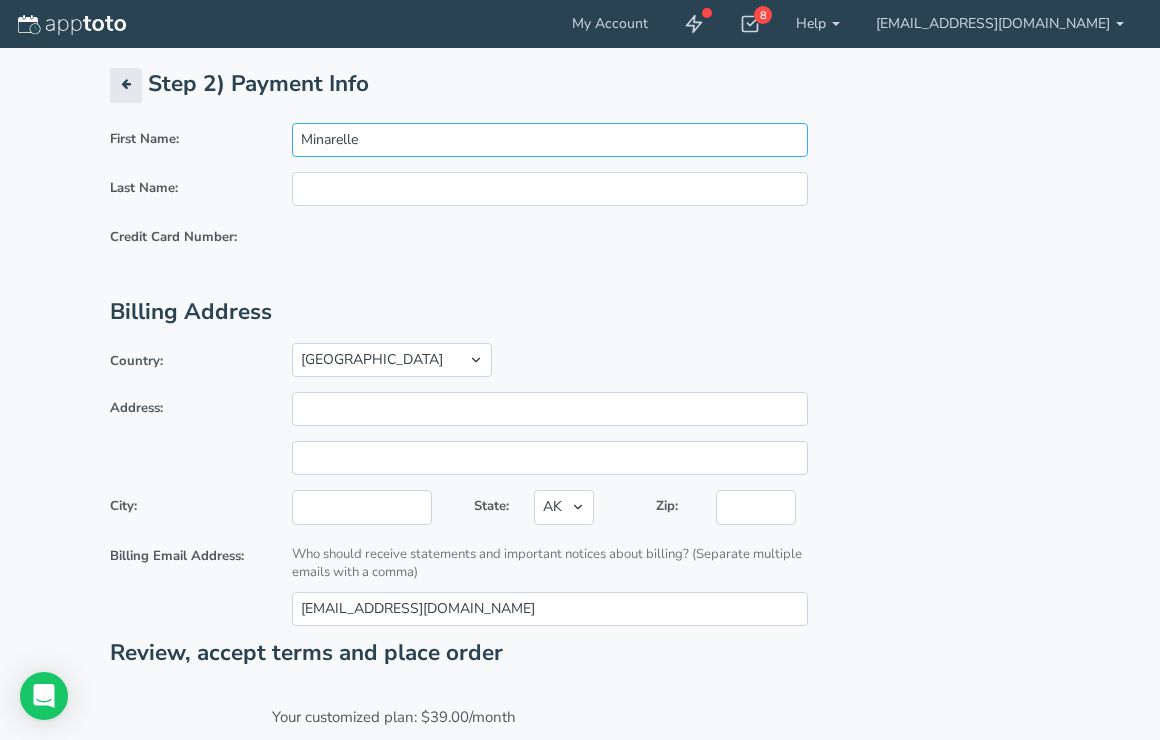 click on "Minarelle" at bounding box center [550, 140] 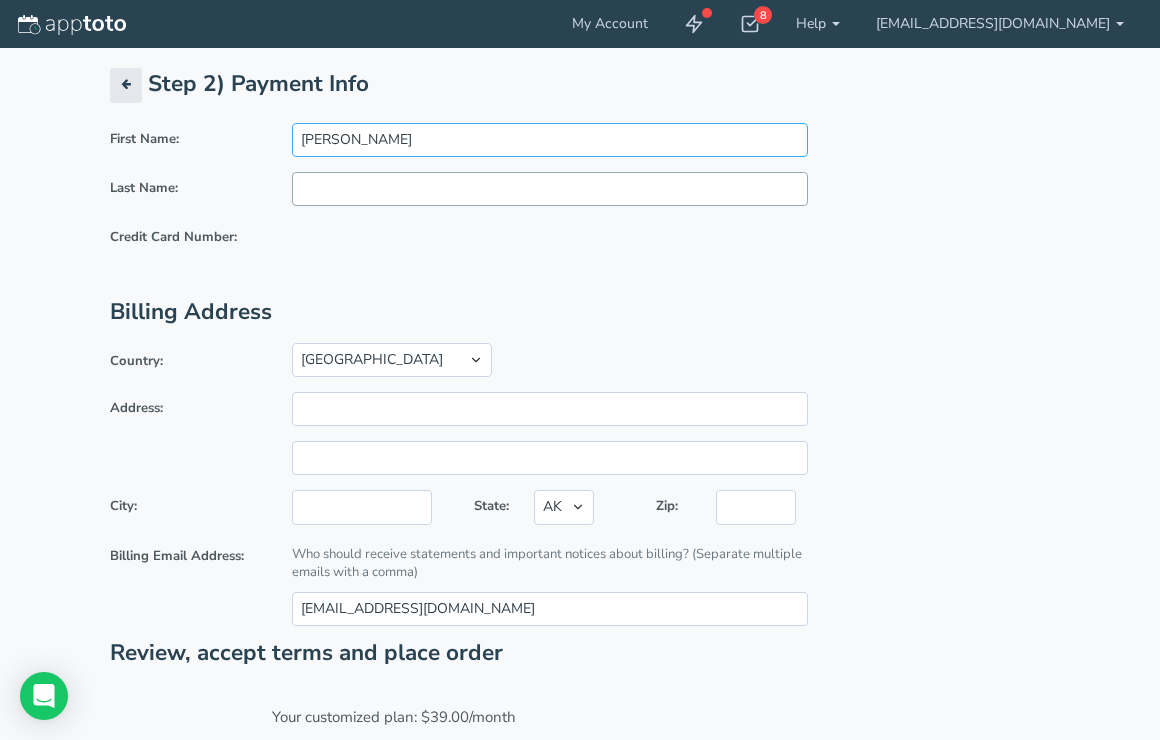 type on "Ignacio" 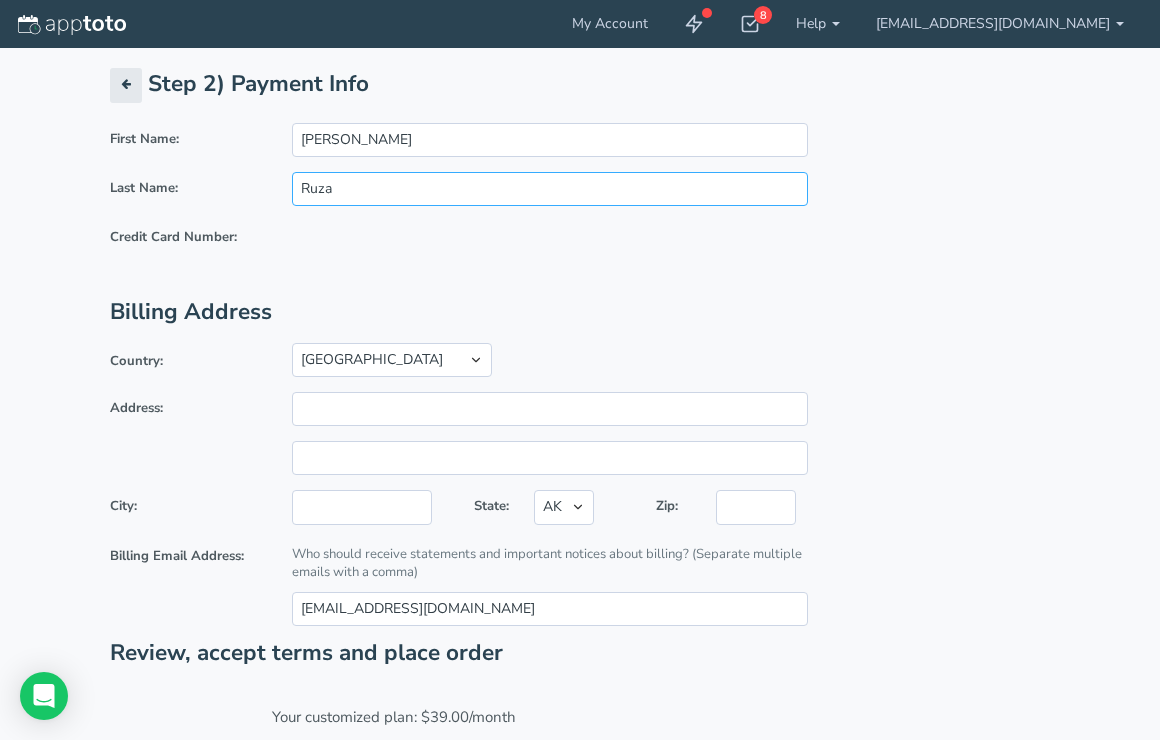 type on "Ruza" 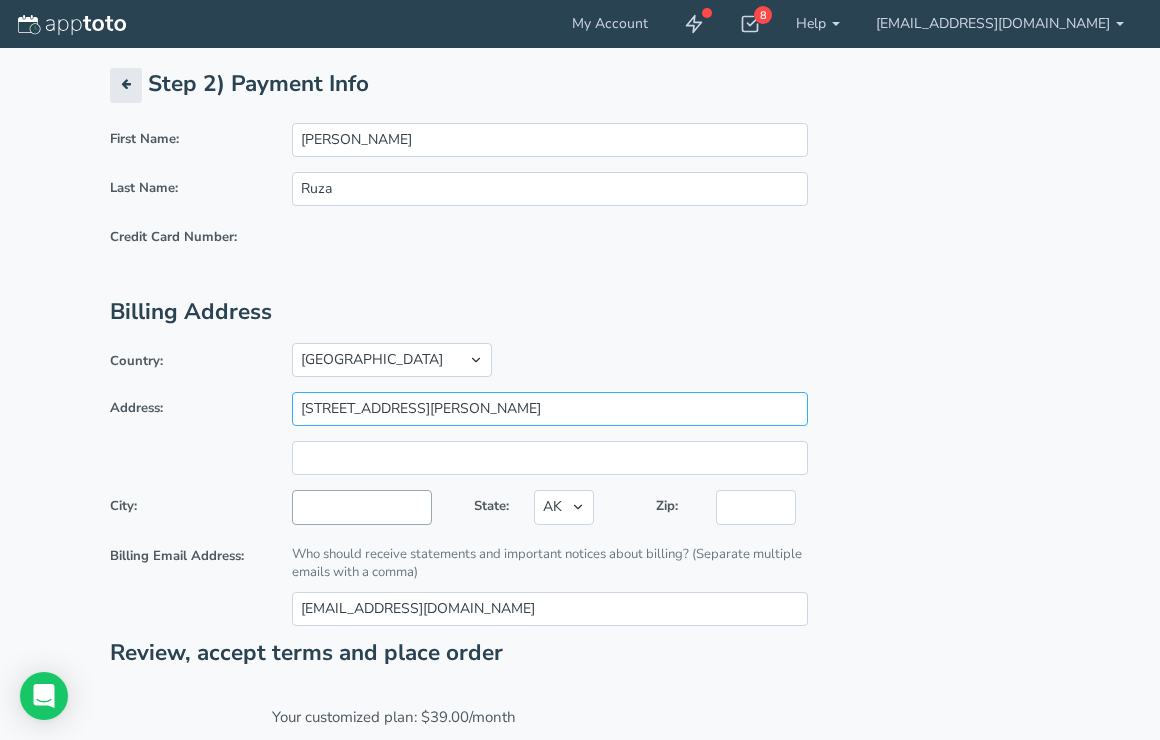 type on "3651 lindell road" 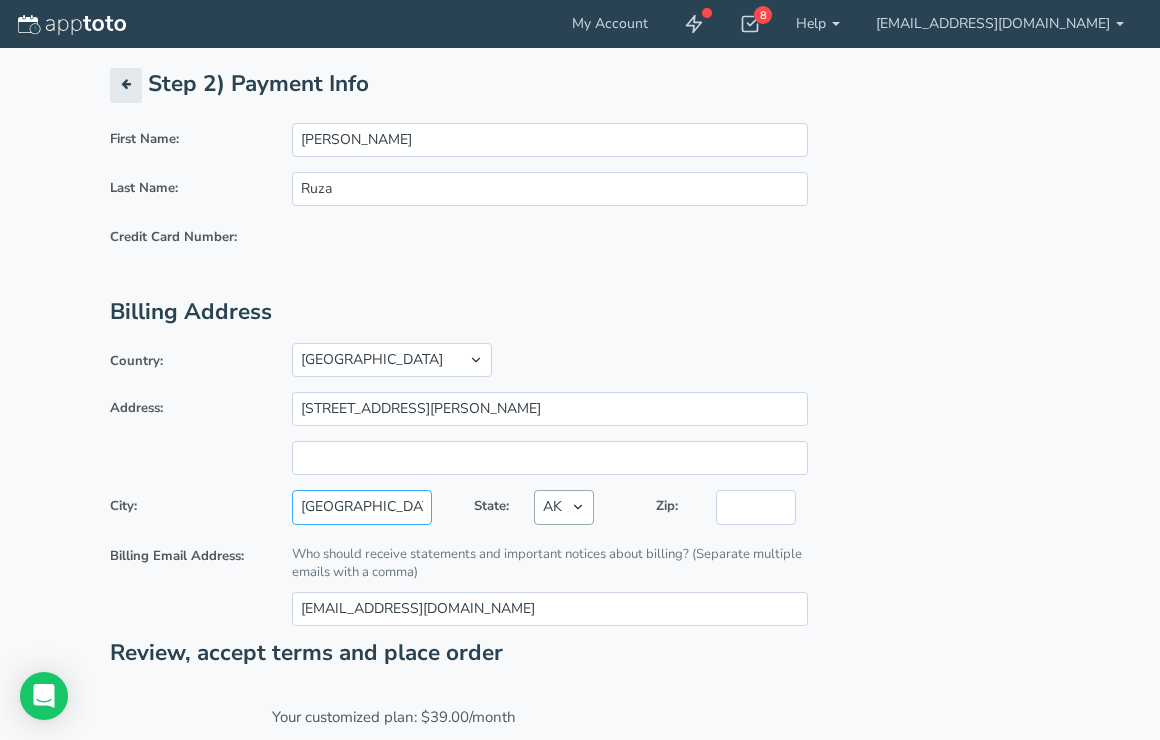 type on "las vegas" 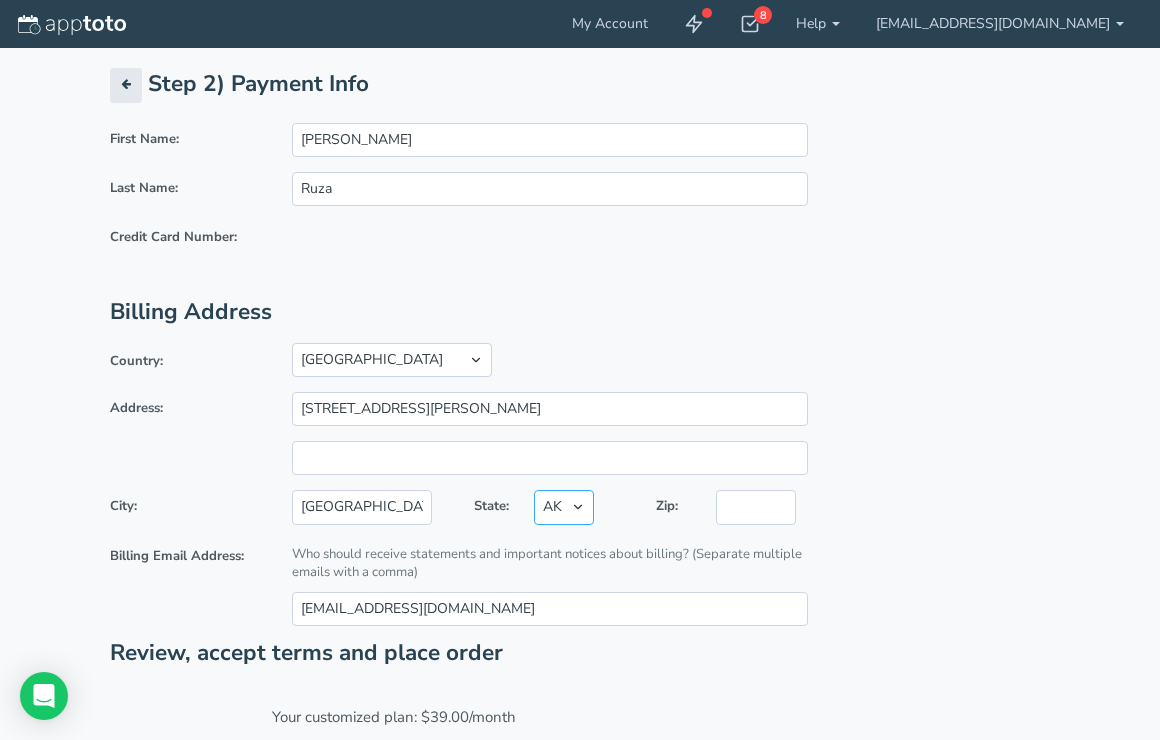 select on "NV" 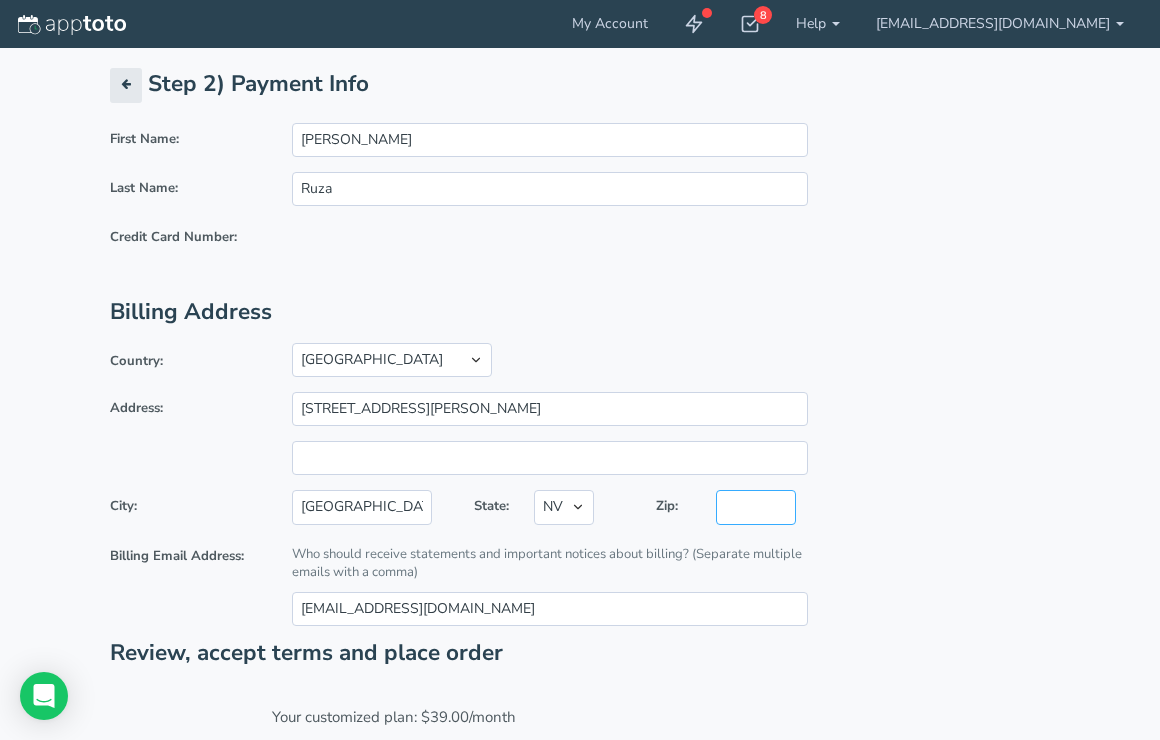 click at bounding box center [756, 507] 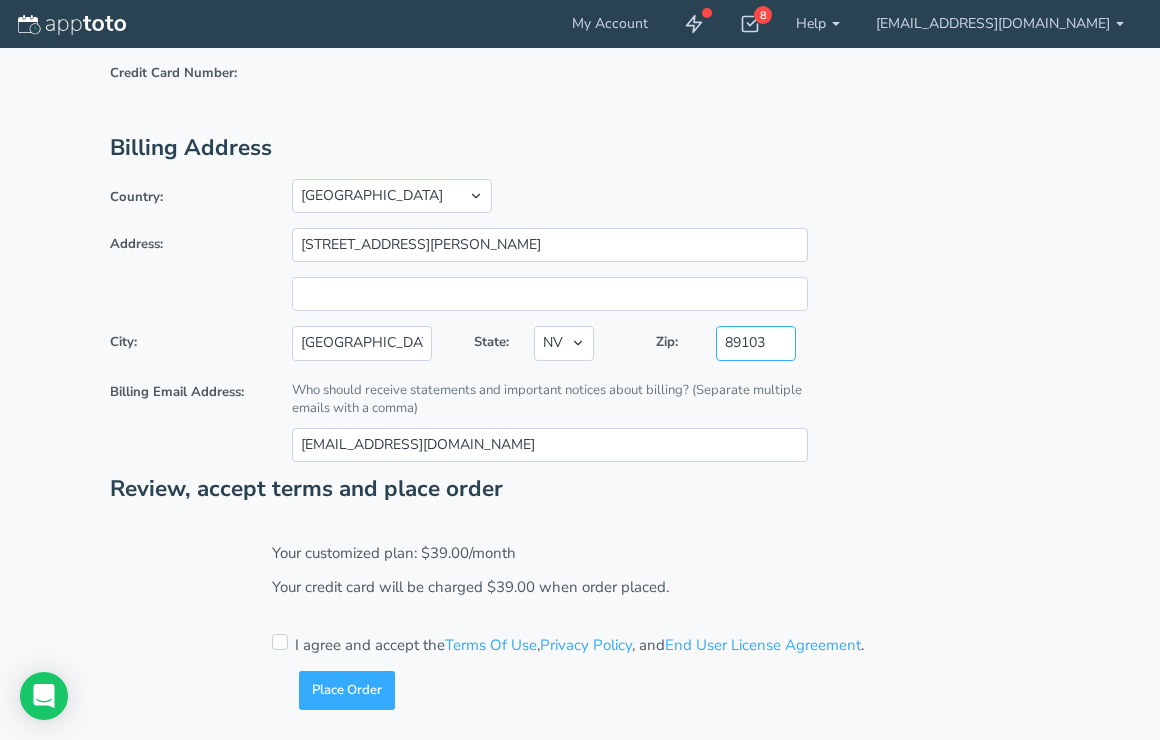 scroll, scrollTop: 163, scrollLeft: 0, axis: vertical 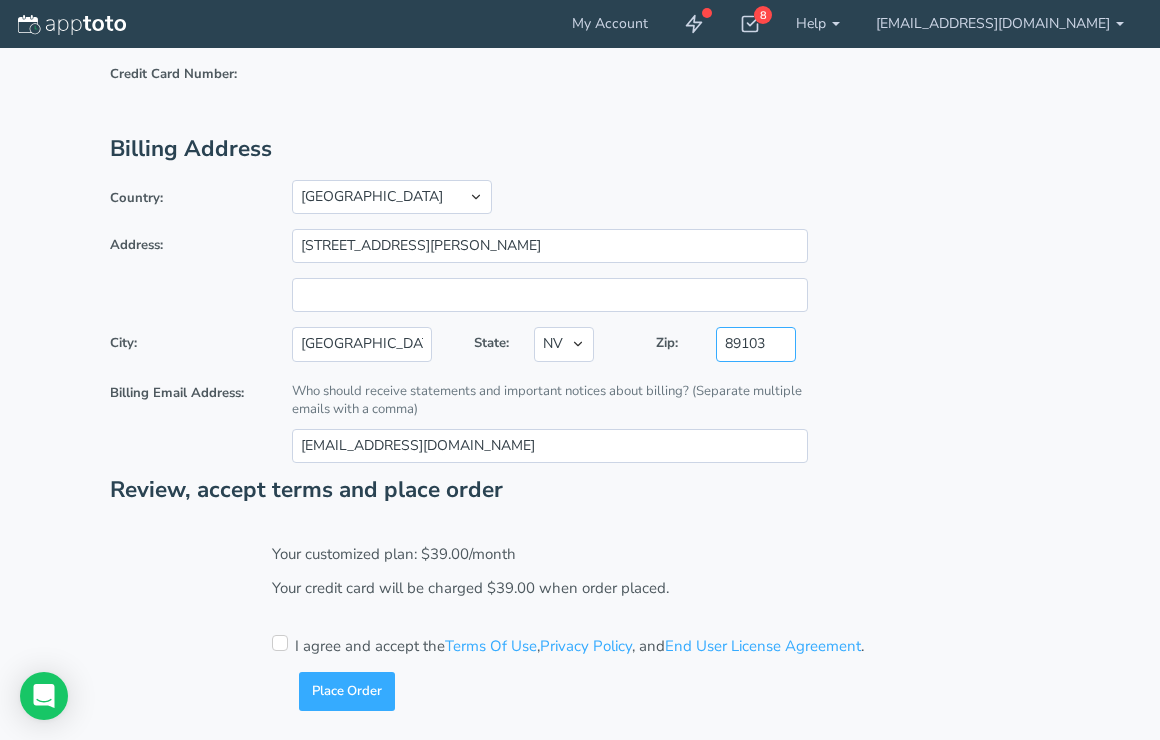 type on "89103" 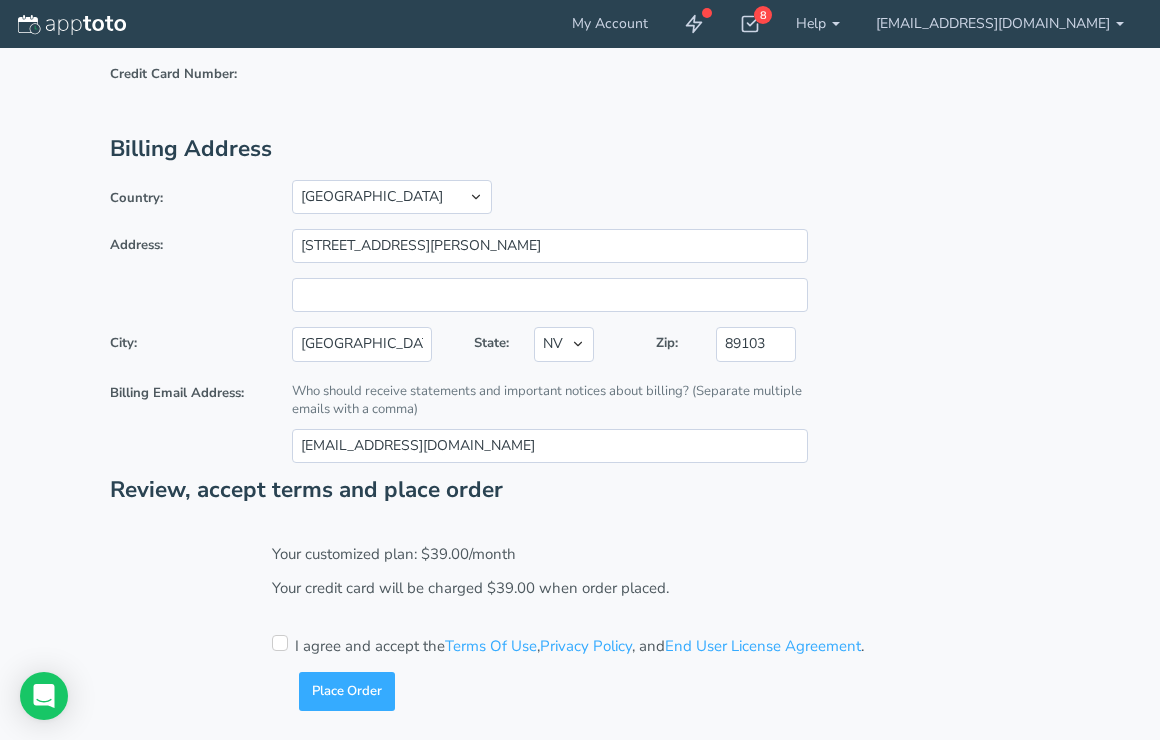click at bounding box center (280, 643) 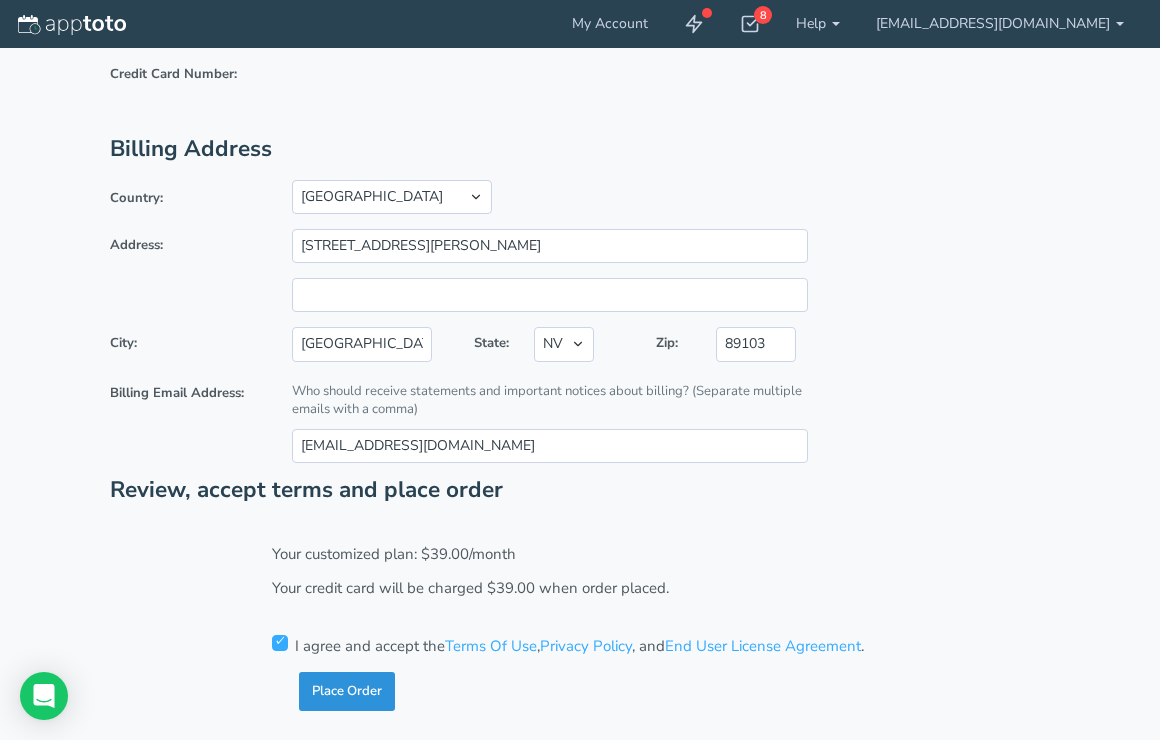 click on "Place Order" at bounding box center (347, 691) 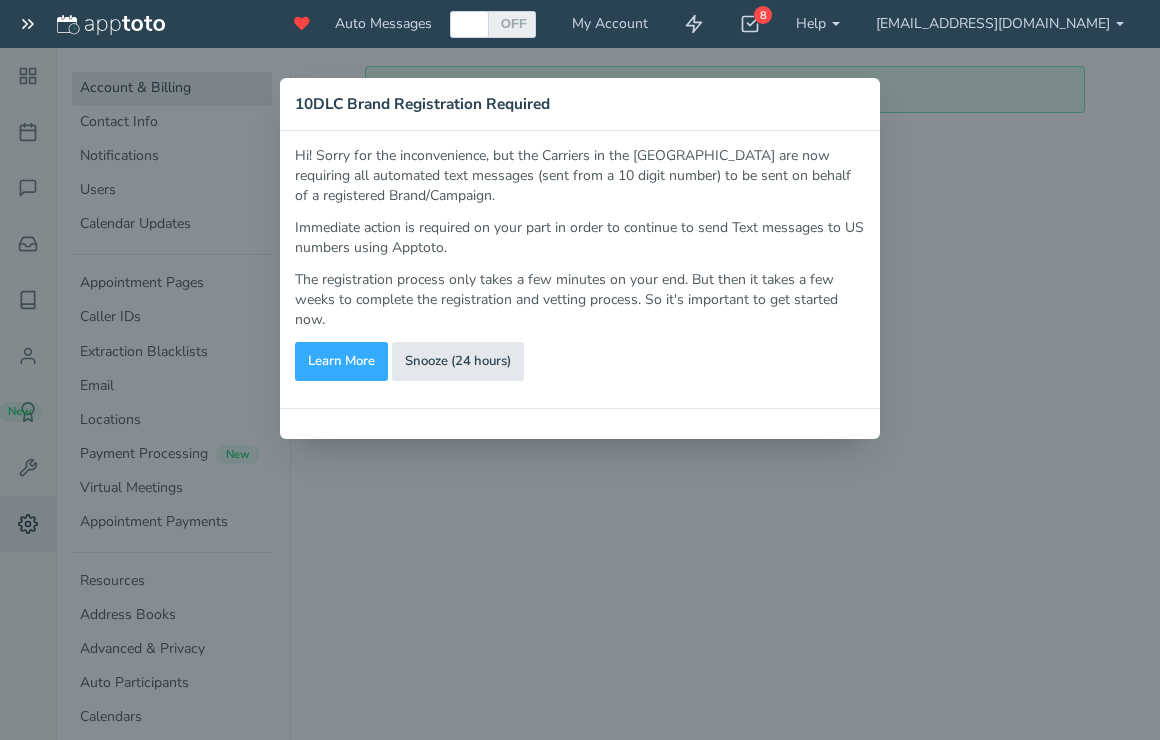 scroll, scrollTop: 0, scrollLeft: 0, axis: both 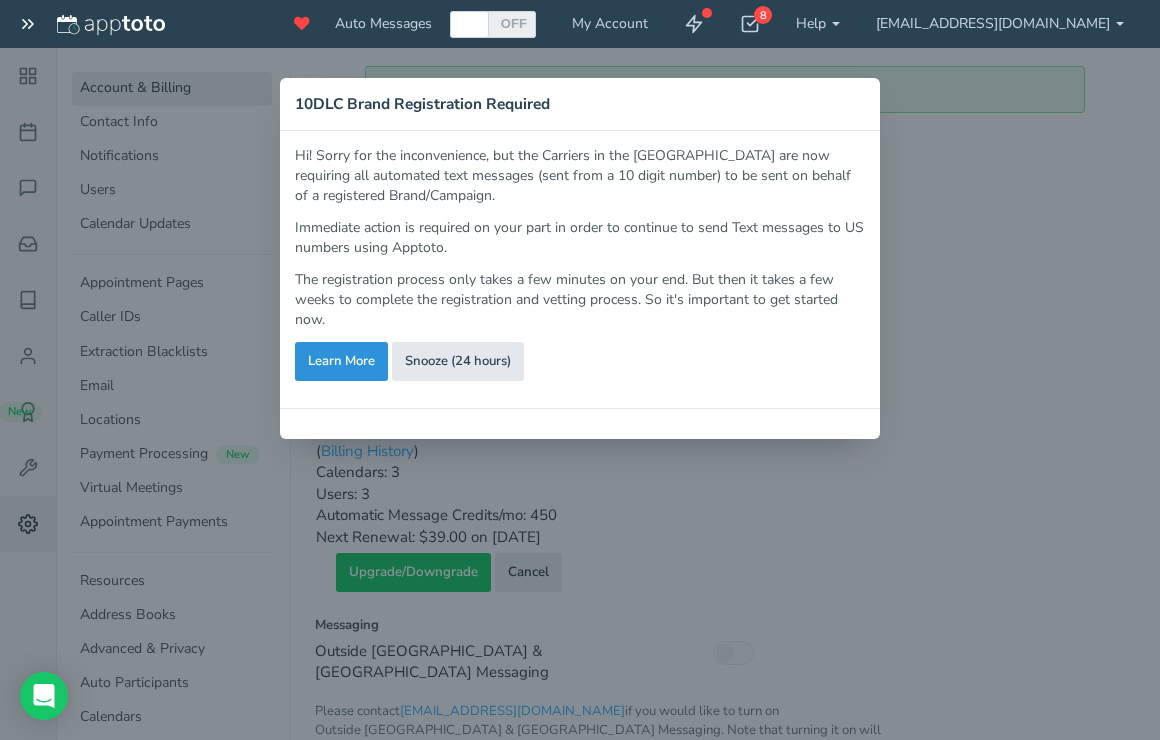 click on "Learn More" at bounding box center [341, 361] 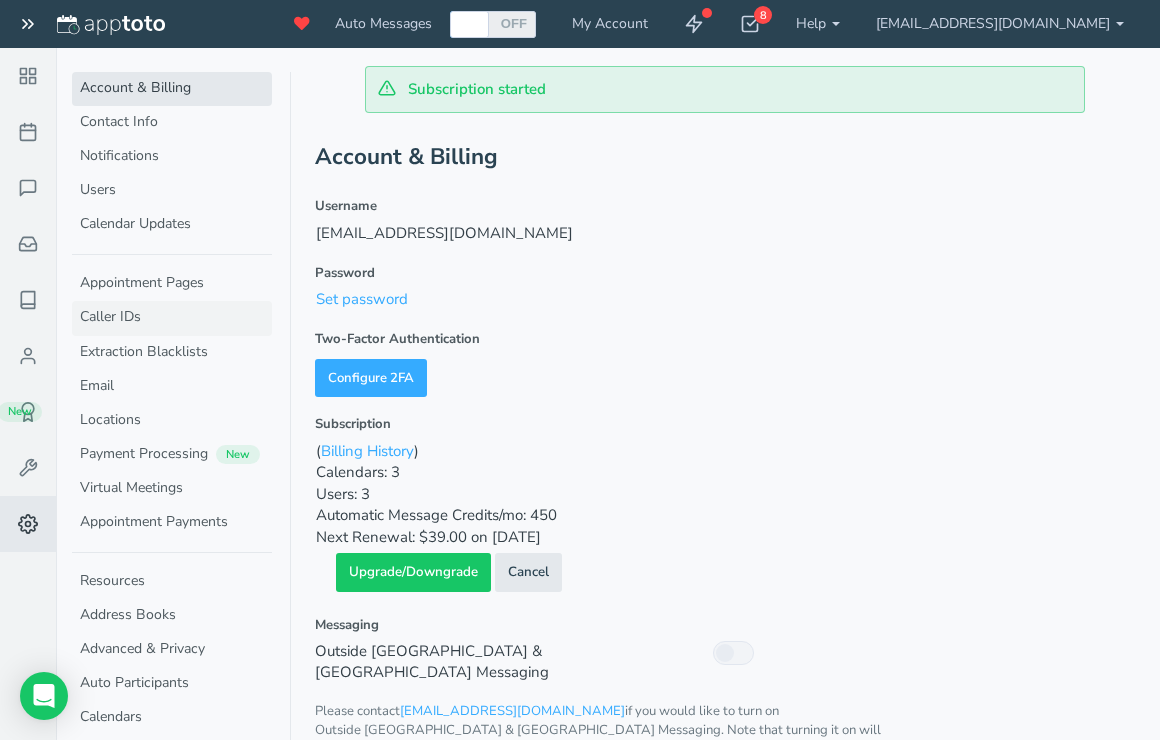 click on "Caller IDs" at bounding box center [172, 318] 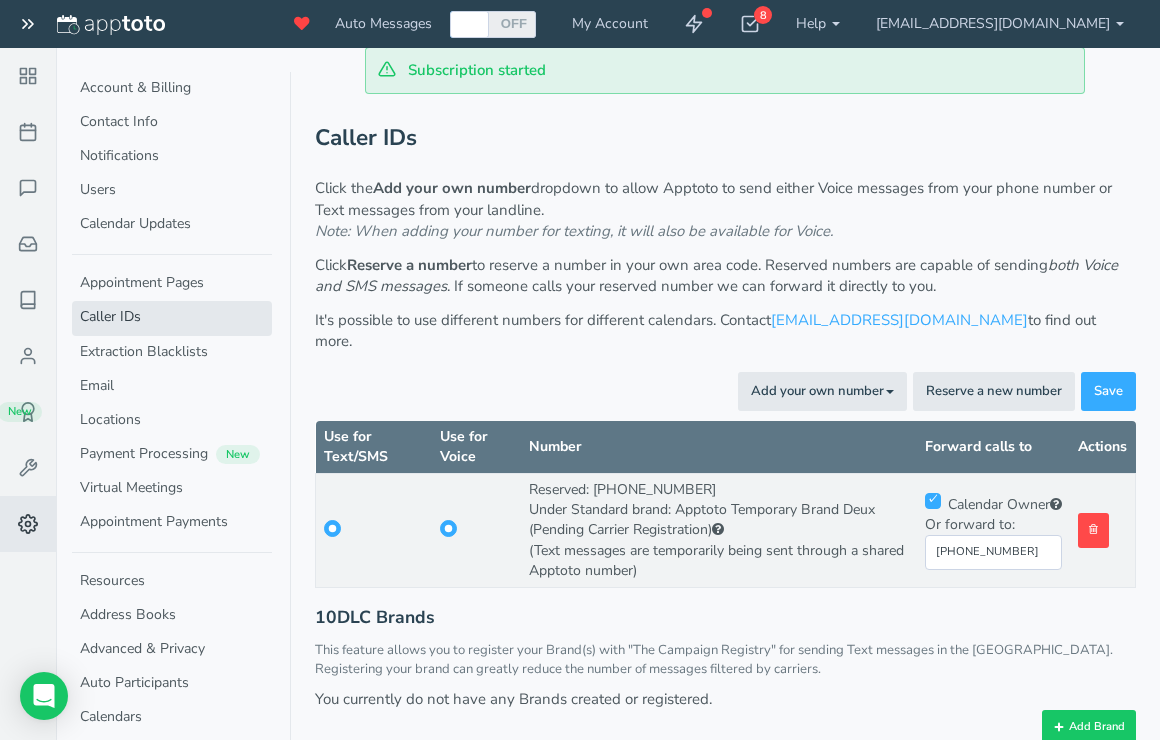 scroll, scrollTop: 18, scrollLeft: 0, axis: vertical 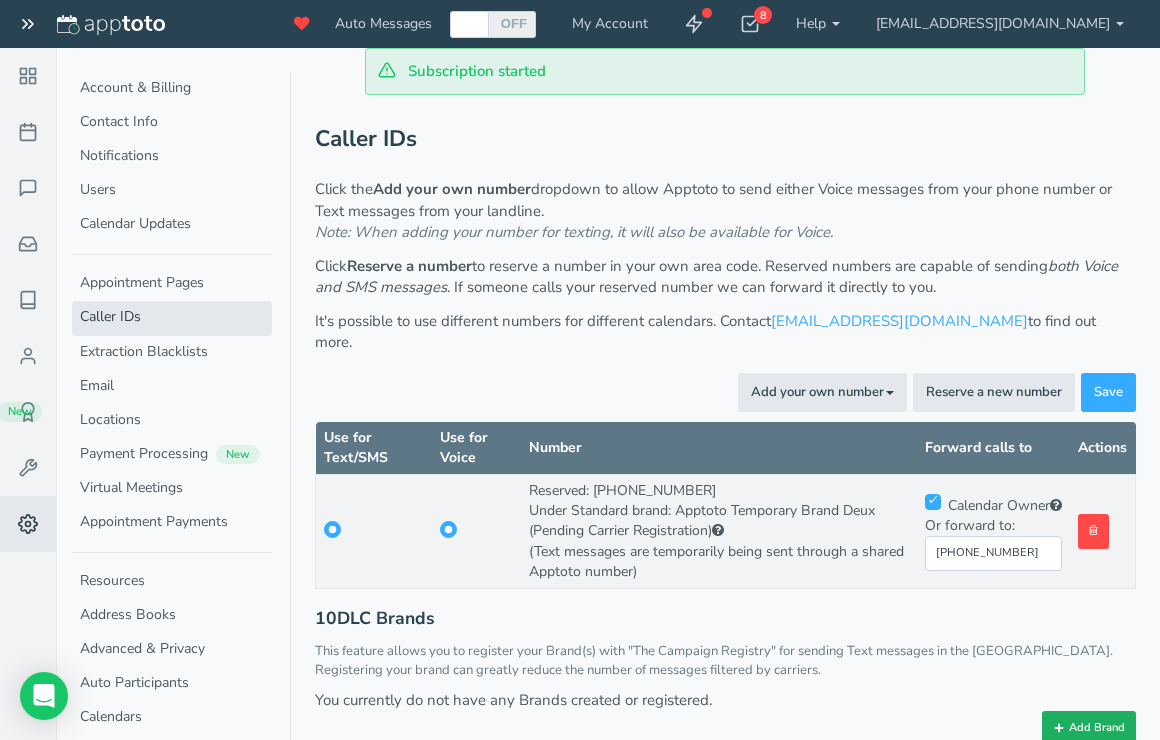 click on "Add Brand" at bounding box center (1089, 728) 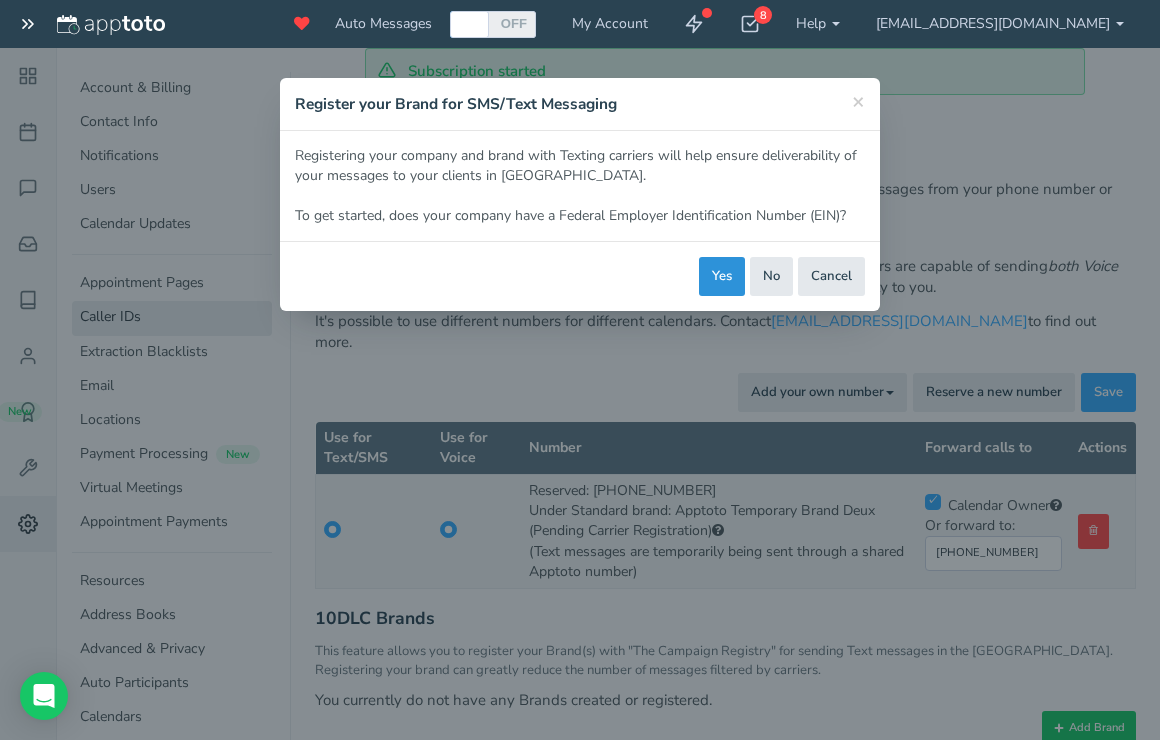 click on "Yes" at bounding box center [722, 276] 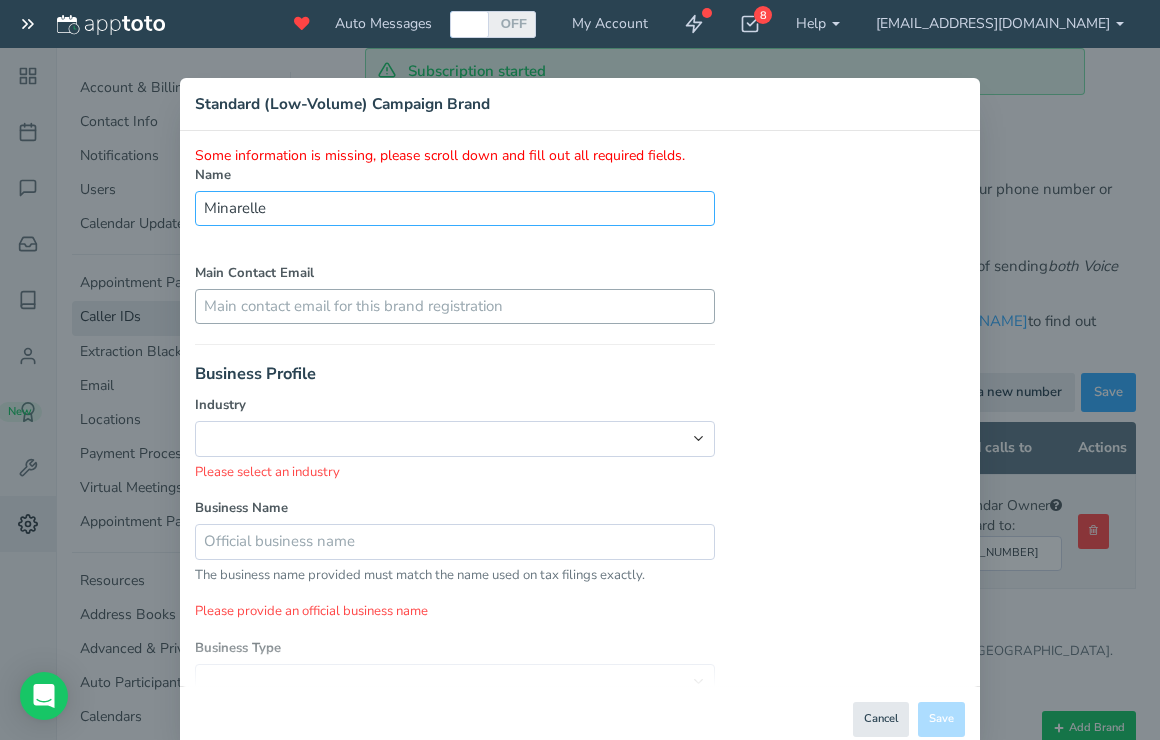 type on "Minarelle" 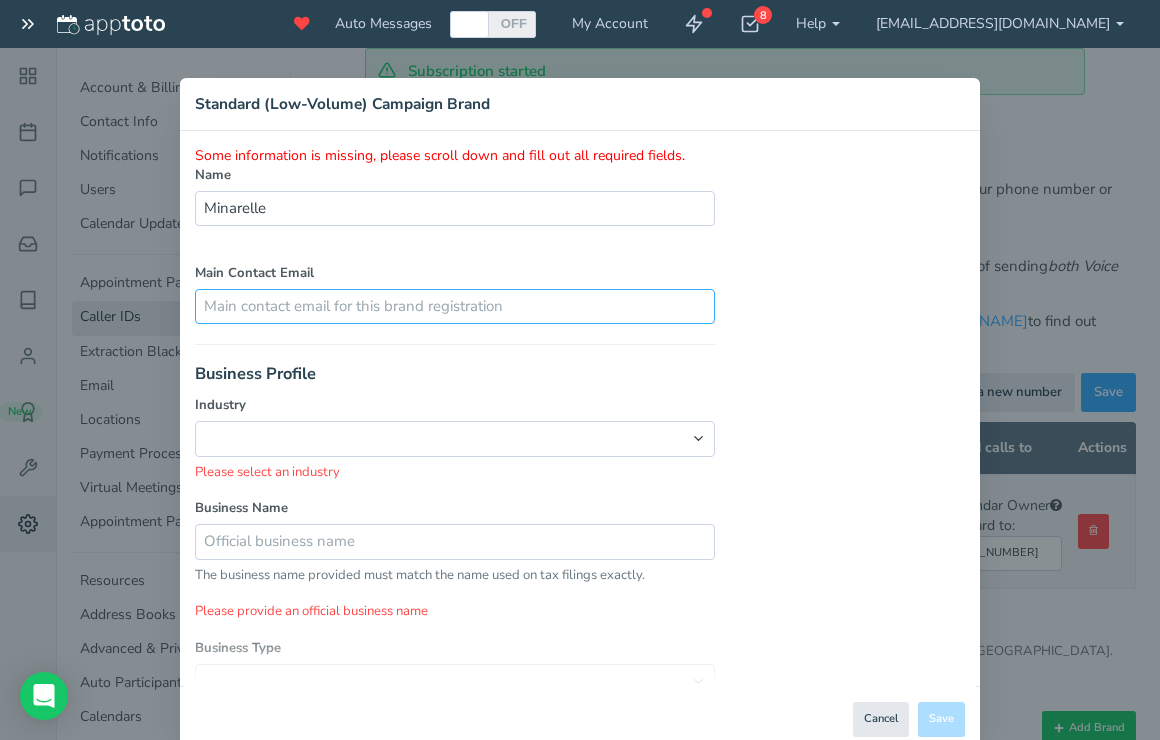 paste on "[EMAIL_ADDRESS][DOMAIN_NAME]" 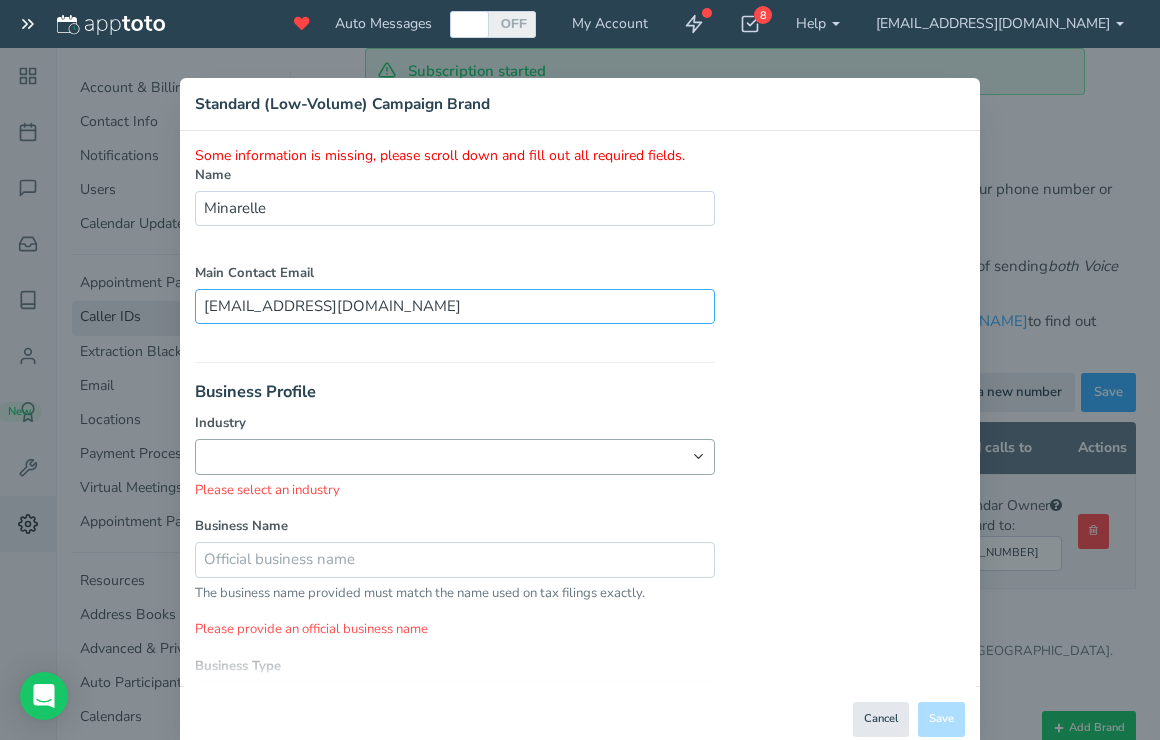 type on "[EMAIL_ADDRESS][DOMAIN_NAME]" 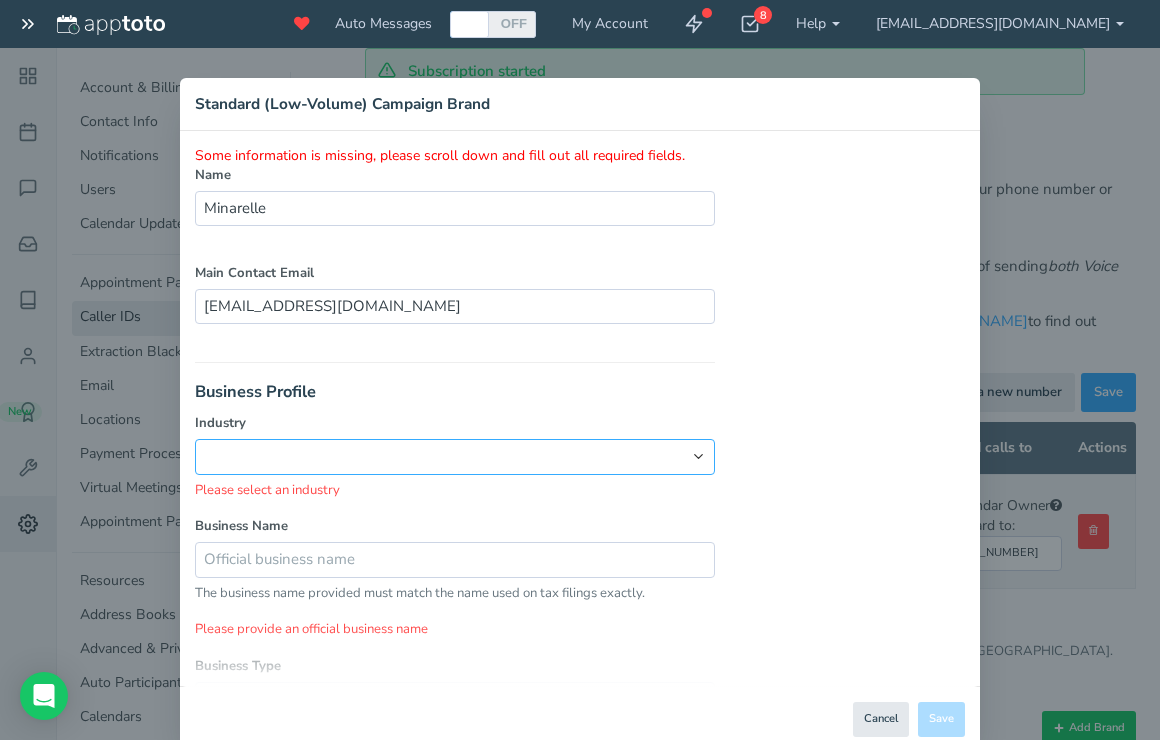 select on "string:RETAIL" 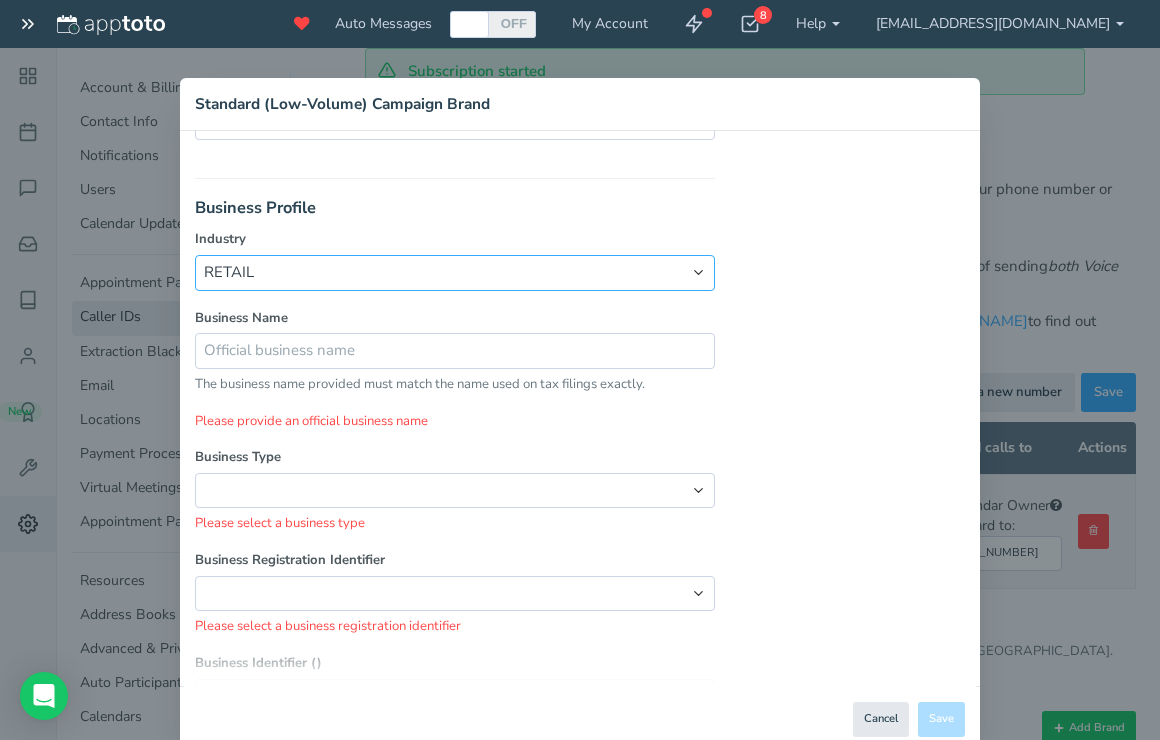 scroll, scrollTop: 185, scrollLeft: 0, axis: vertical 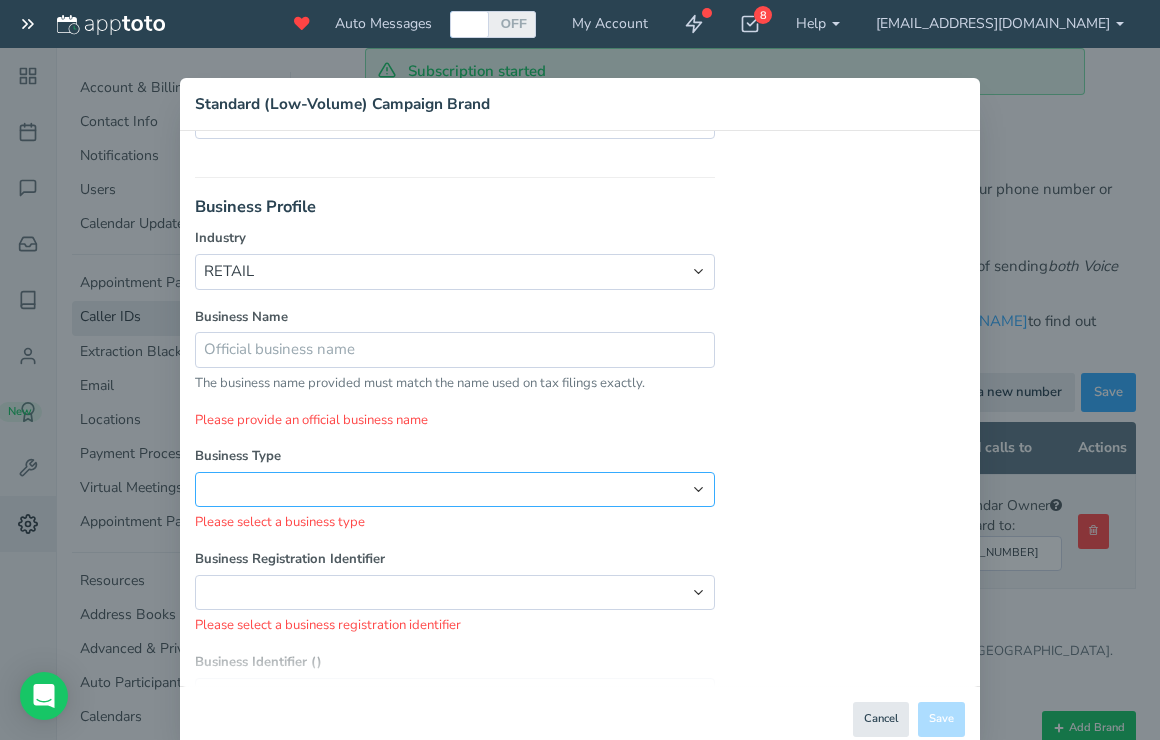 select on "string:Corporation" 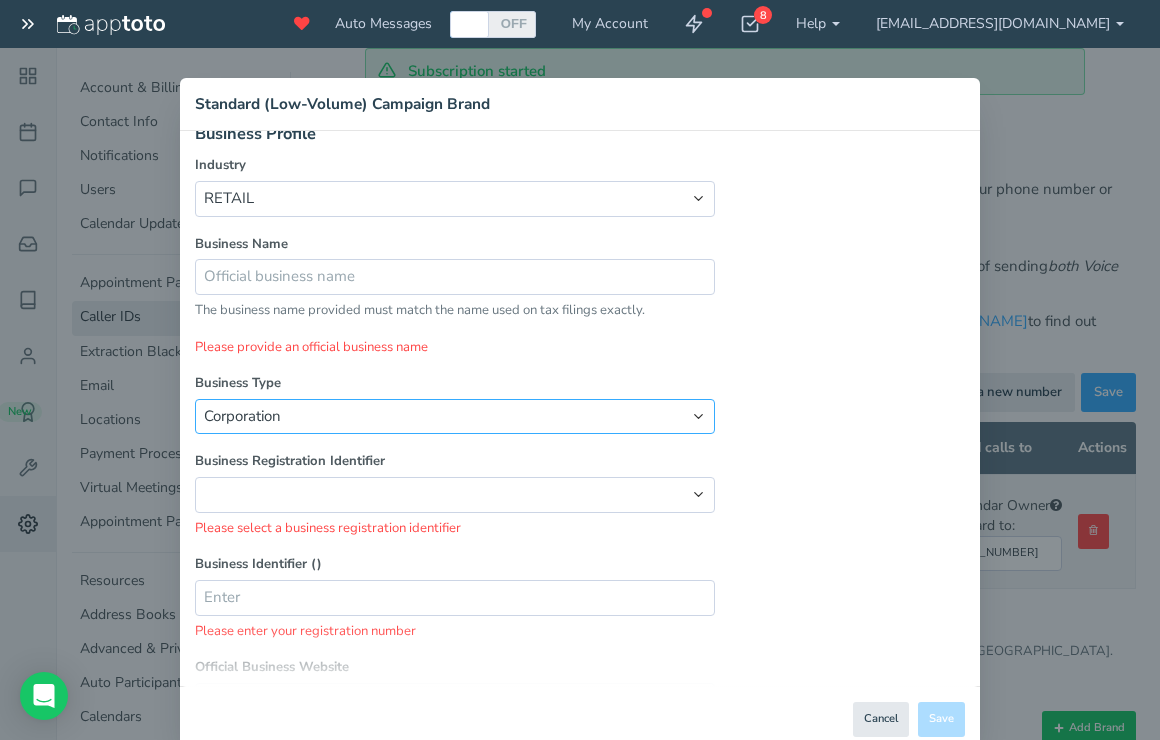 scroll, scrollTop: 286, scrollLeft: 0, axis: vertical 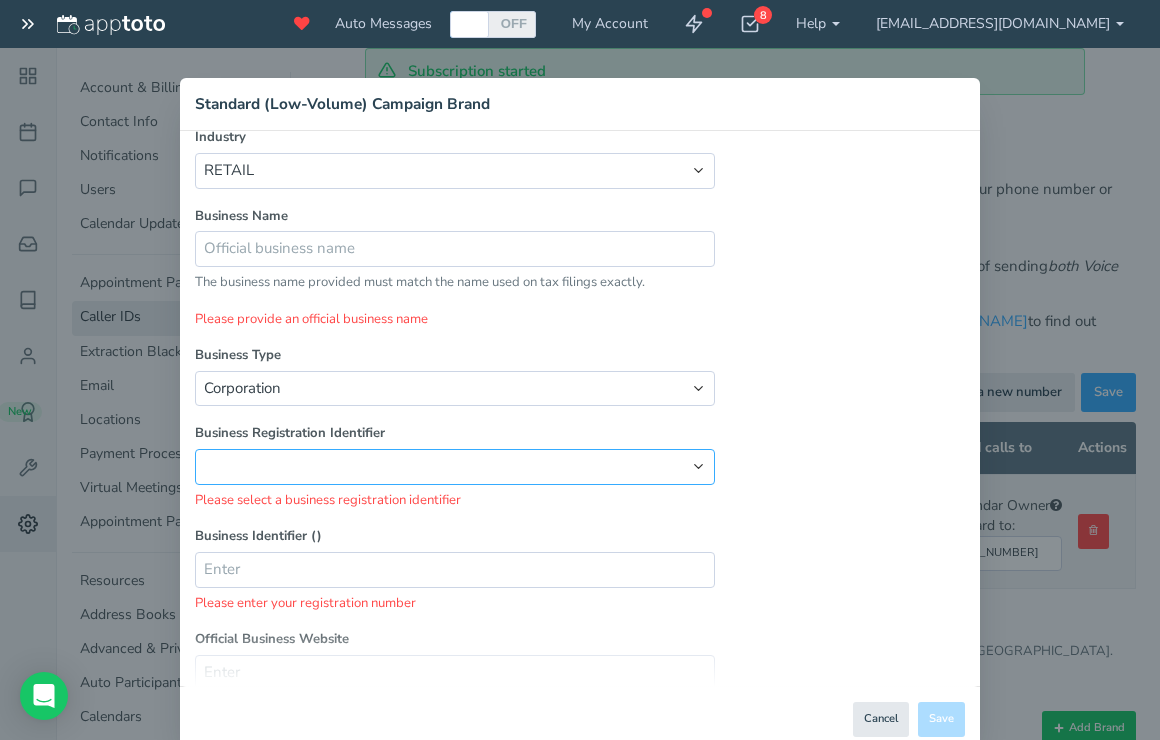 select on "string:EIN" 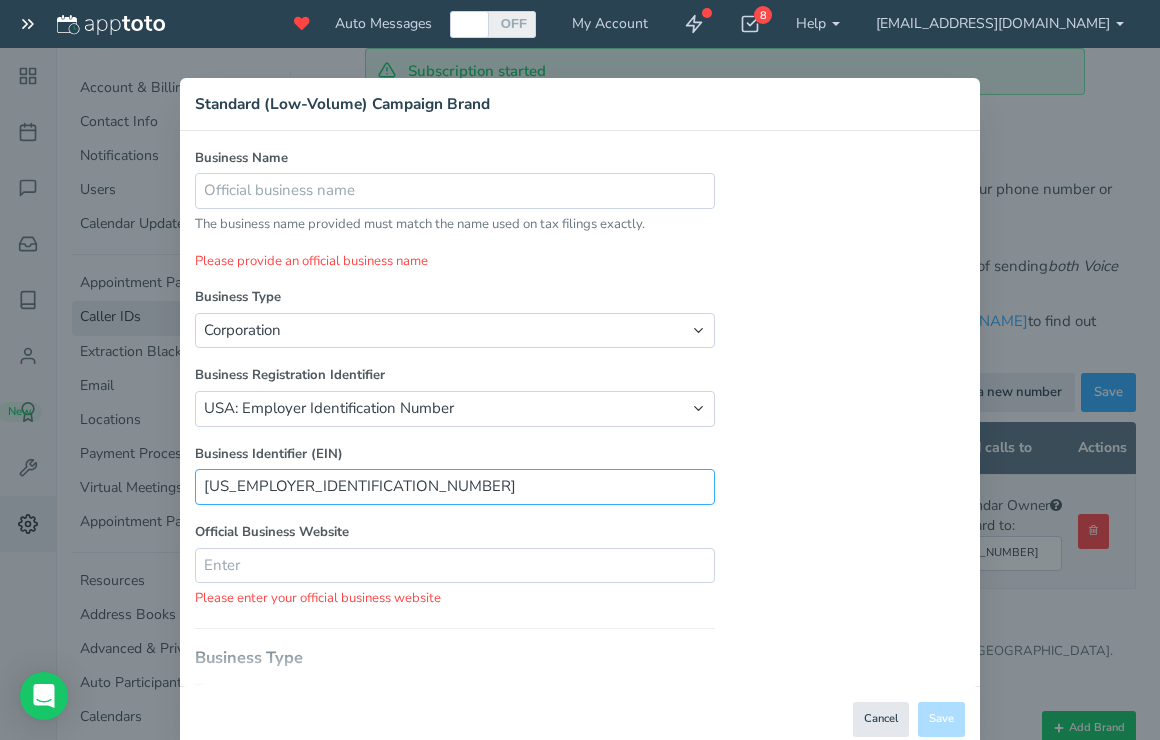 scroll, scrollTop: 347, scrollLeft: 0, axis: vertical 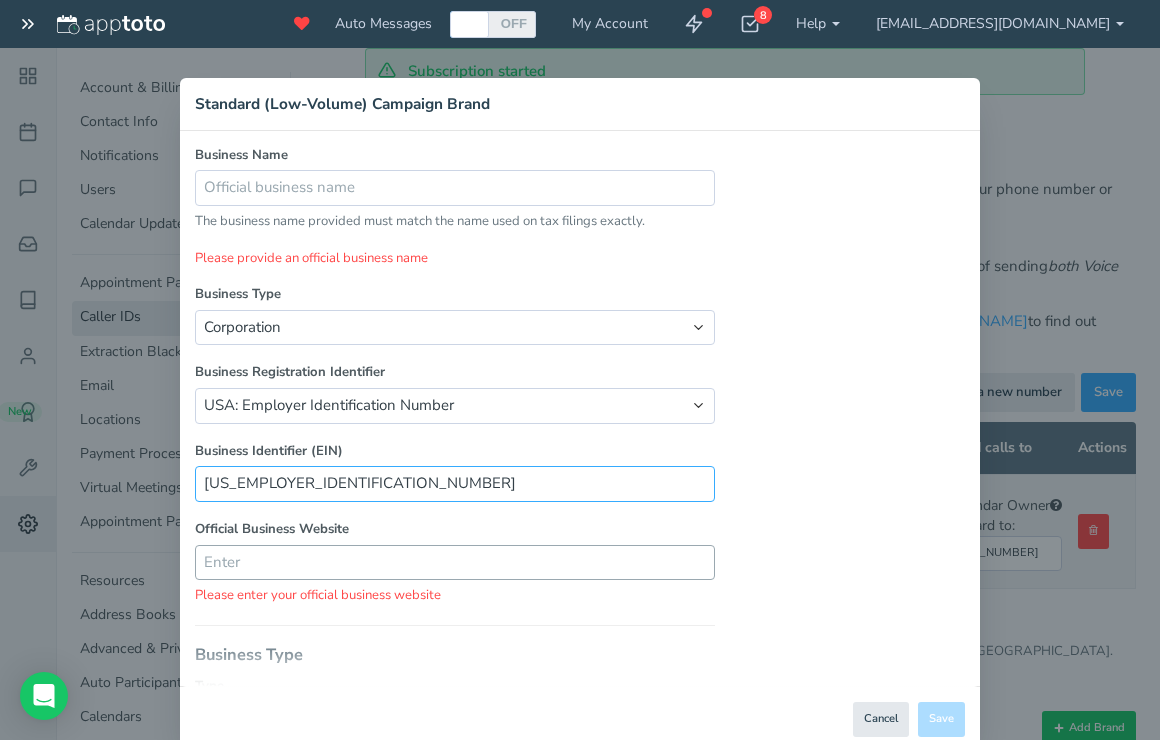 type on "[US_EMPLOYER_IDENTIFICATION_NUMBER]" 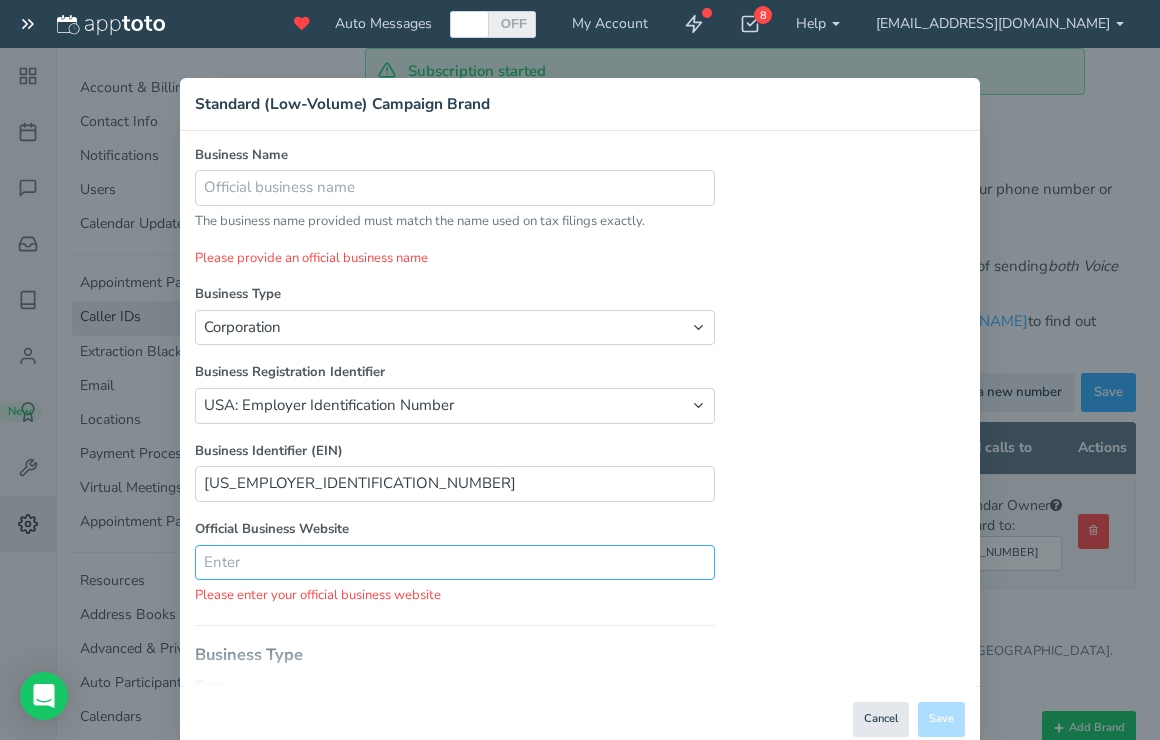 paste on "[URL][DOMAIN_NAME]" 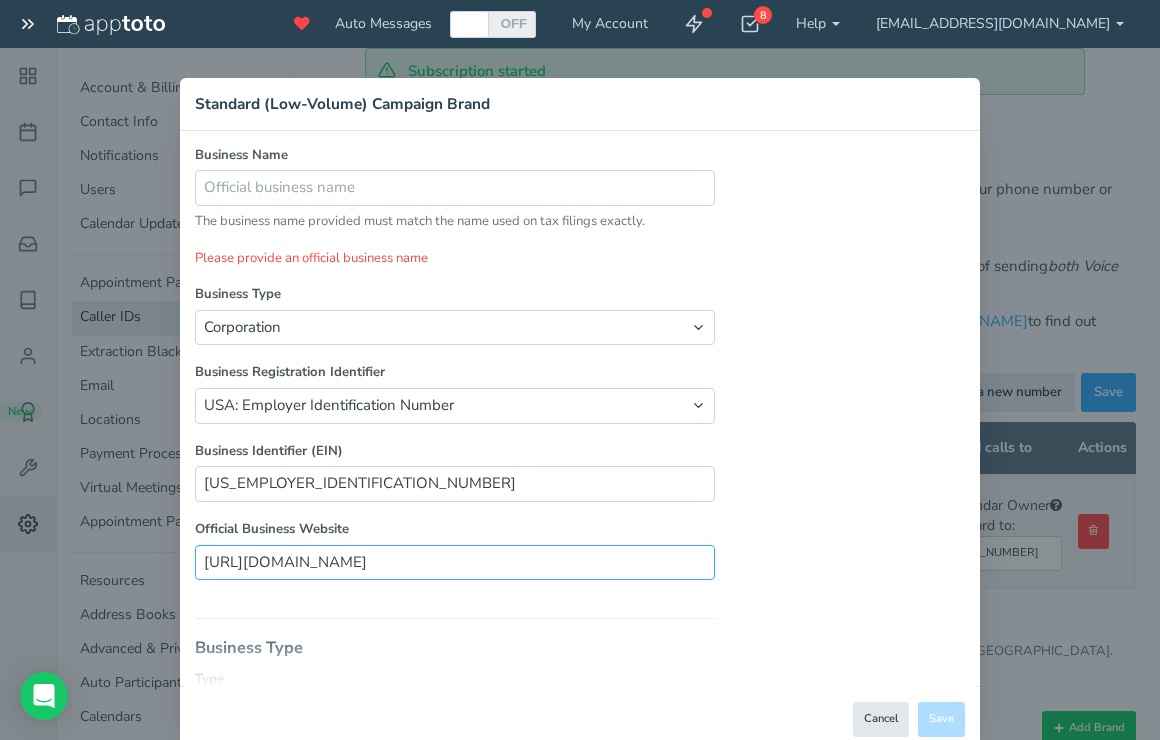 scroll, scrollTop: 500, scrollLeft: 0, axis: vertical 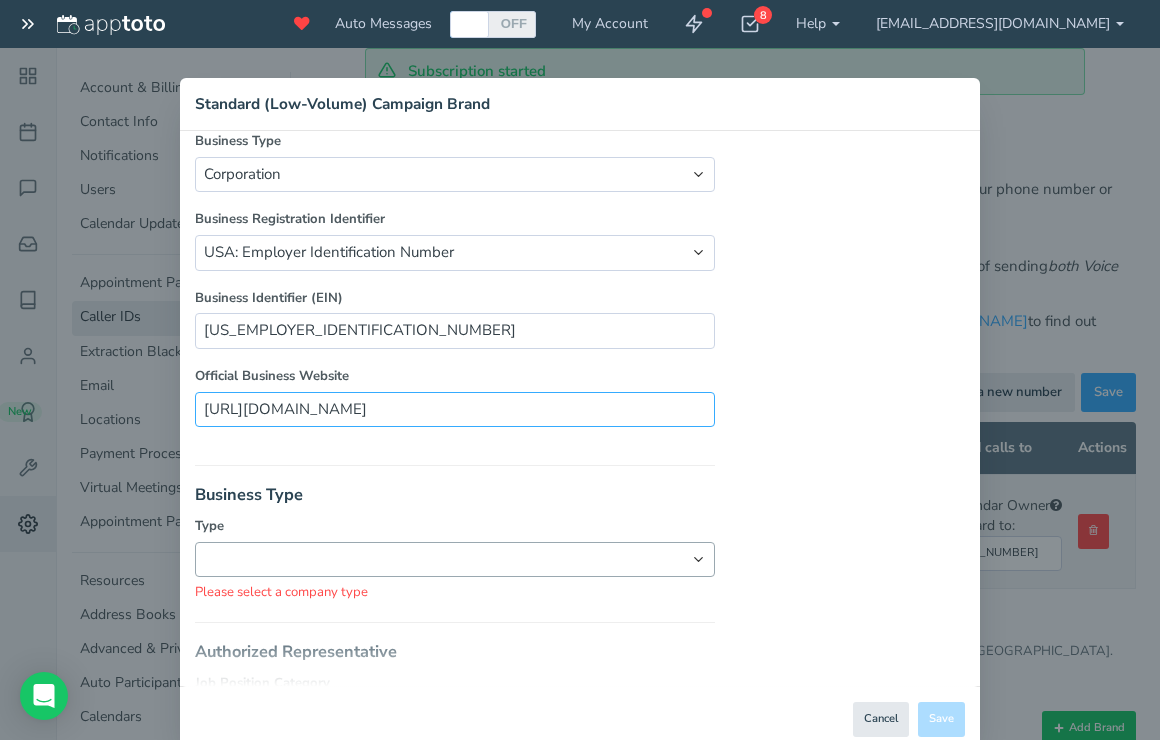 type on "[URL][DOMAIN_NAME]" 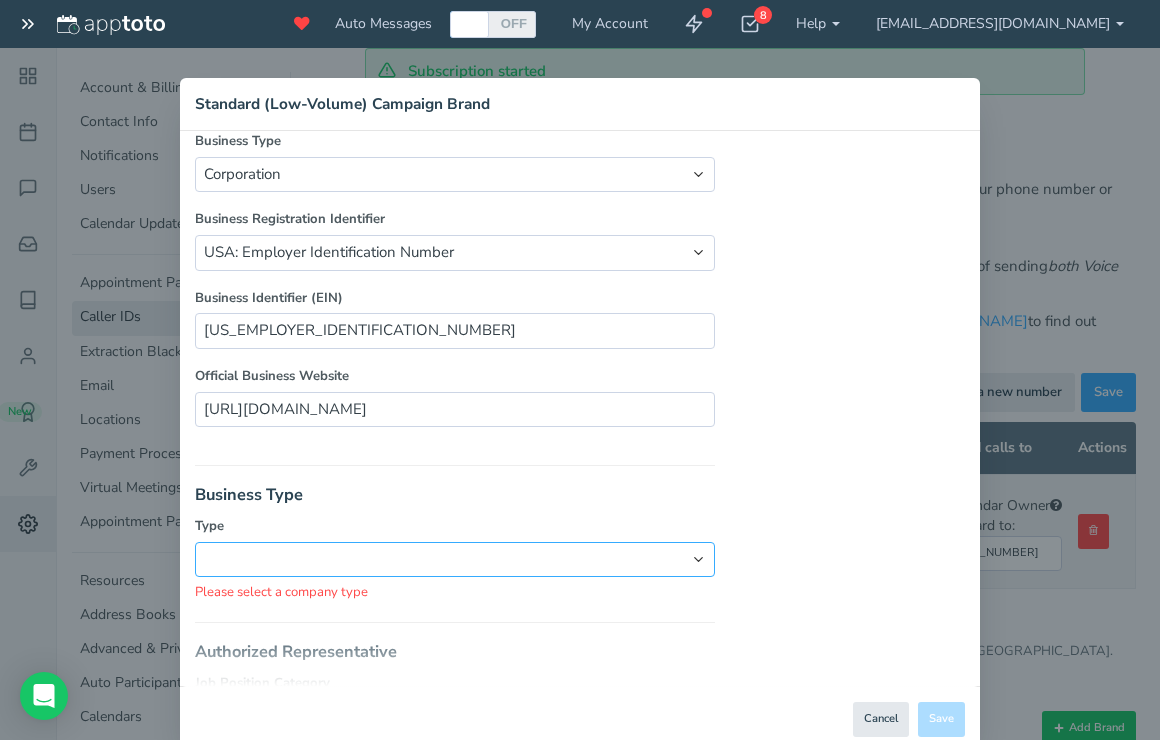 select on "string:private" 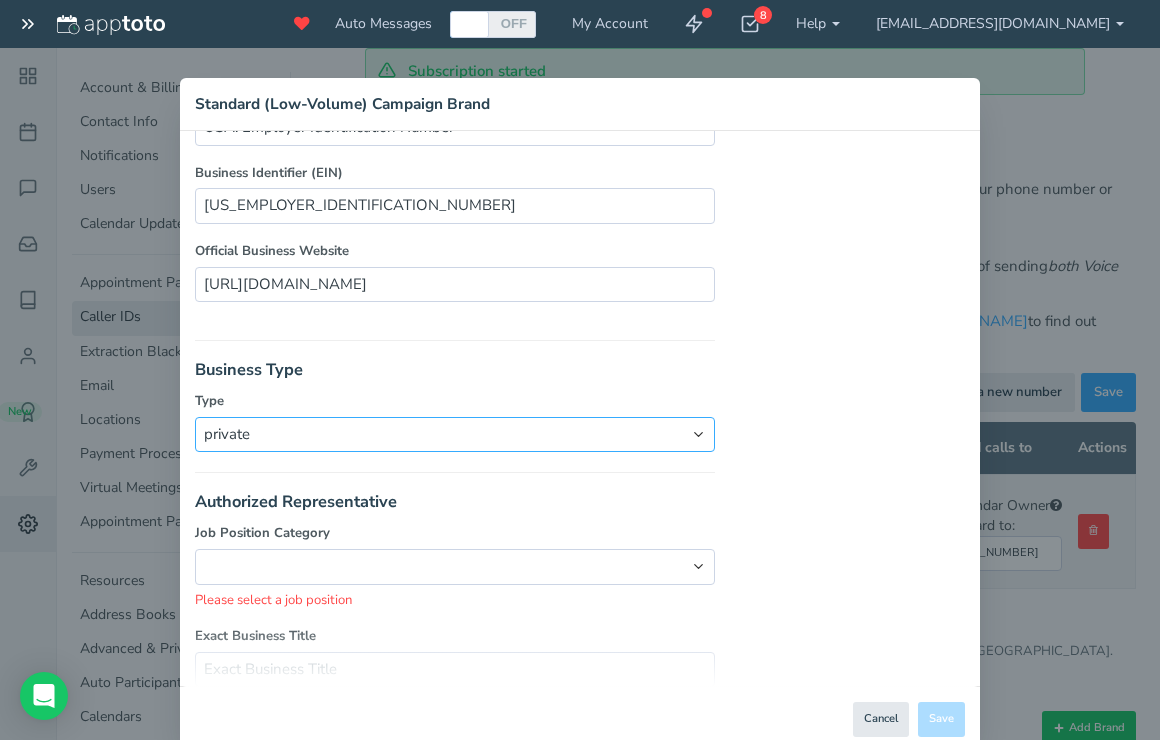 scroll, scrollTop: 626, scrollLeft: 0, axis: vertical 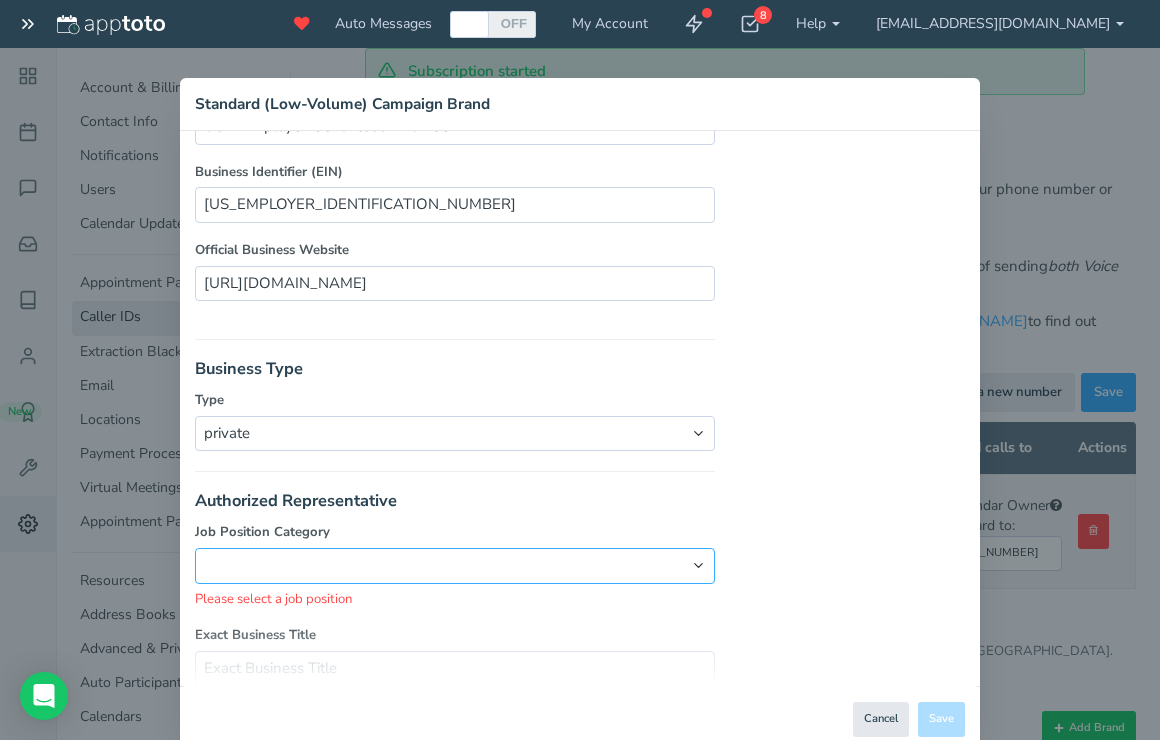 select on "string:Director" 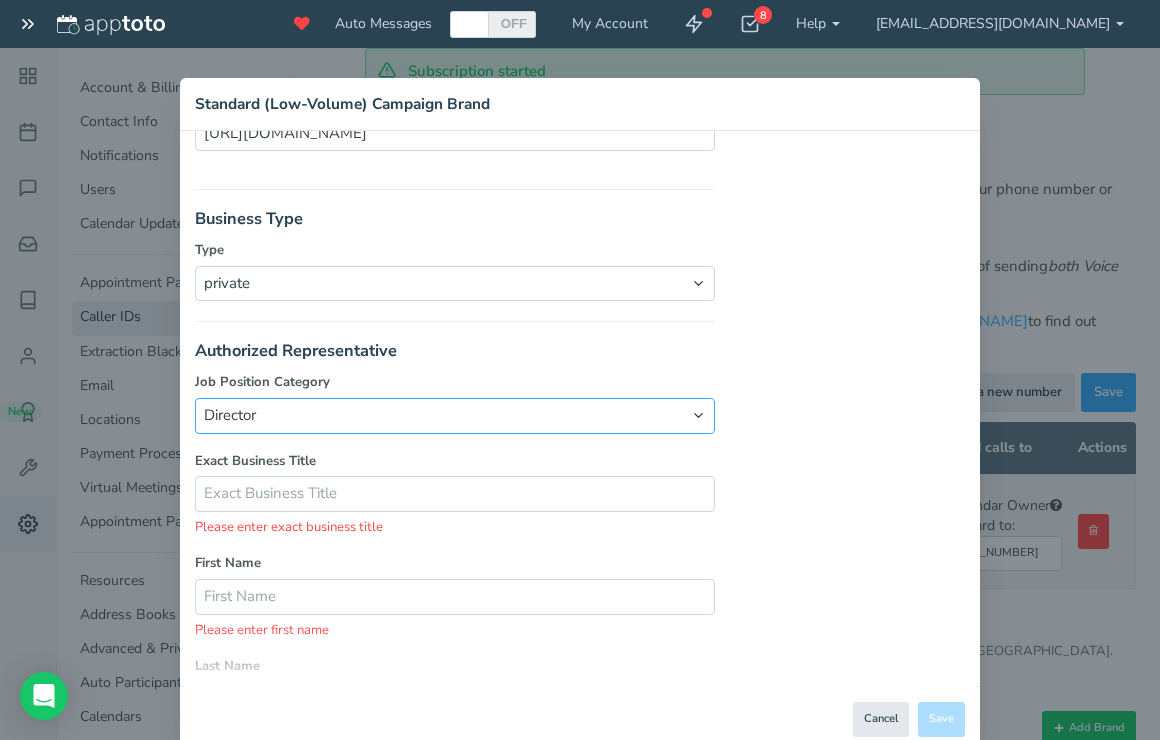 scroll, scrollTop: 788, scrollLeft: 0, axis: vertical 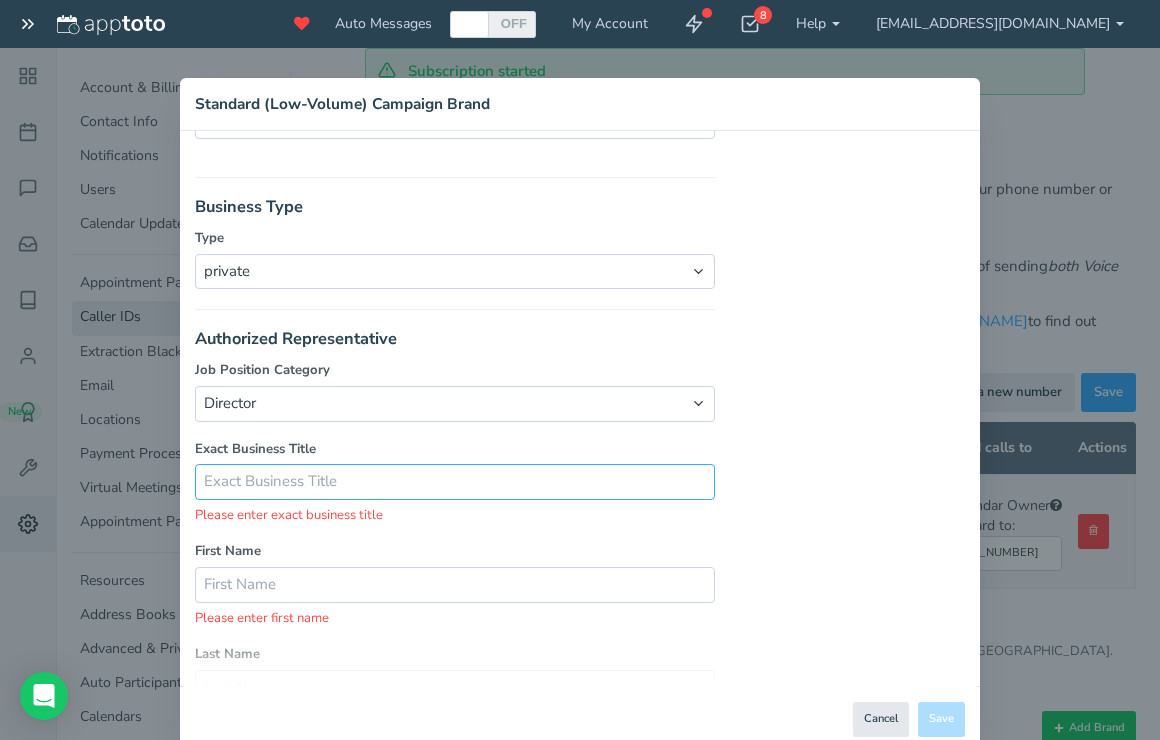 type on "d" 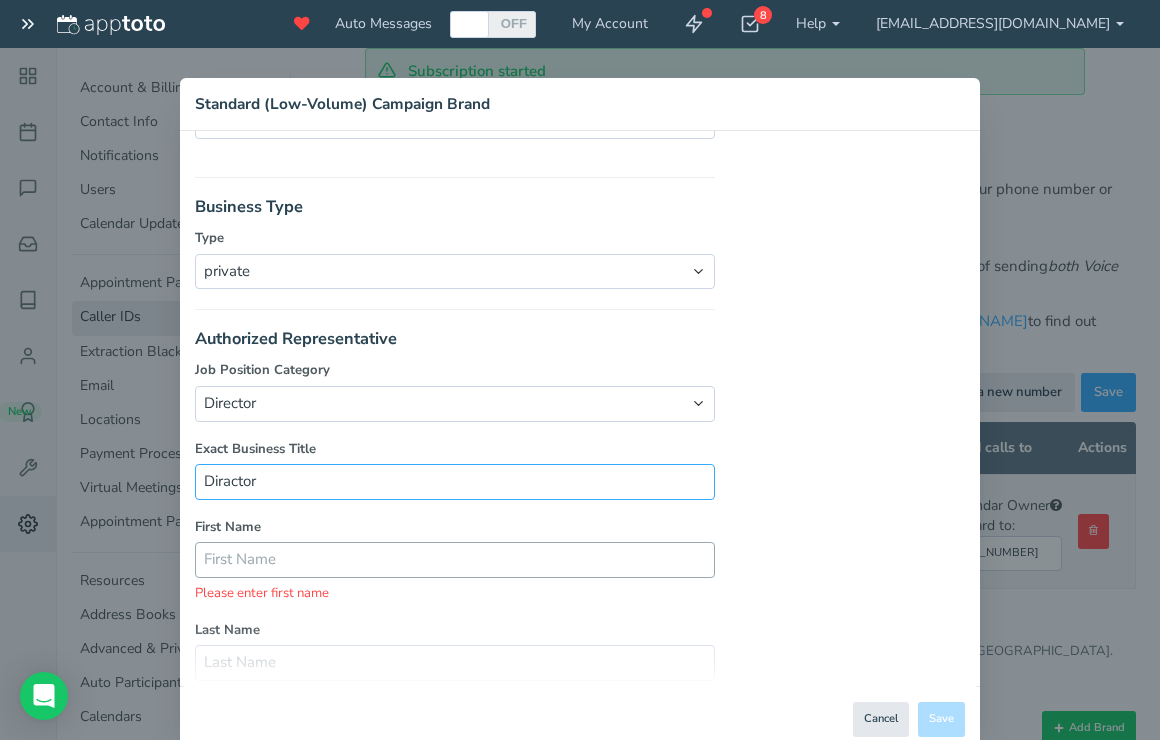 type on "Diractor" 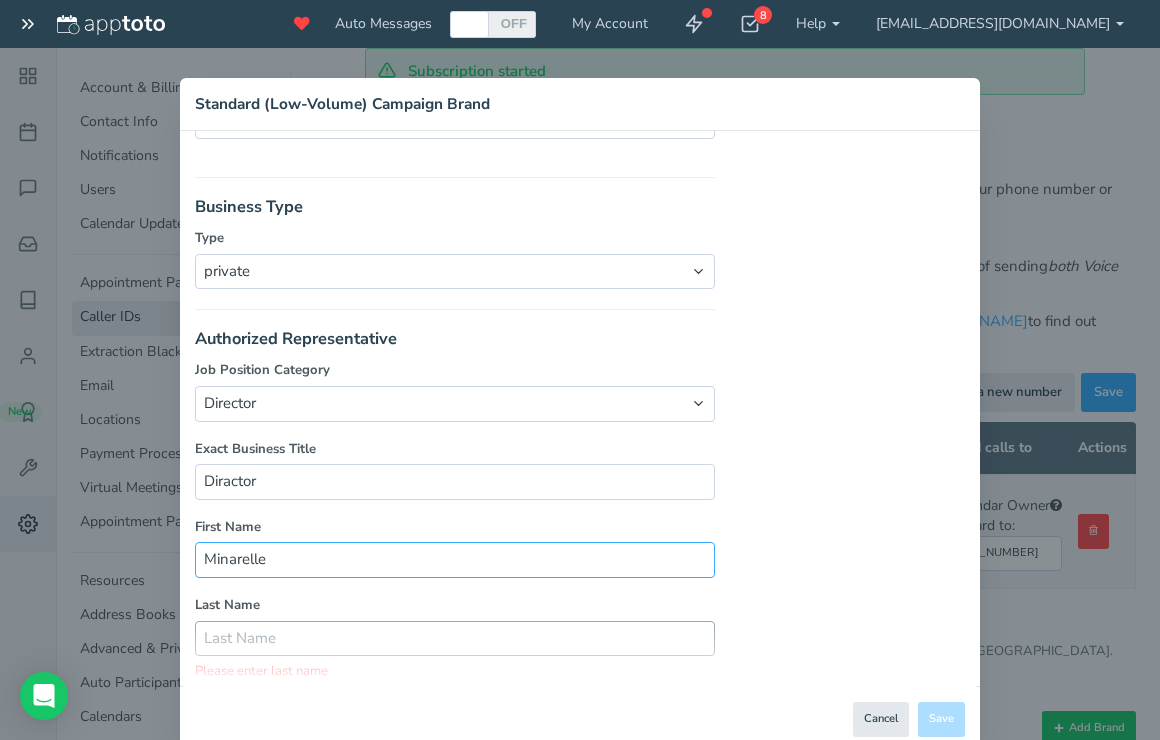 type on "Minarelle" 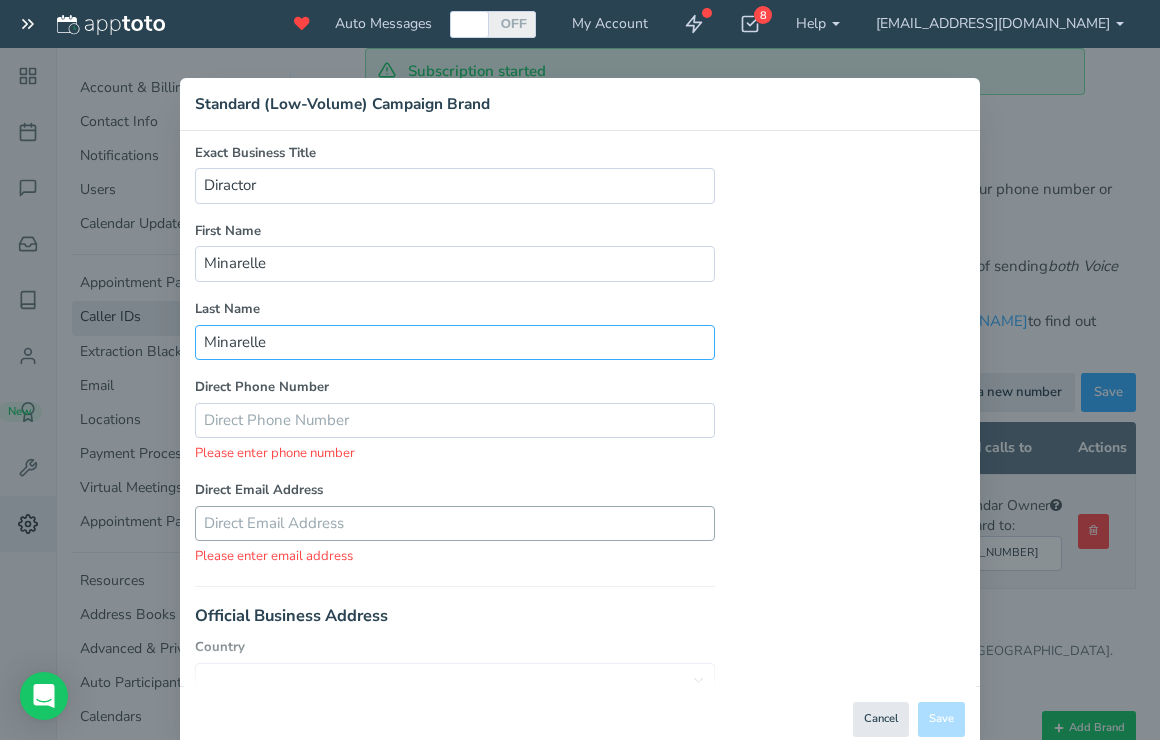 scroll, scrollTop: 1018, scrollLeft: 0, axis: vertical 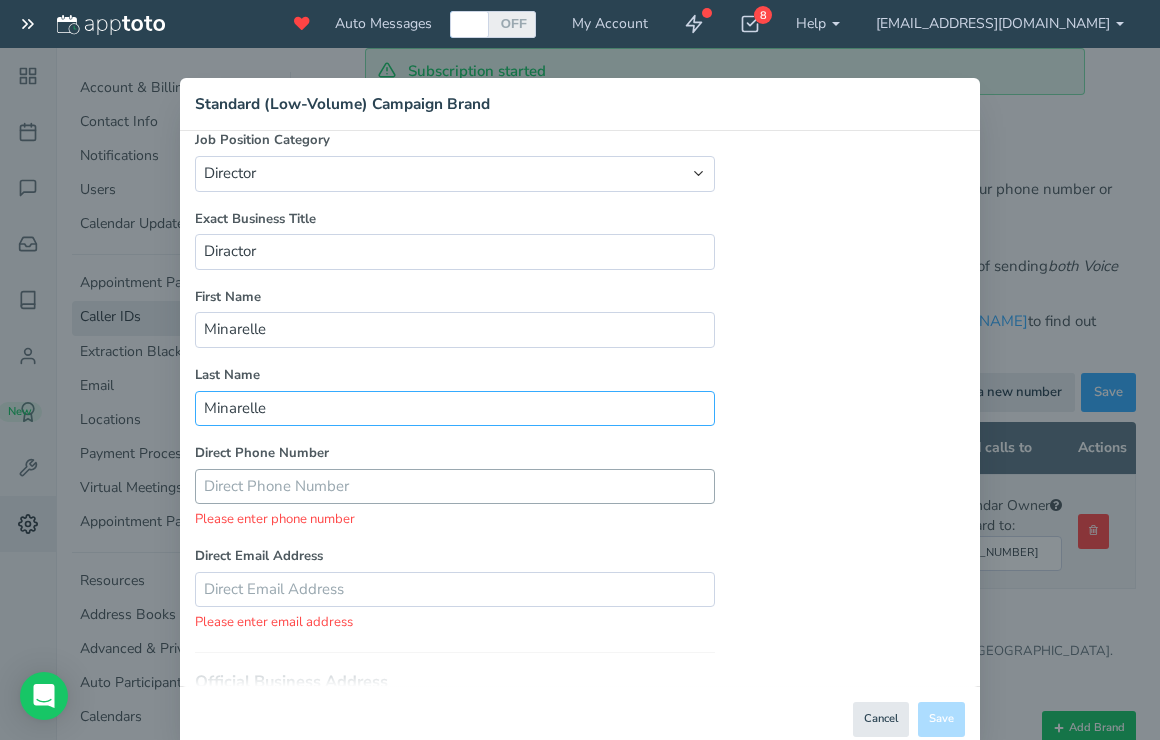 type on "Minarelle" 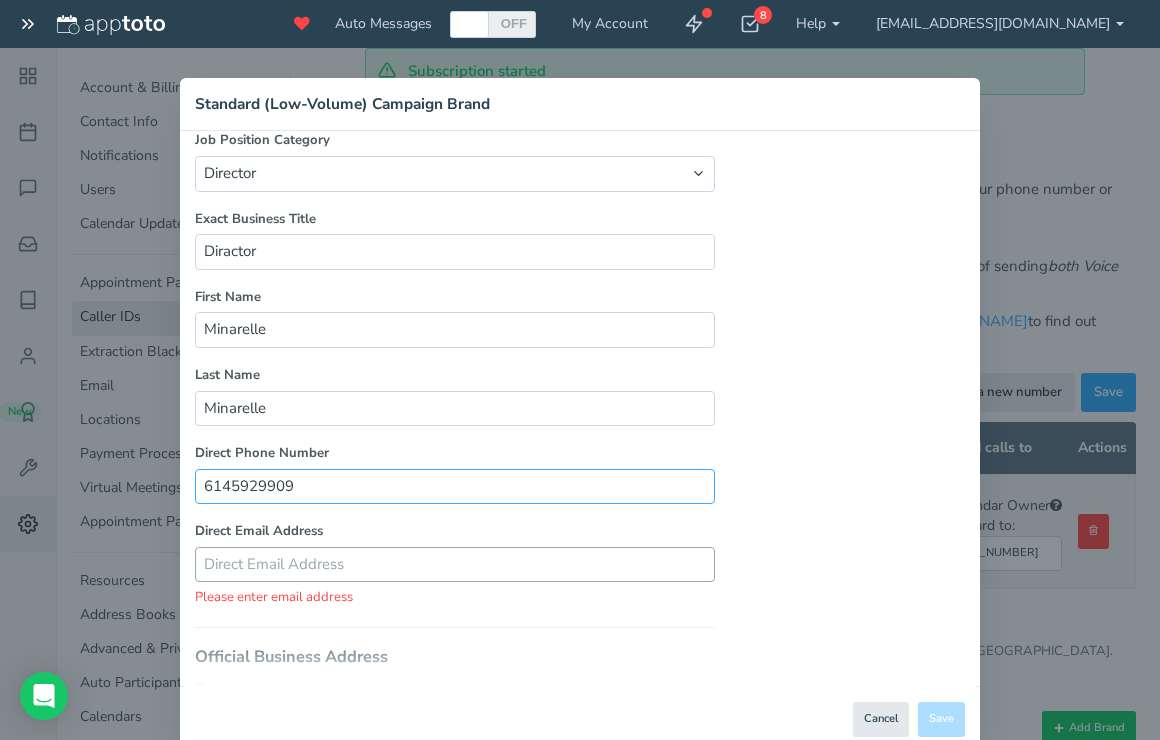 type on "6145929909" 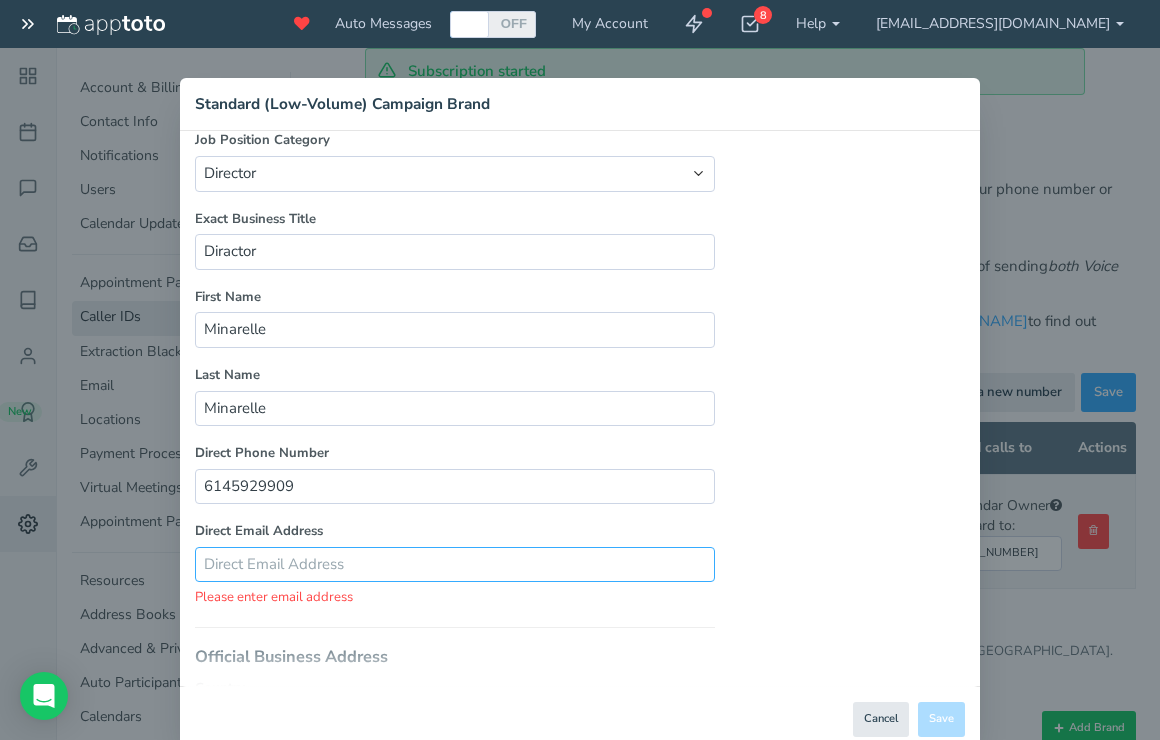 paste on "https://minarelle.com" 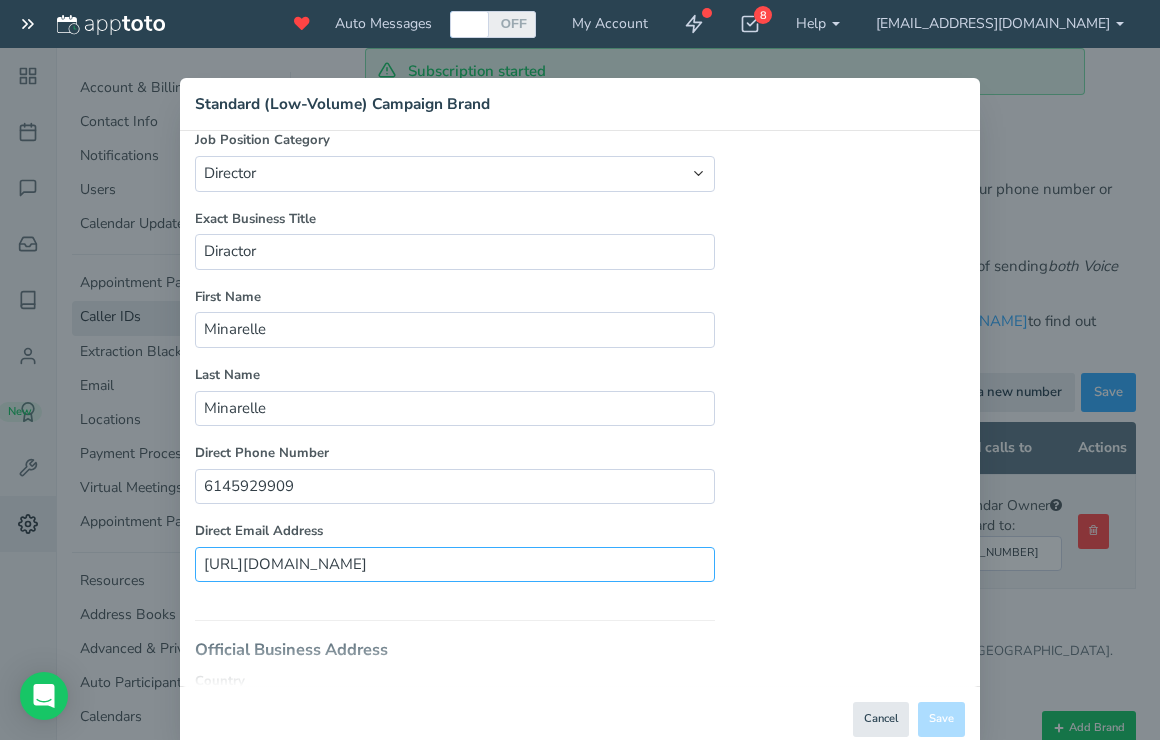 click on "https://minarelle.com" at bounding box center (455, 564) 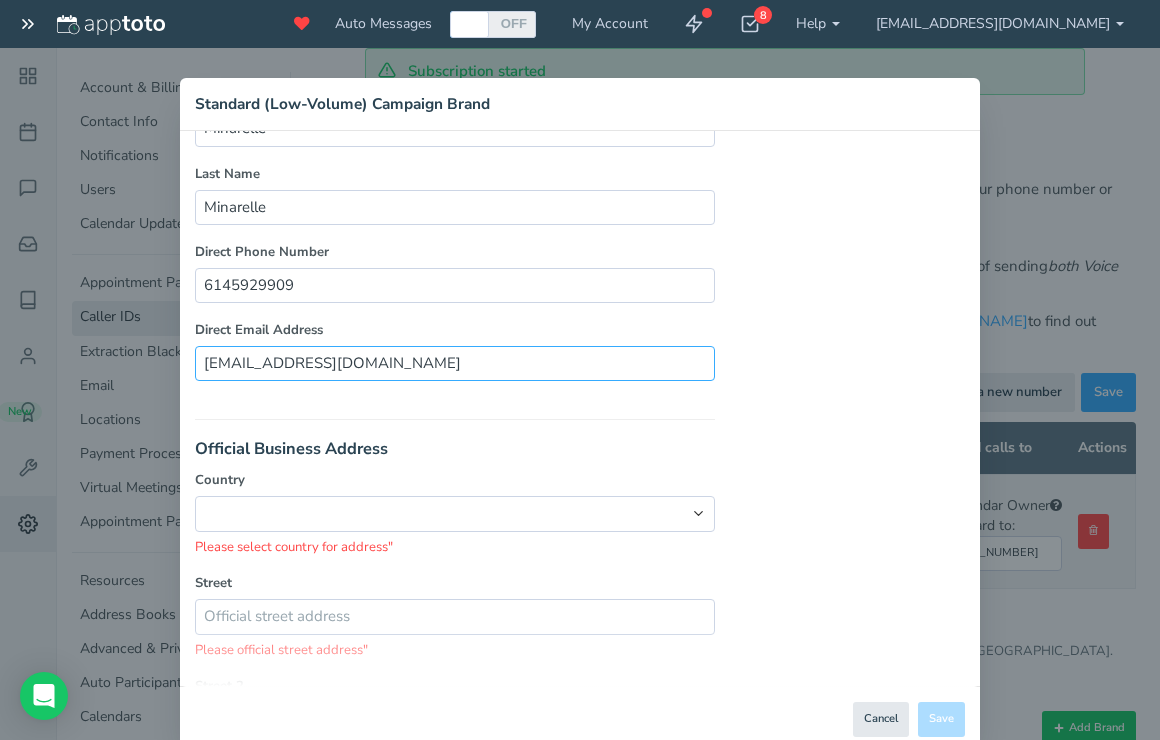 scroll, scrollTop: 1233, scrollLeft: 0, axis: vertical 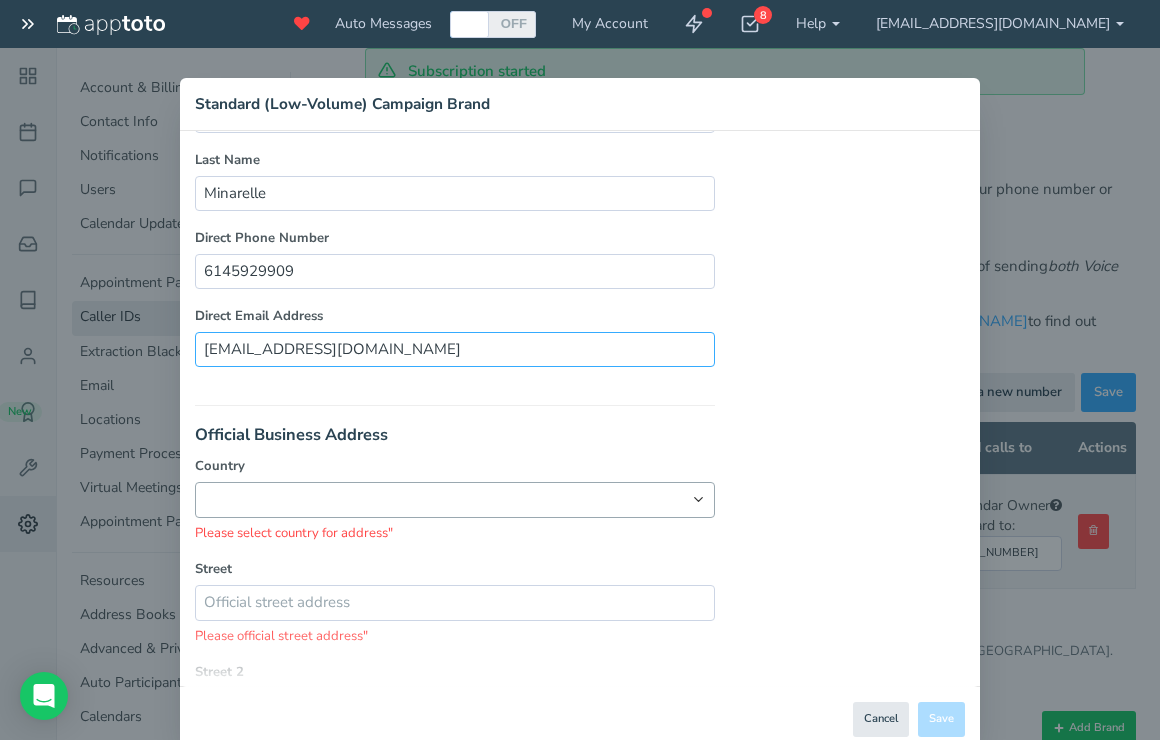 type on "[EMAIL_ADDRESS][DOMAIN_NAME]" 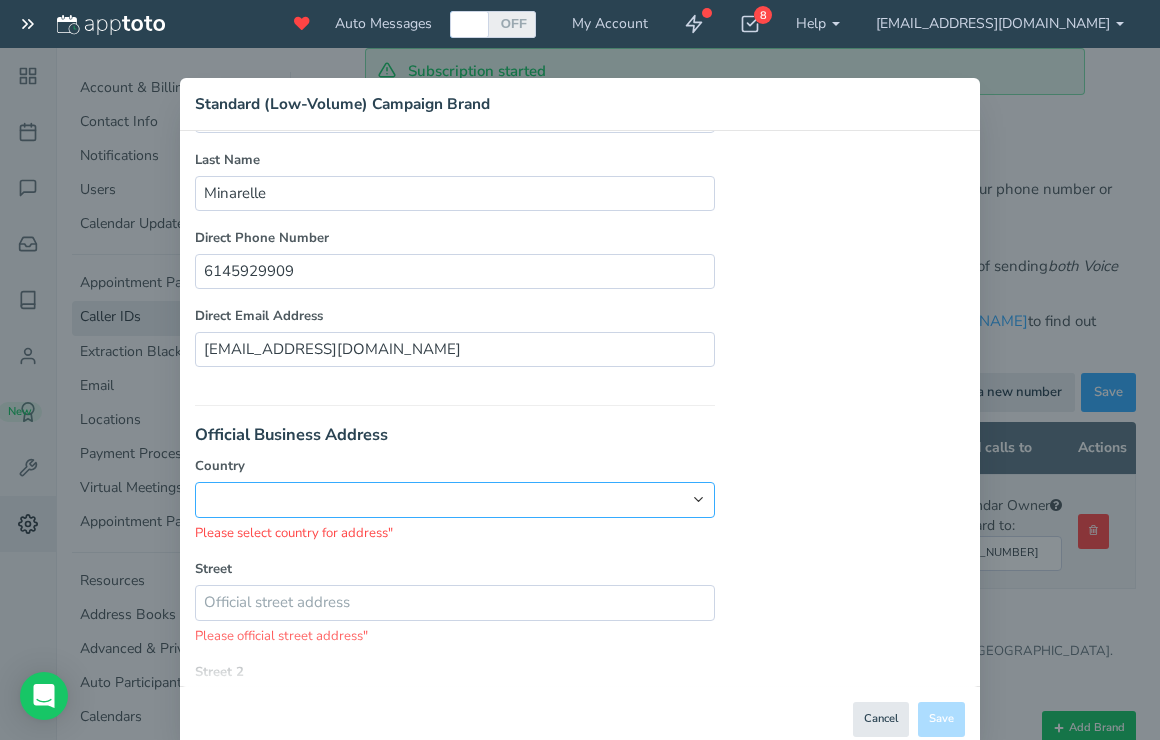 select on "string:US" 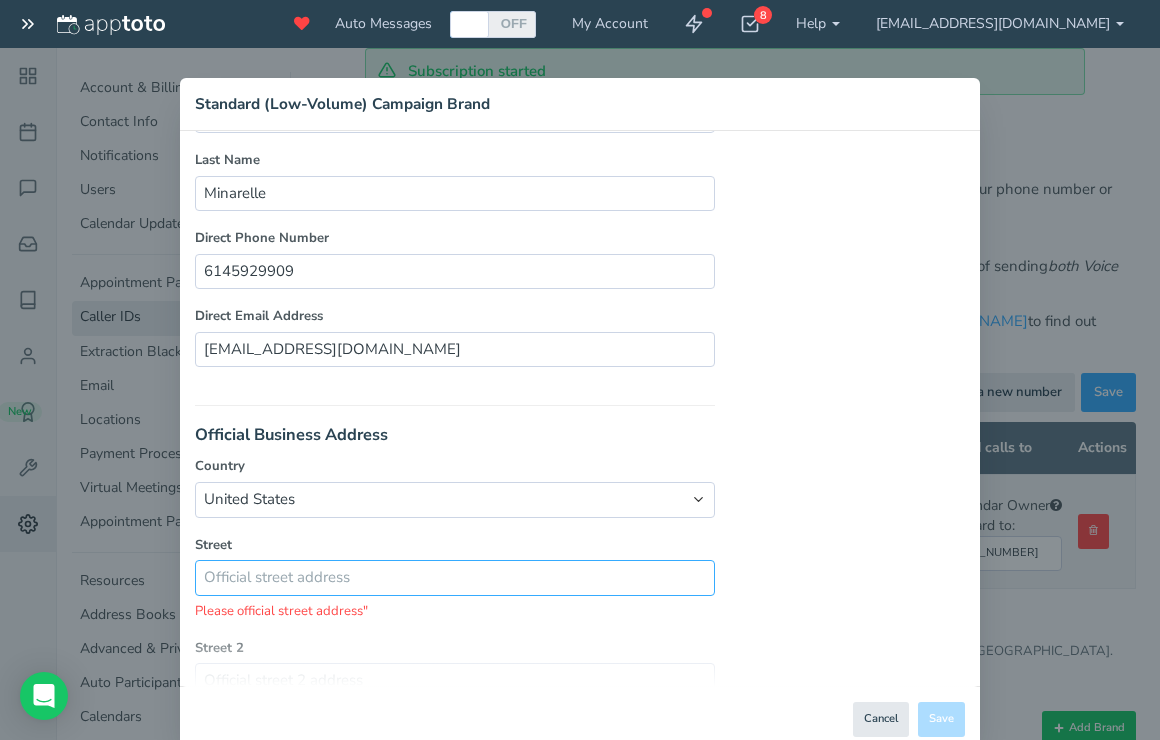 paste on "5 Woodfield Mall  Room F328 Schaumburg,IL 60173" 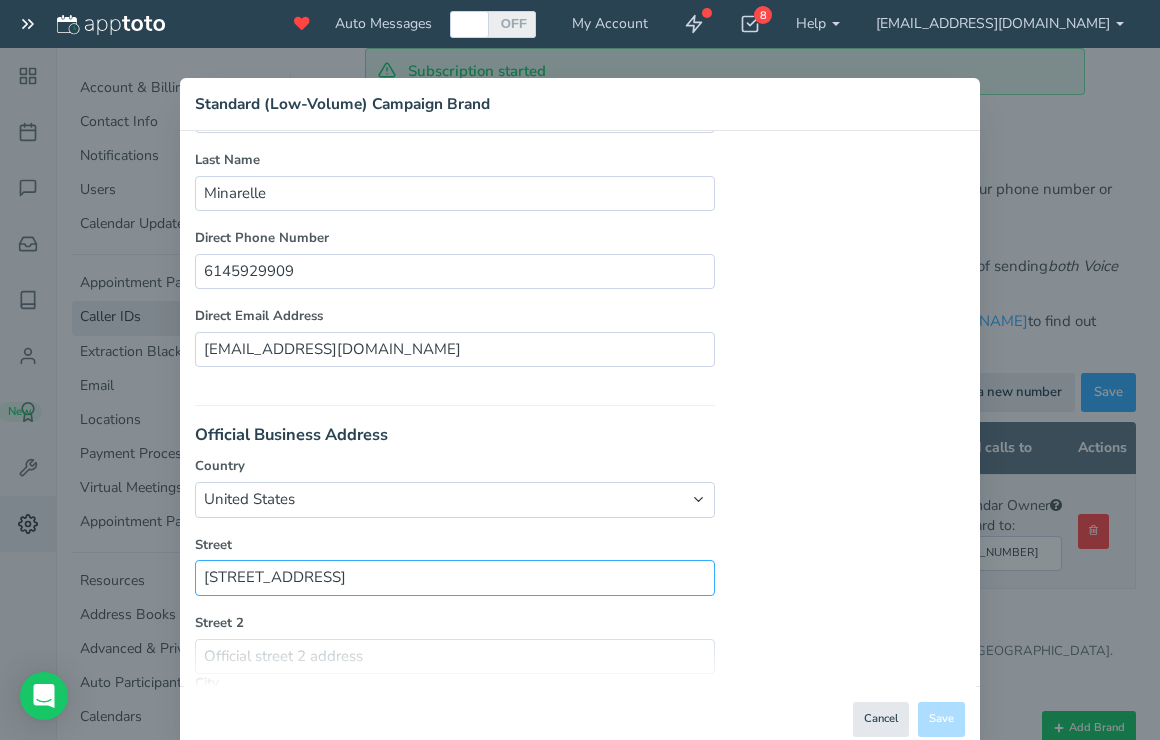 drag, startPoint x: 574, startPoint y: 546, endPoint x: 224, endPoint y: 545, distance: 350.00143 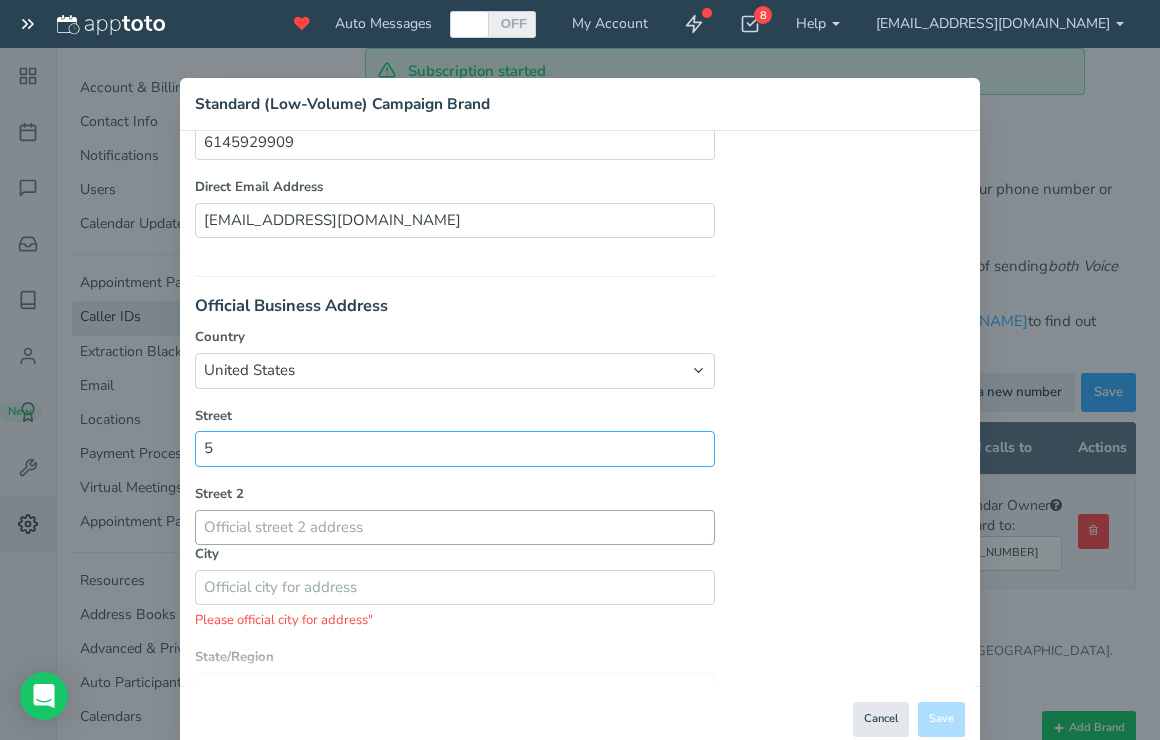 type on "5" 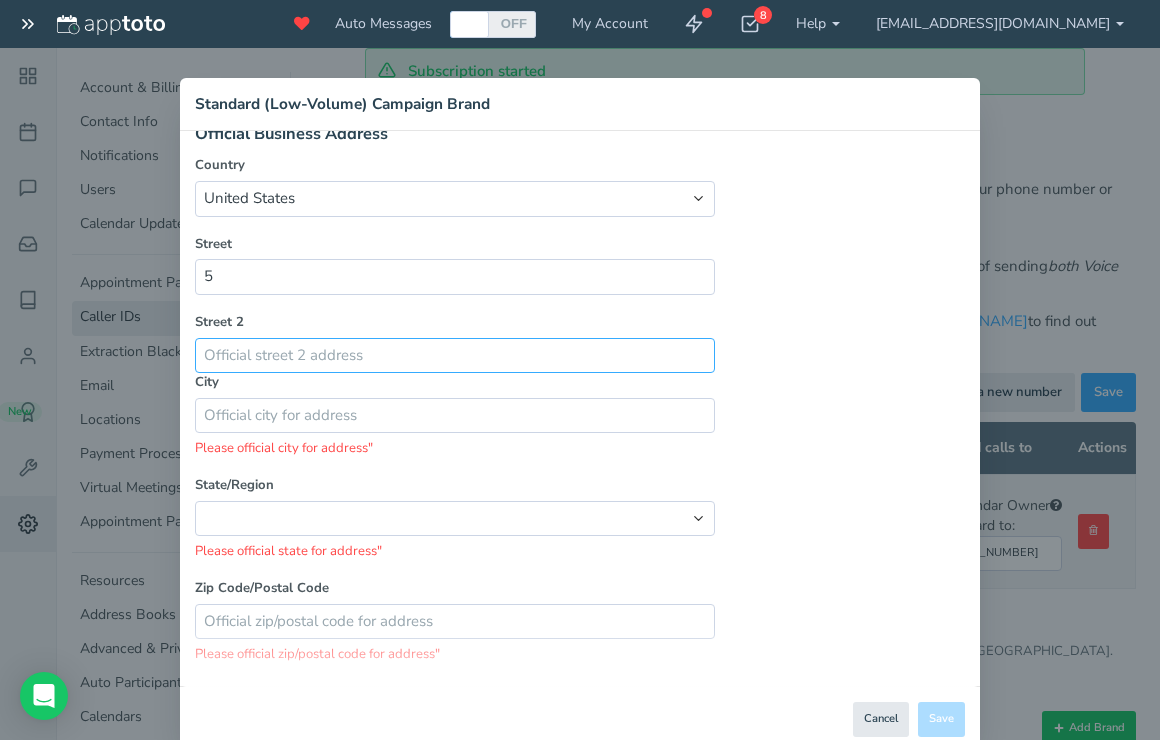 scroll, scrollTop: 1533, scrollLeft: 0, axis: vertical 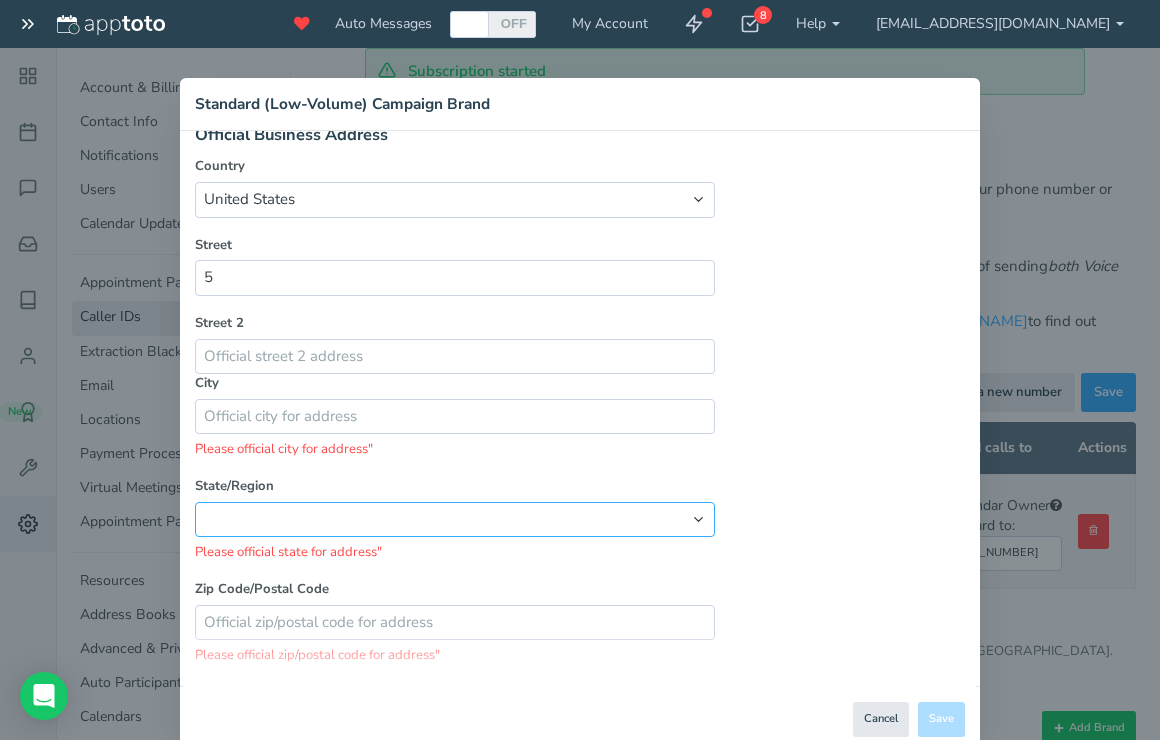 select on "string:IL" 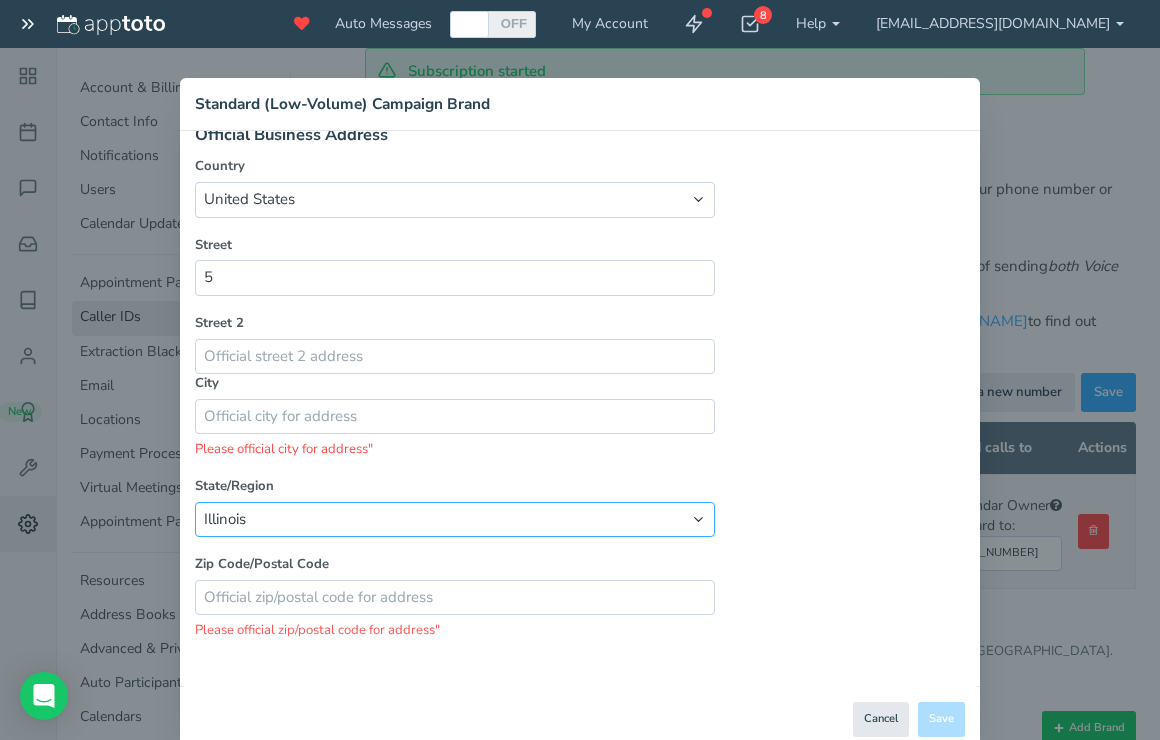 scroll, scrollTop: 1509, scrollLeft: 0, axis: vertical 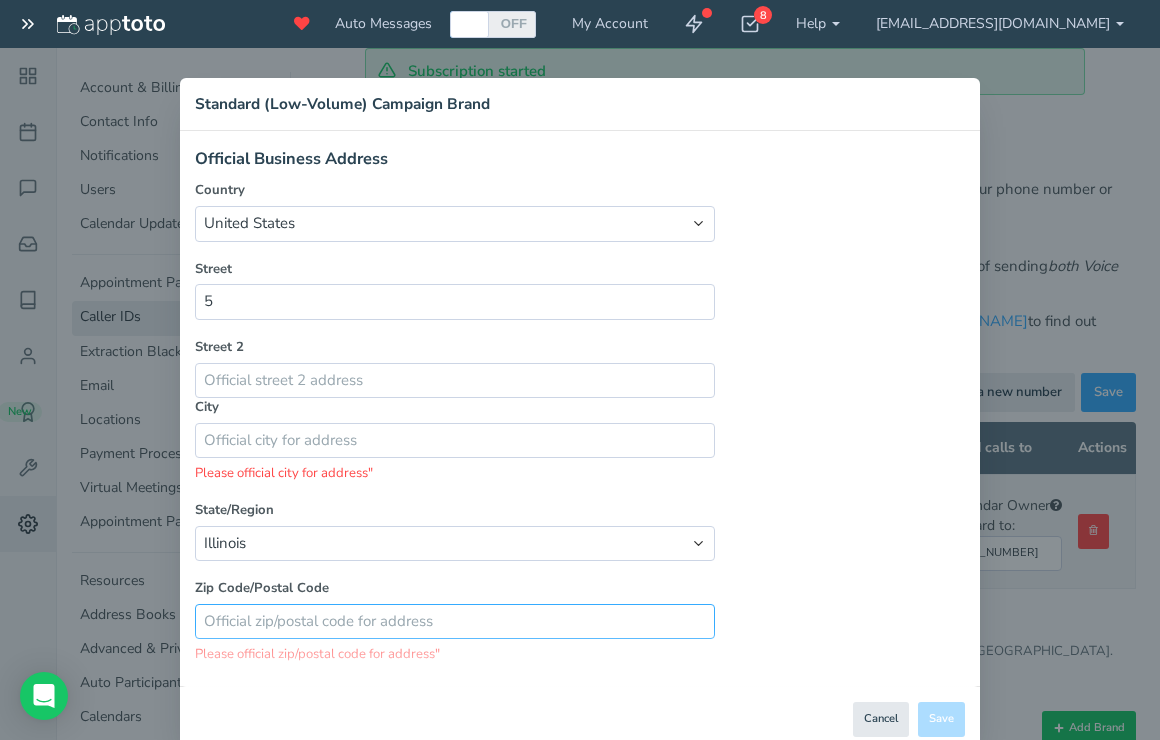paste on "Woodfield Mall  Room F328 Schaumburg,IL 60173" 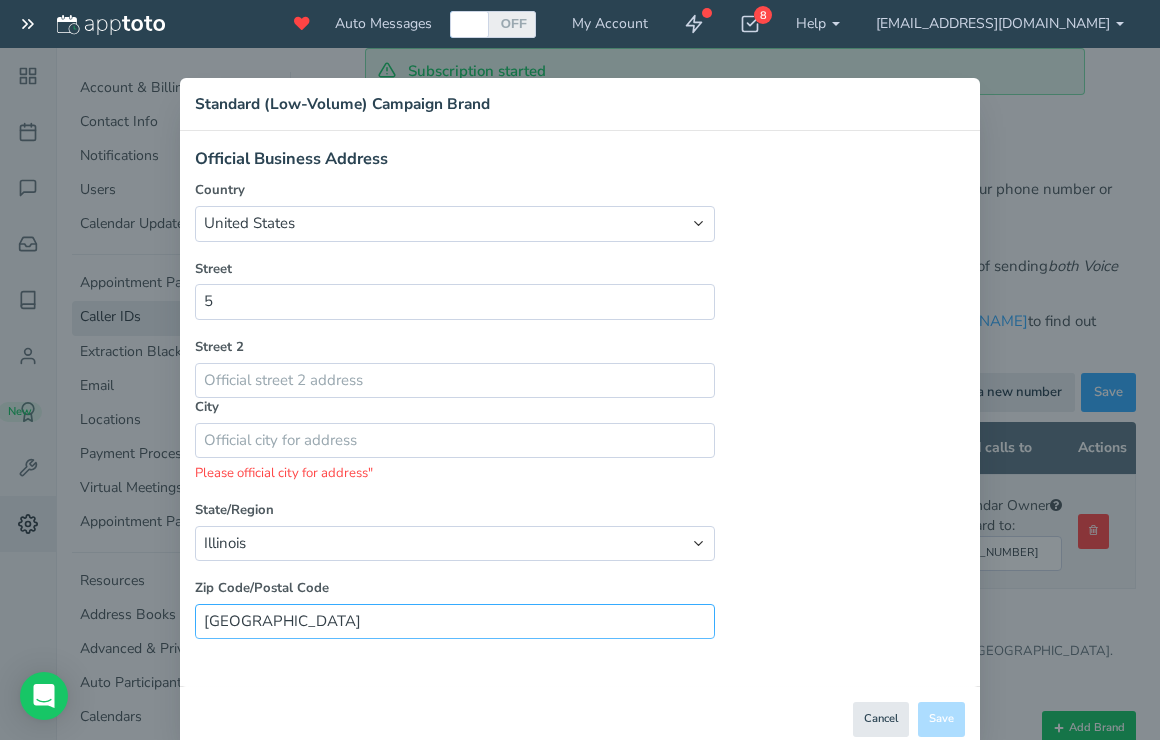 scroll, scrollTop: 1485, scrollLeft: 0, axis: vertical 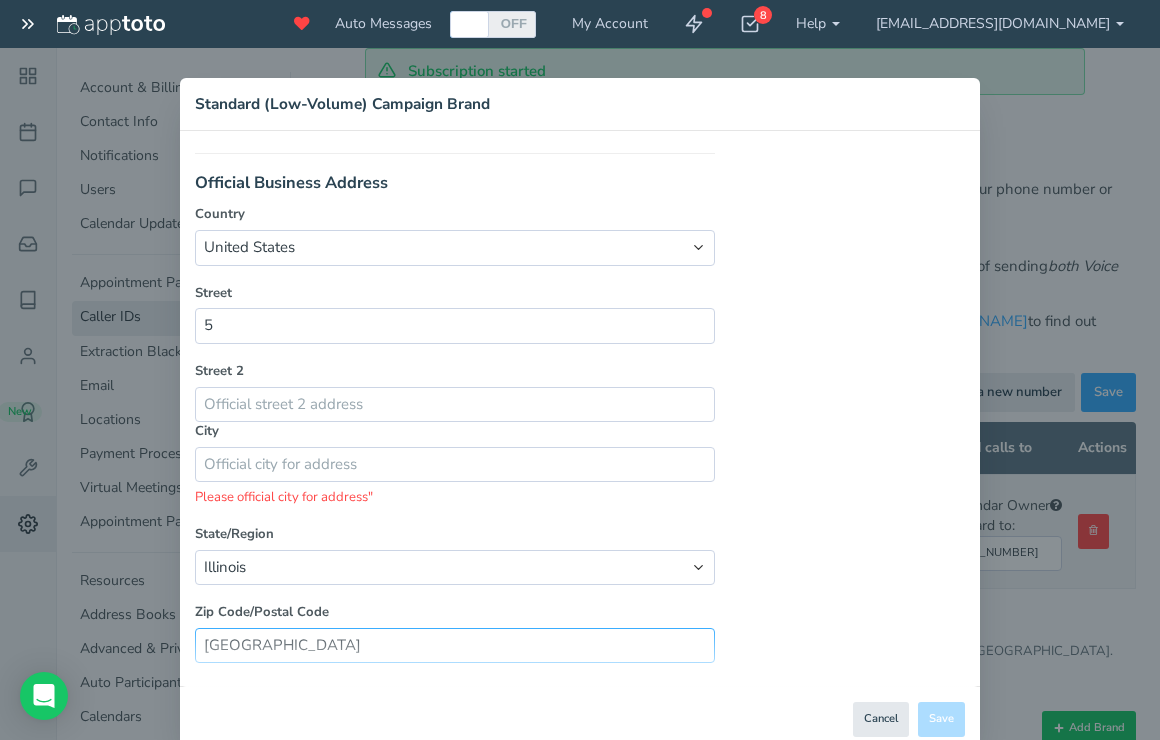 drag, startPoint x: 502, startPoint y: 615, endPoint x: 199, endPoint y: 619, distance: 303.0264 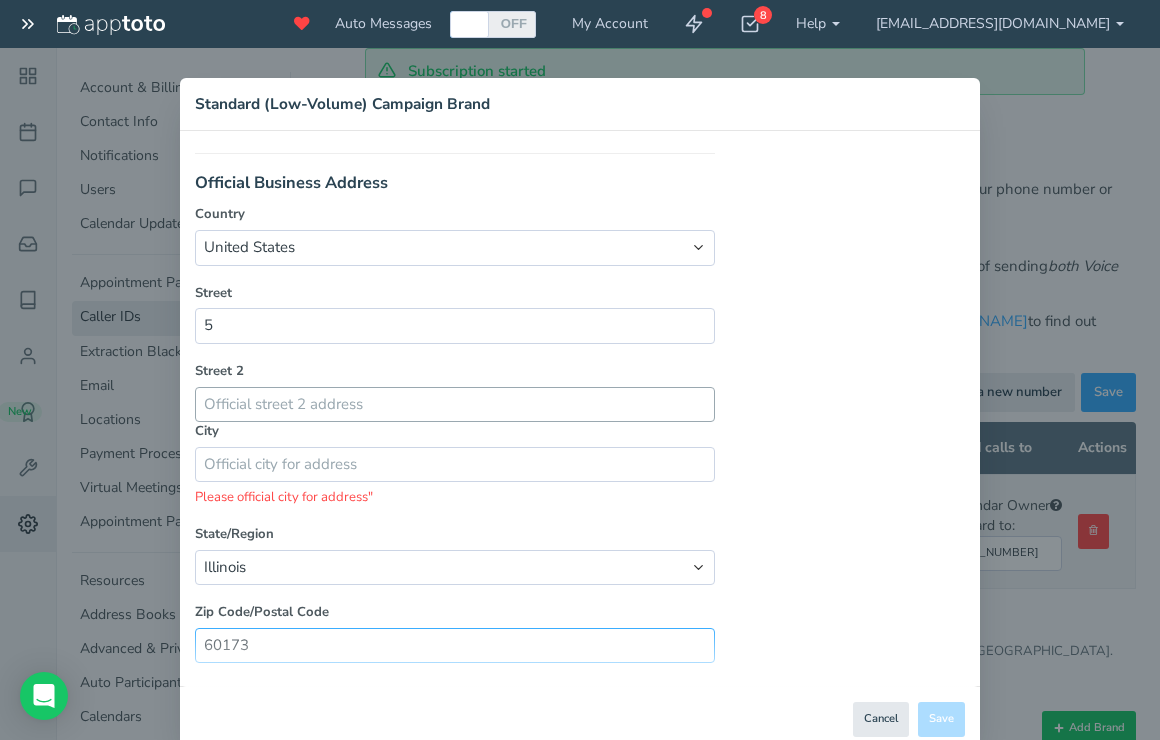 type on "60173" 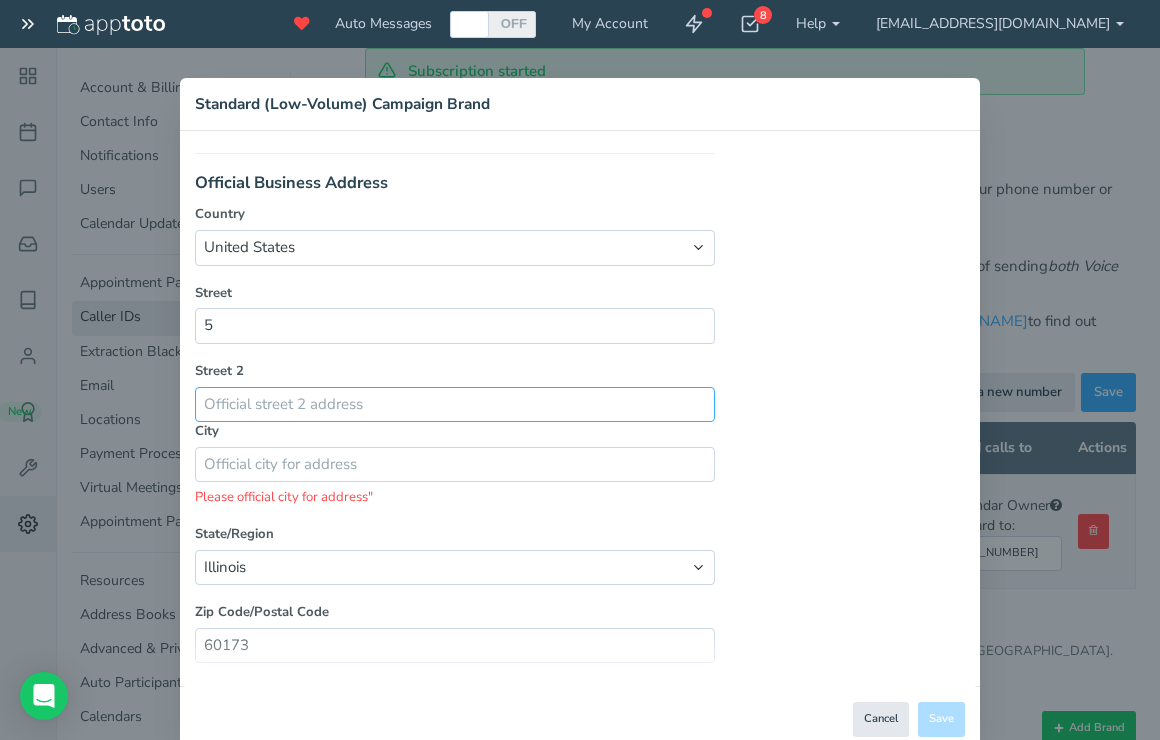 click at bounding box center [455, 404] 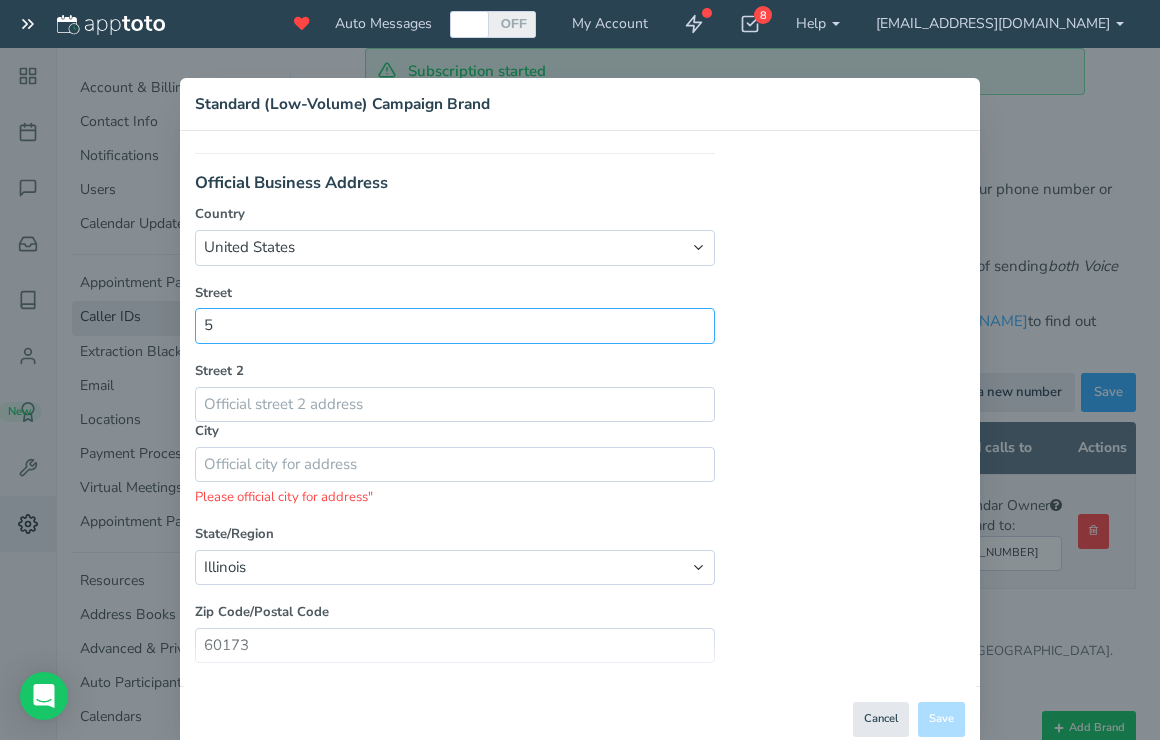 click on "5" at bounding box center [455, 325] 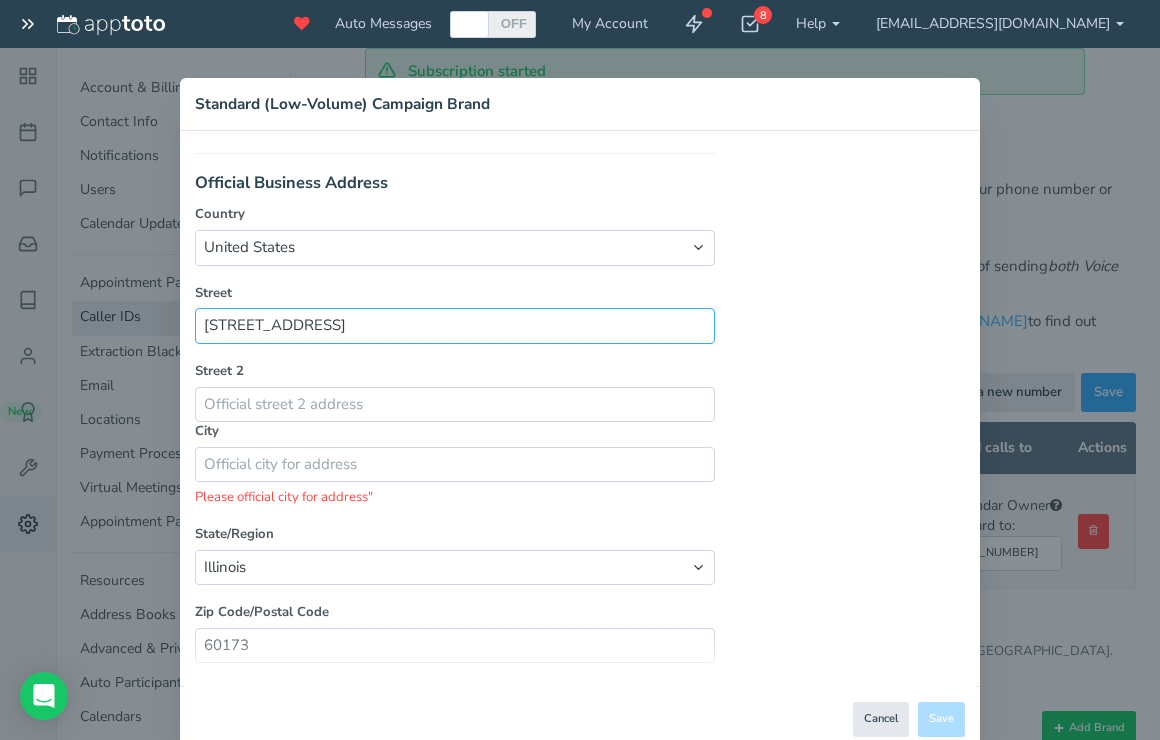 click on "5Woodfield Mall  Room F328 Schaumburg,IL" at bounding box center [455, 325] 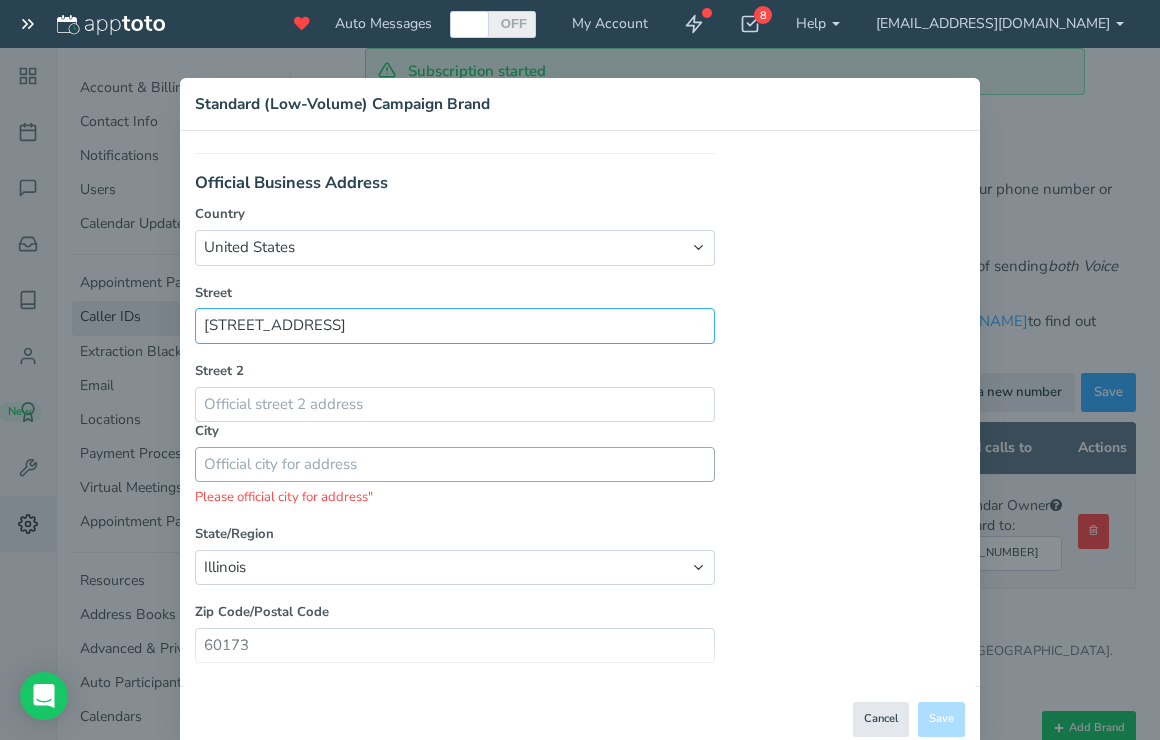 type on "5 Woodfield Mall  Room F328" 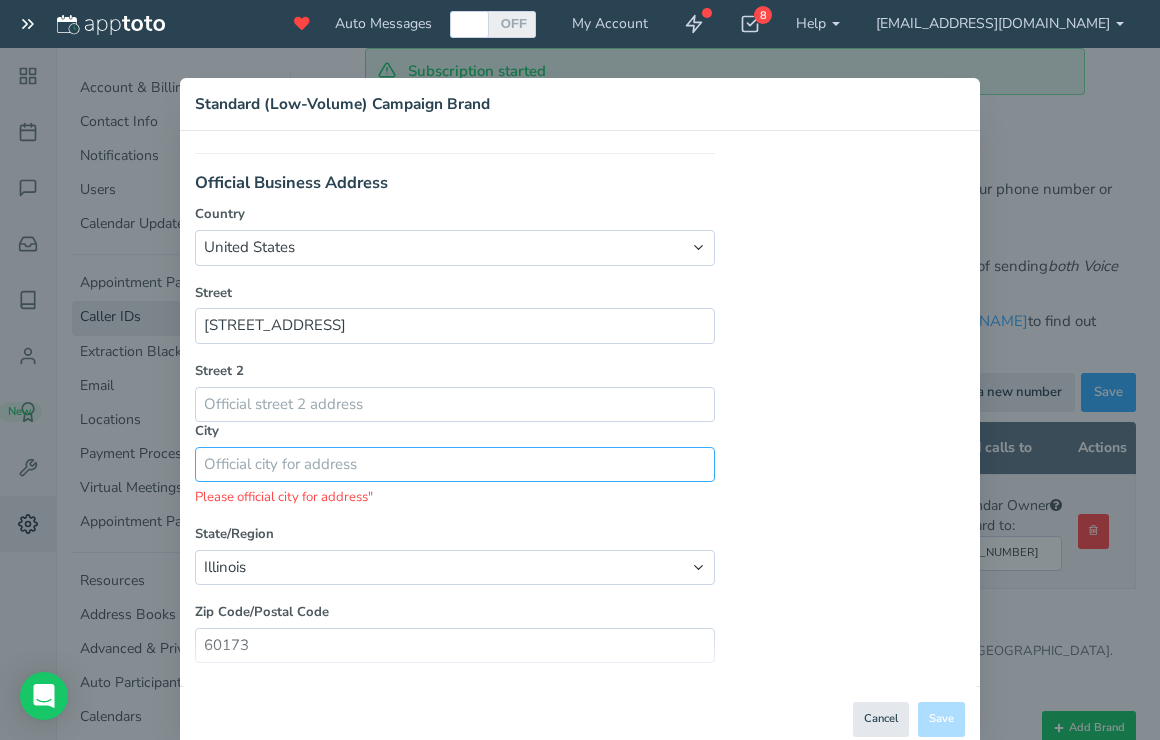 paste on "Schaumburg,IL" 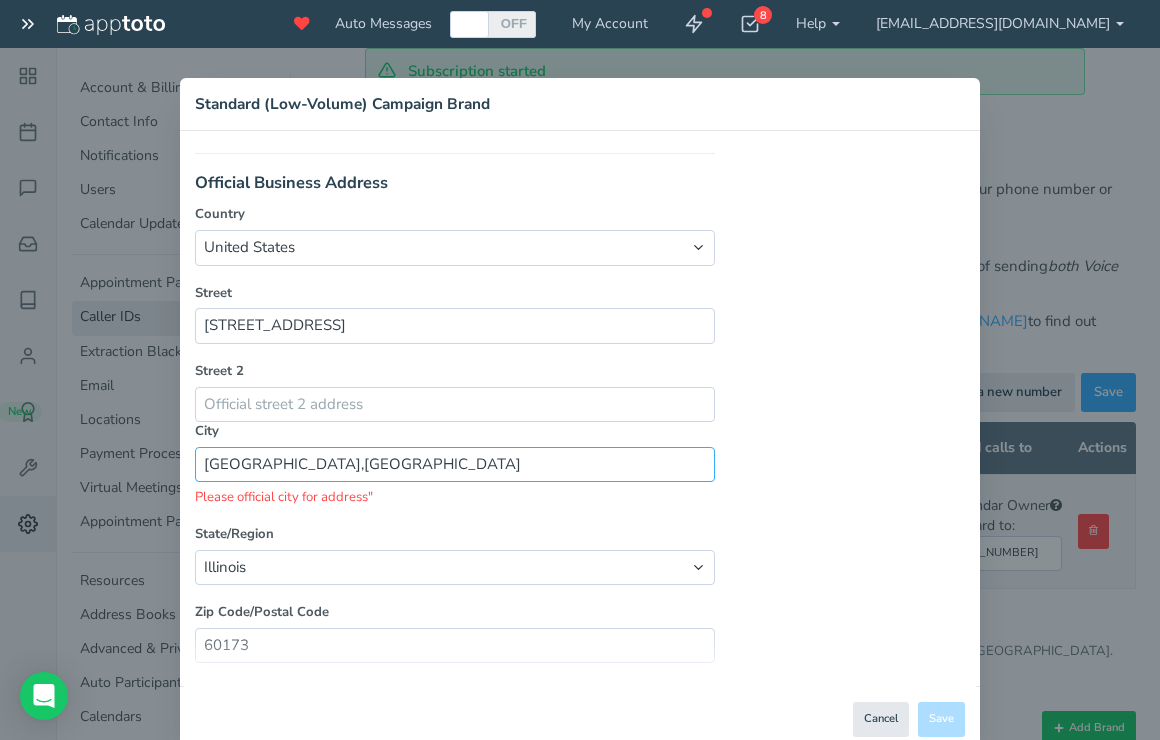 scroll, scrollTop: 1461, scrollLeft: 0, axis: vertical 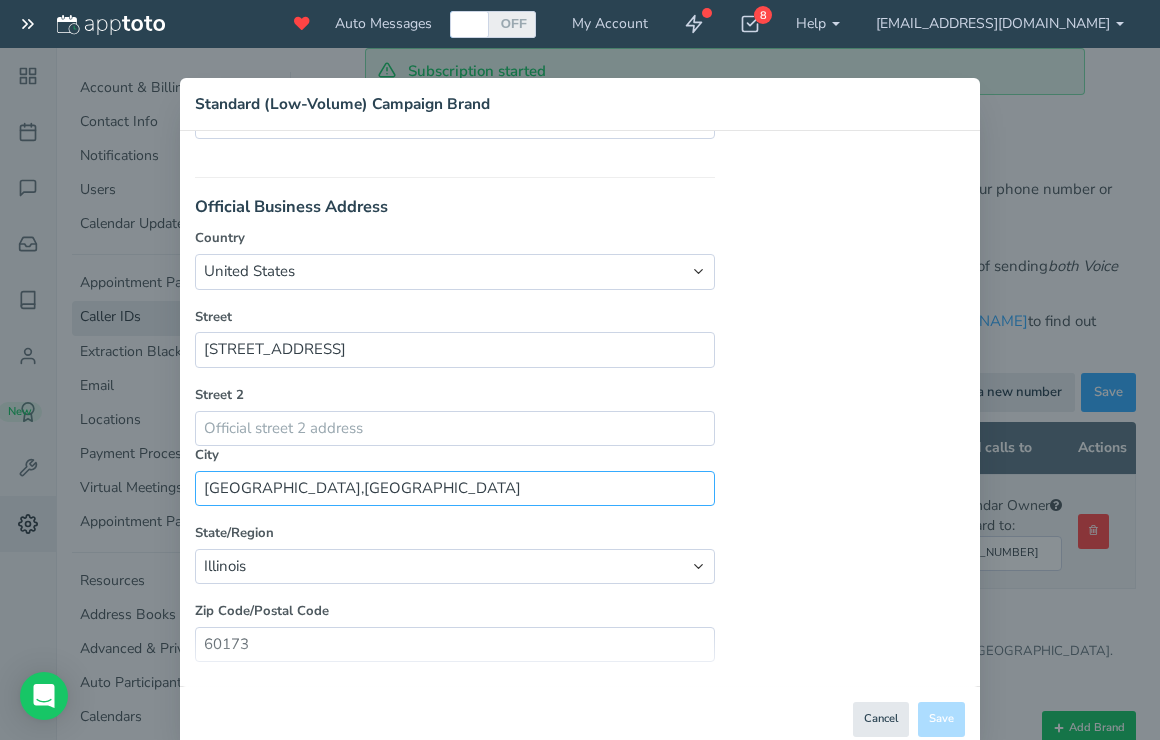 click on "Schaumburg,IL" at bounding box center (455, 488) 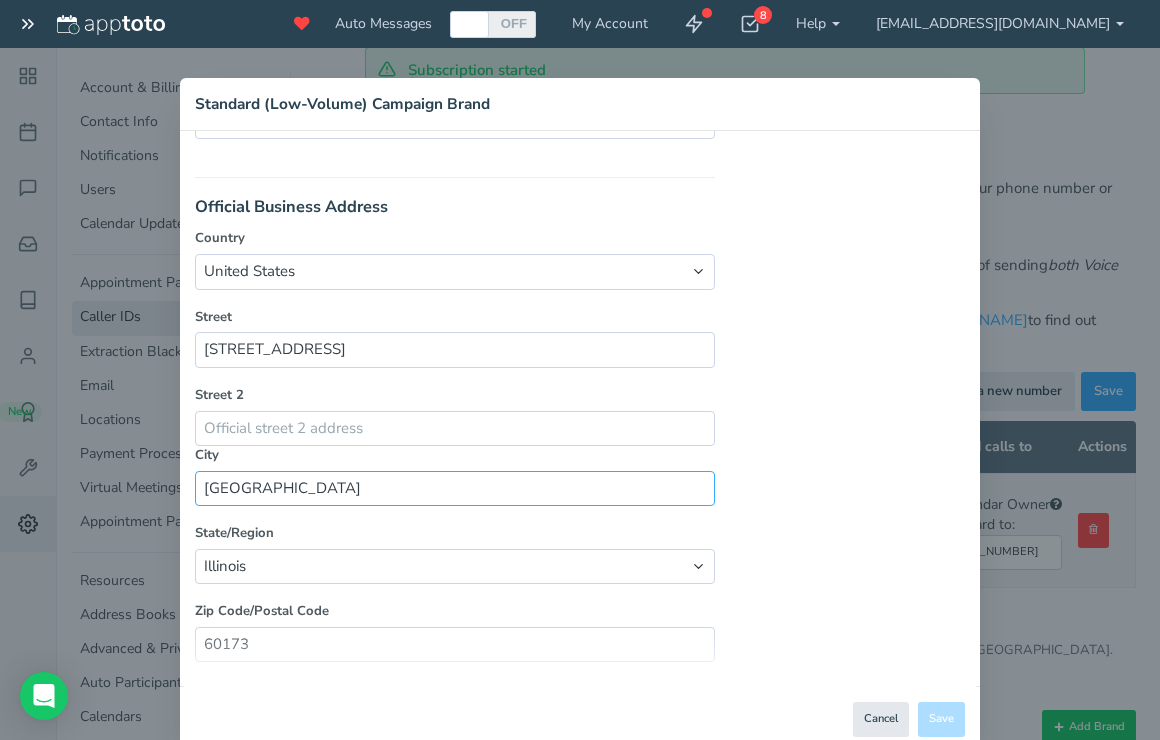 scroll, scrollTop: 18, scrollLeft: 0, axis: vertical 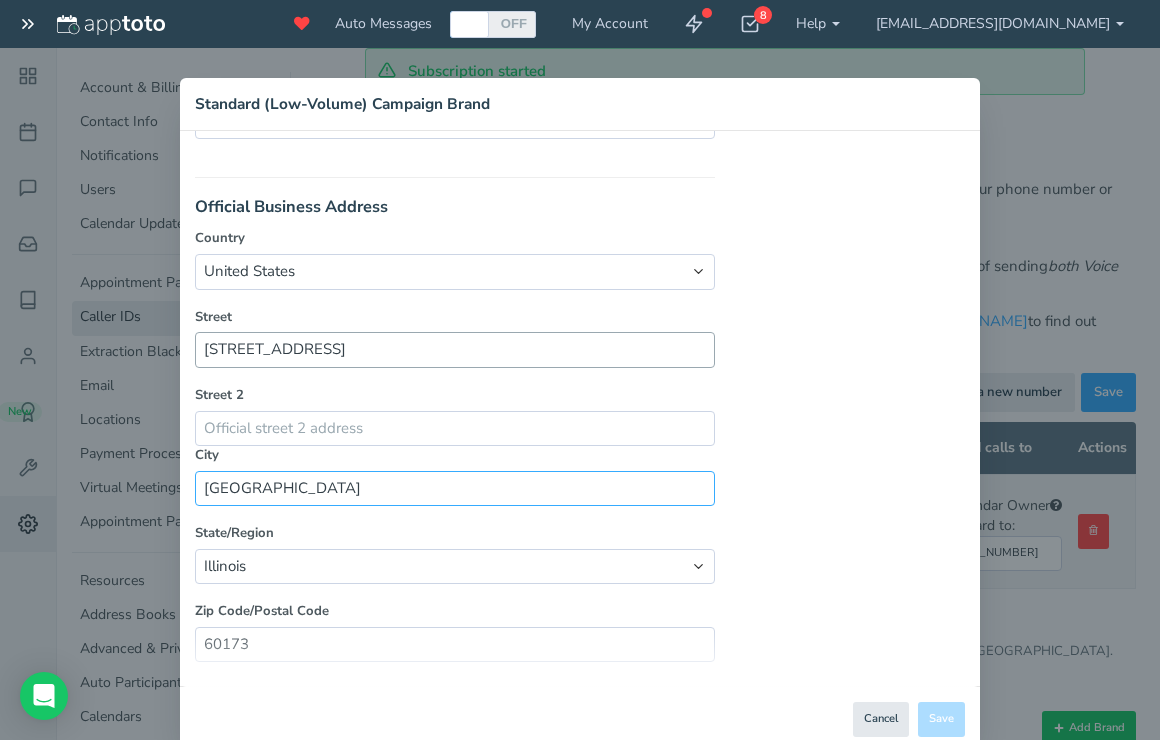 type on "Schaumburg" 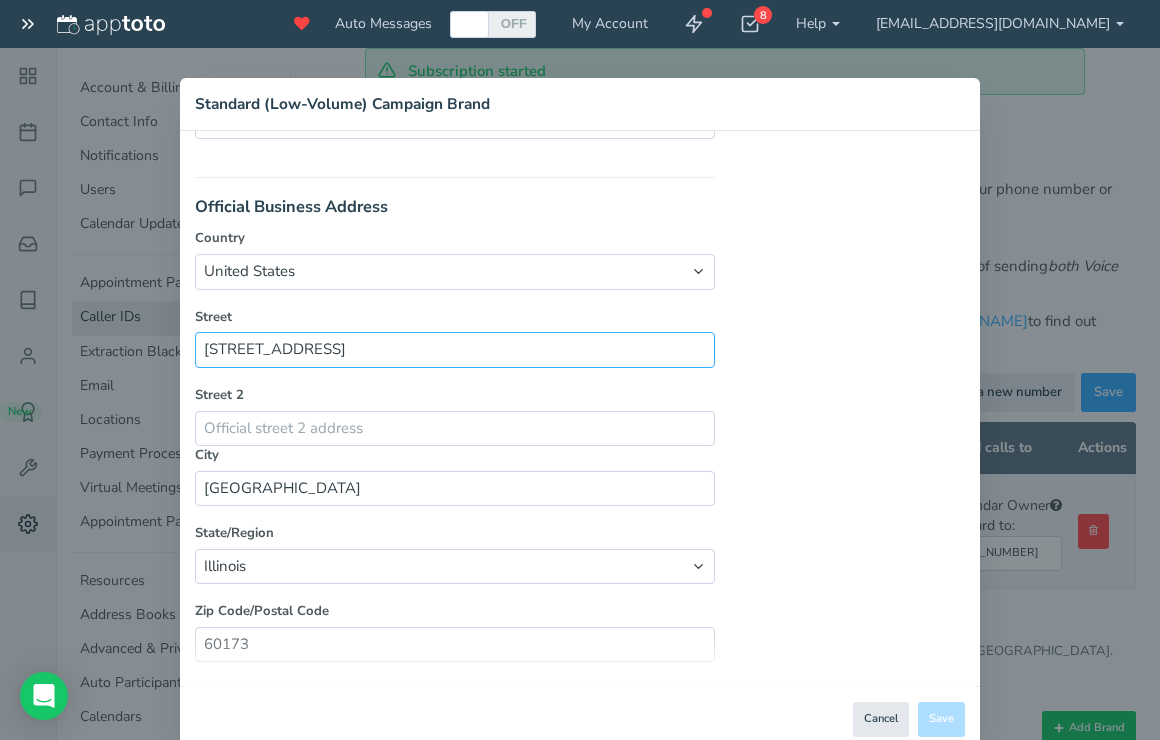 click on "5 Woodfield Mall  Room F328" at bounding box center [455, 349] 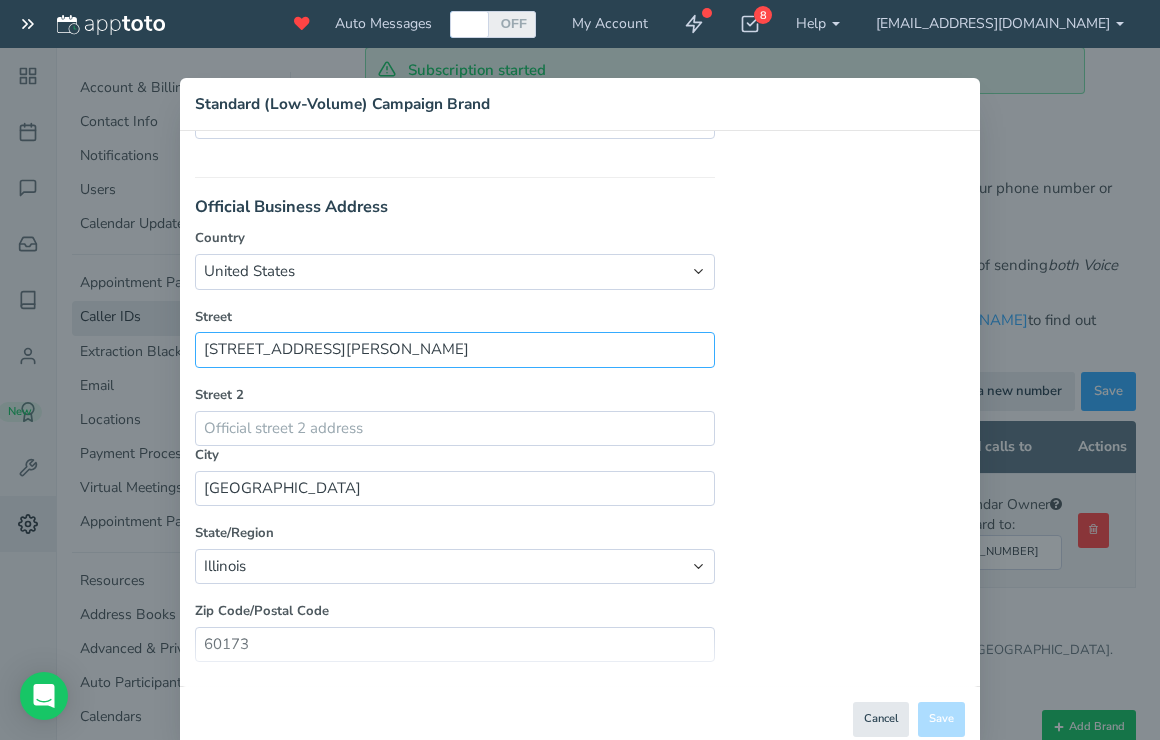 scroll, scrollTop: 18, scrollLeft: 0, axis: vertical 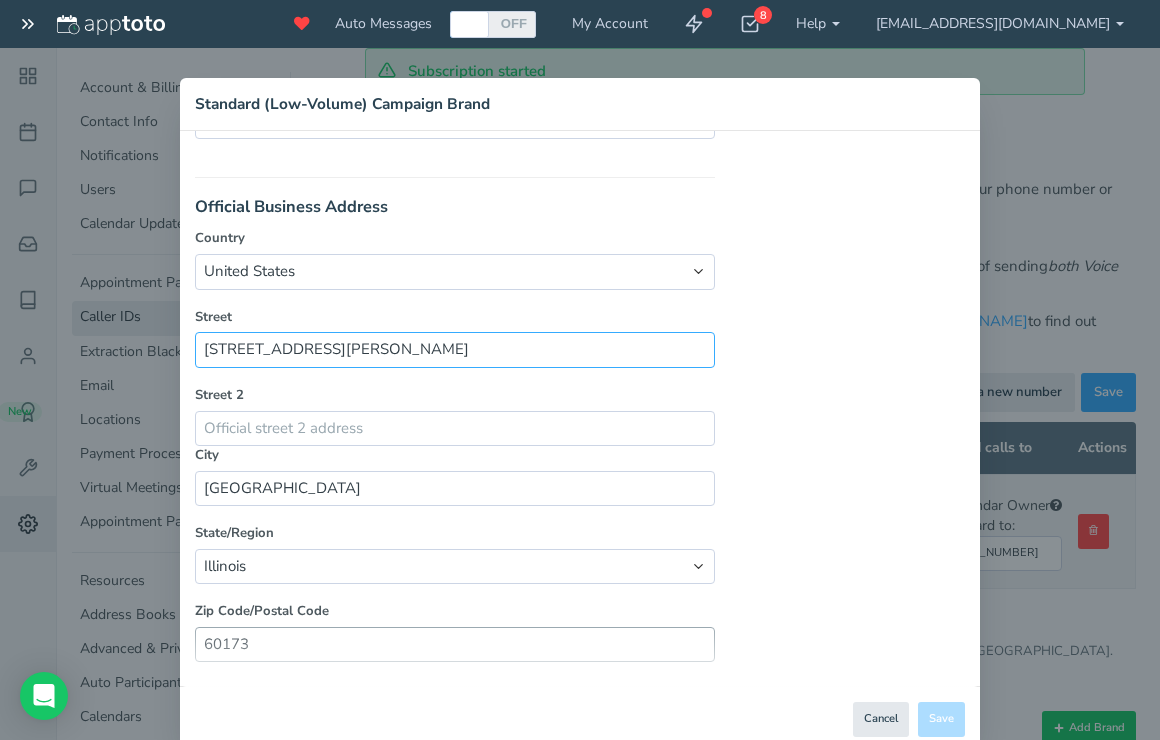 type on "5 Woodfield Mall Room F328" 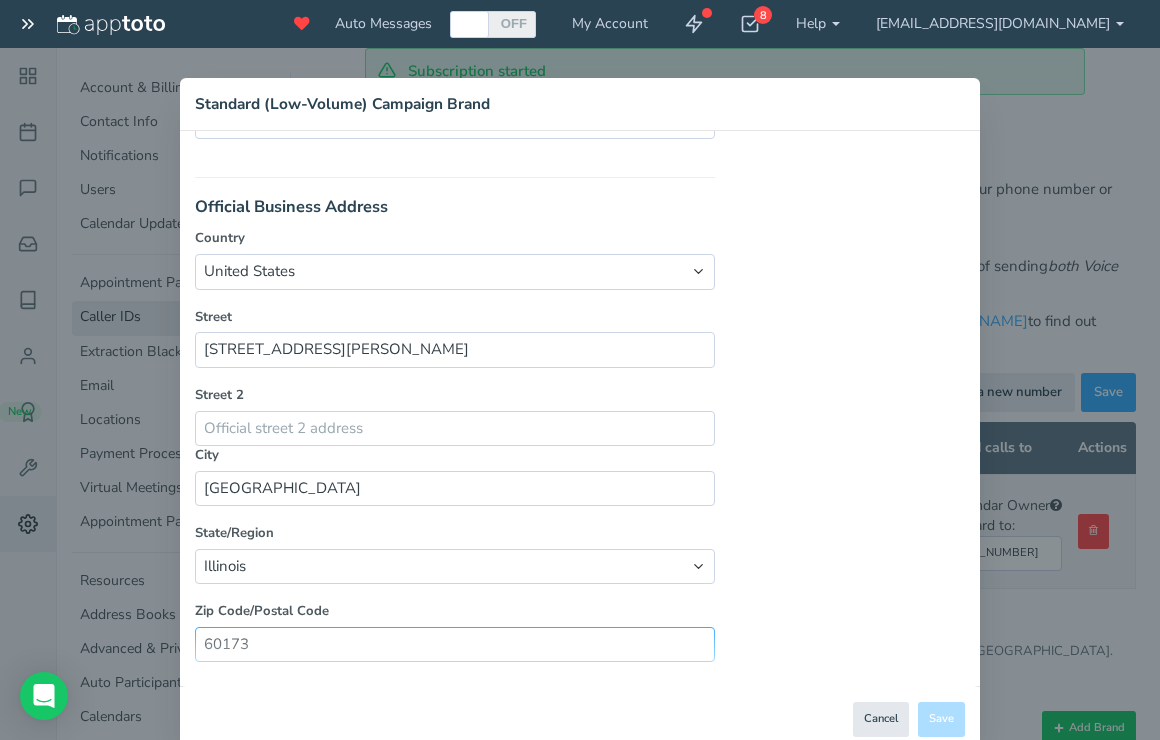 click on "60173" at bounding box center (455, 644) 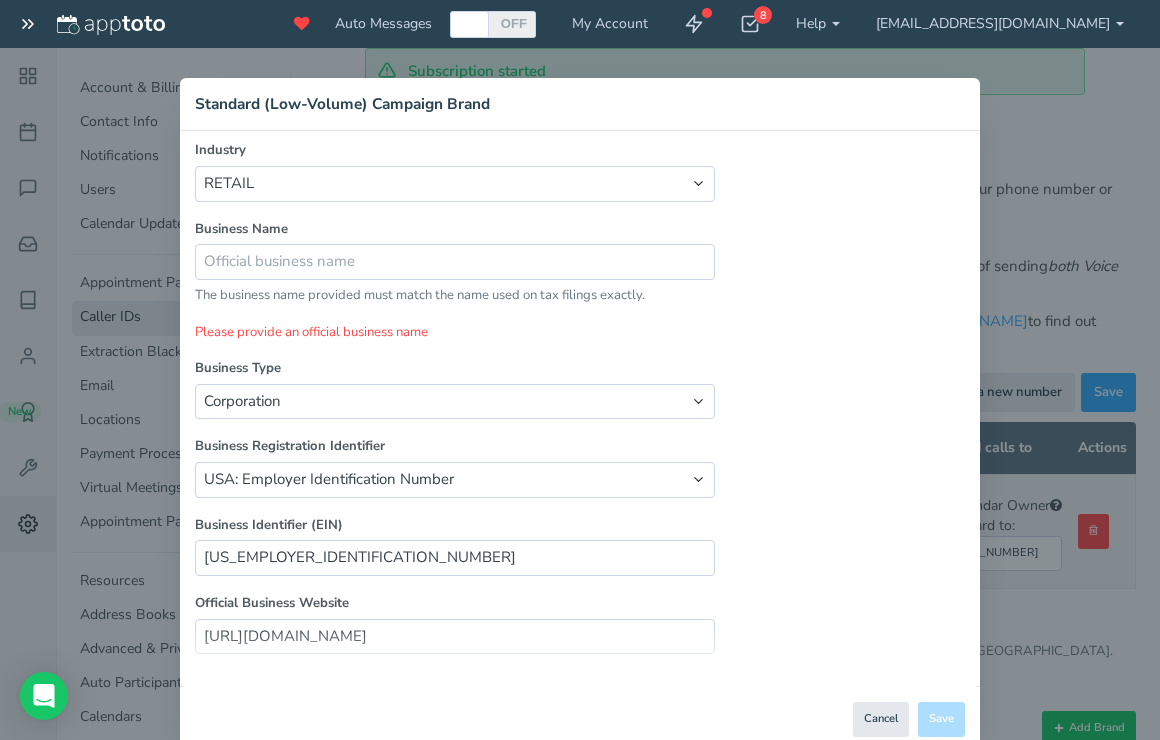 scroll, scrollTop: 250, scrollLeft: 0, axis: vertical 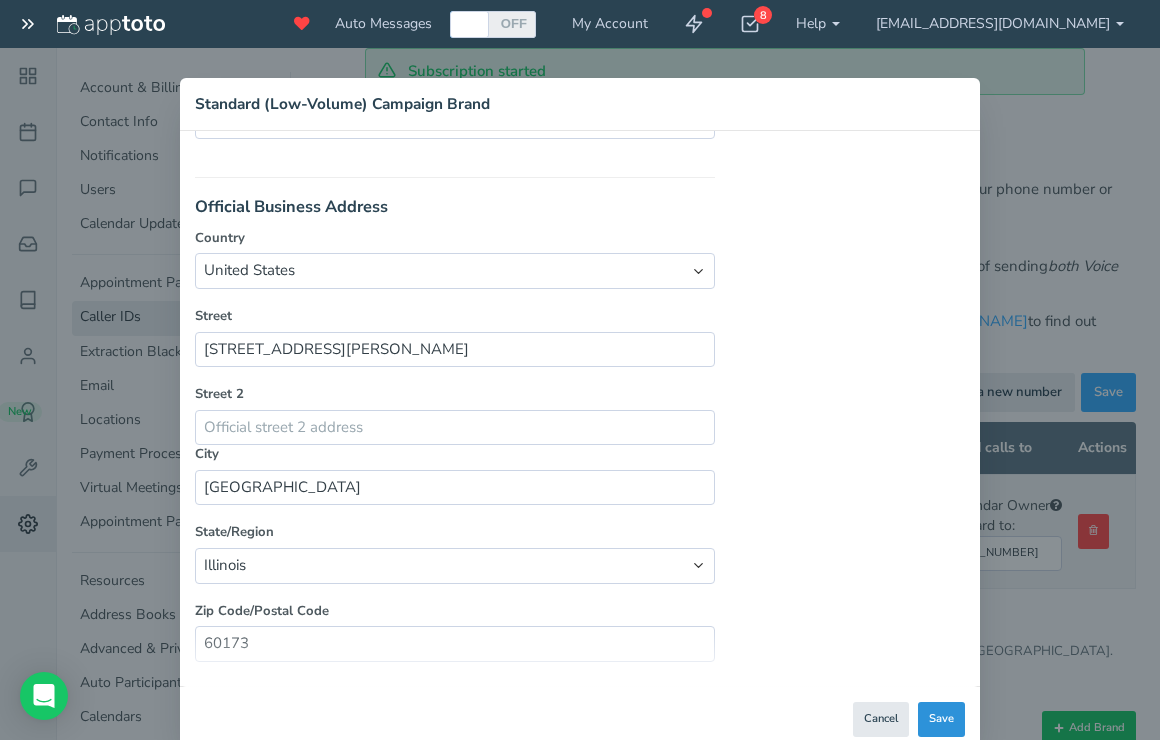 type on "Minarelle" 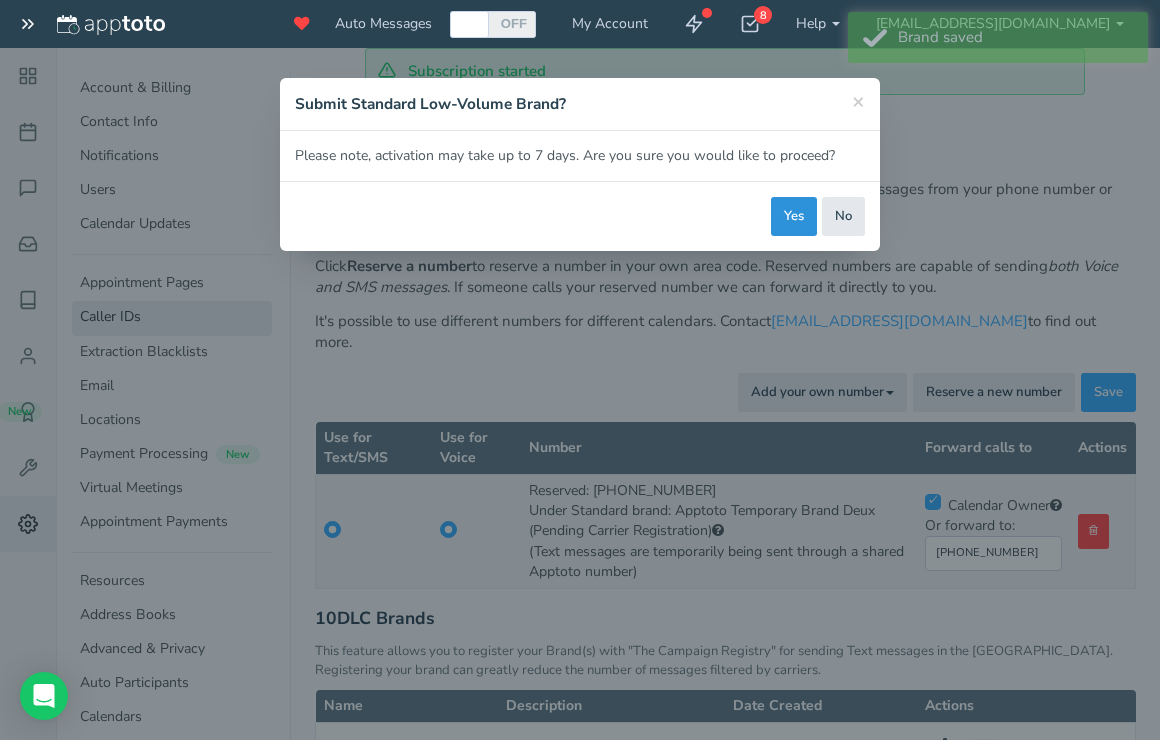 click on "Yes" at bounding box center (794, 216) 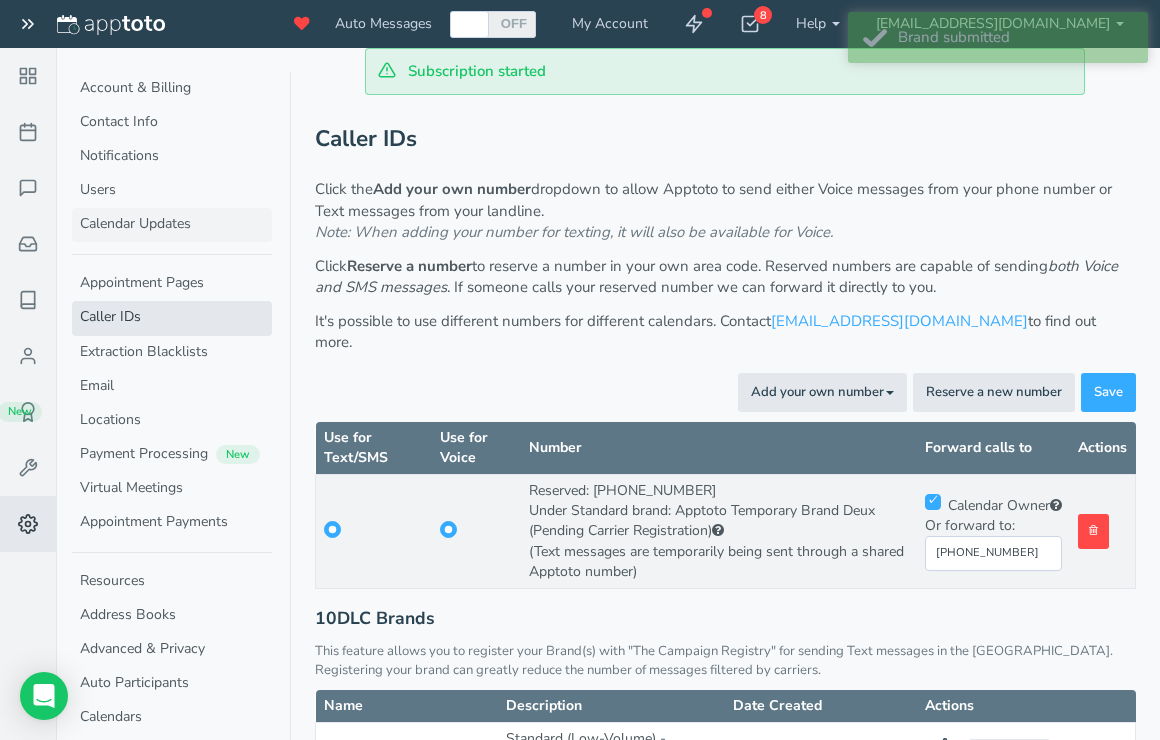 click on "Calendar Updates" at bounding box center (172, 225) 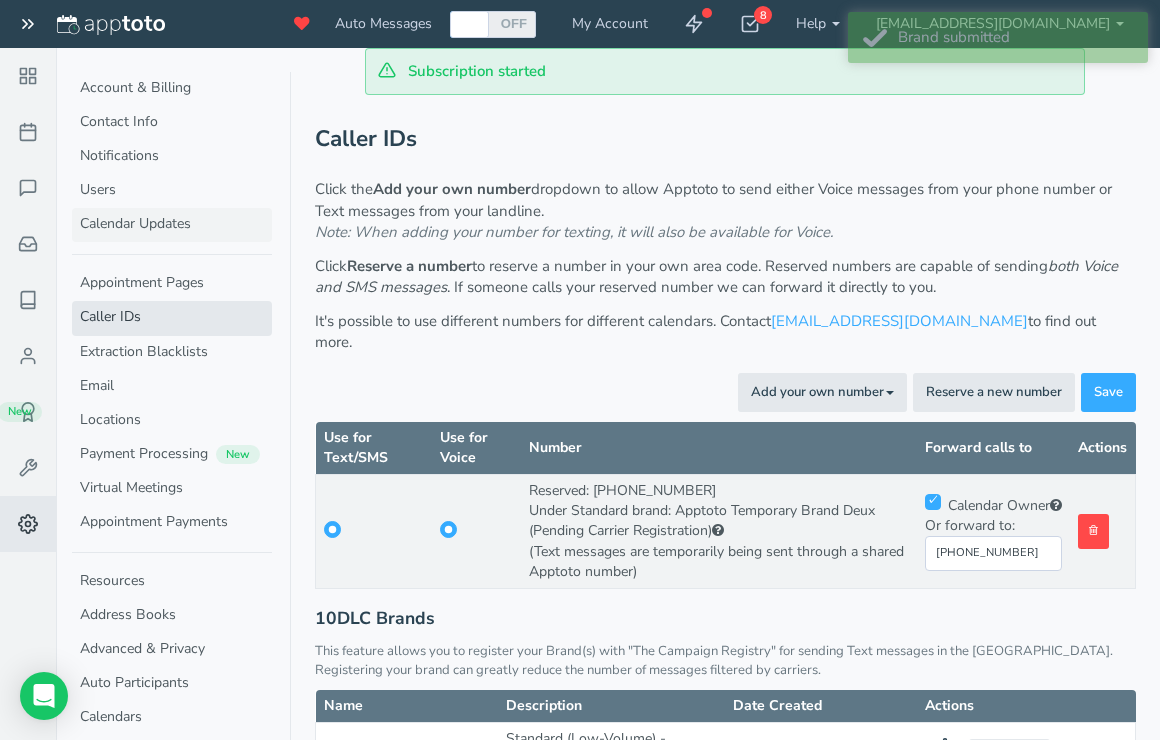 scroll, scrollTop: 0, scrollLeft: 0, axis: both 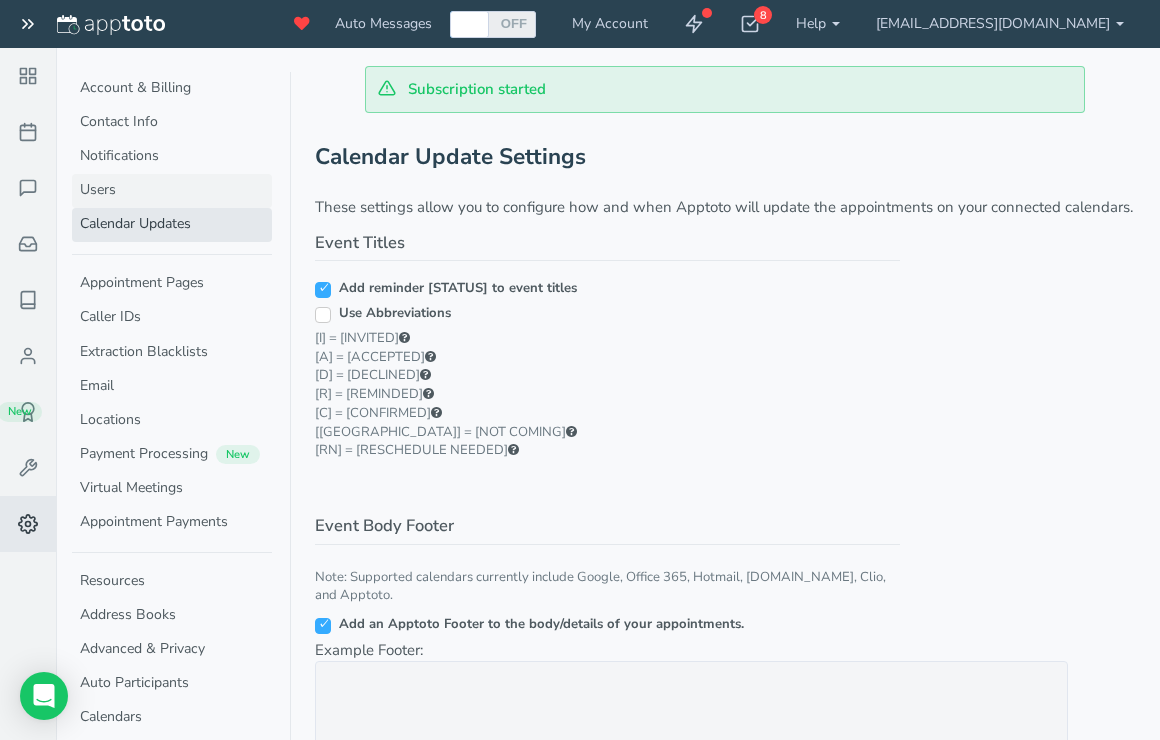 click on "Users" at bounding box center [172, 191] 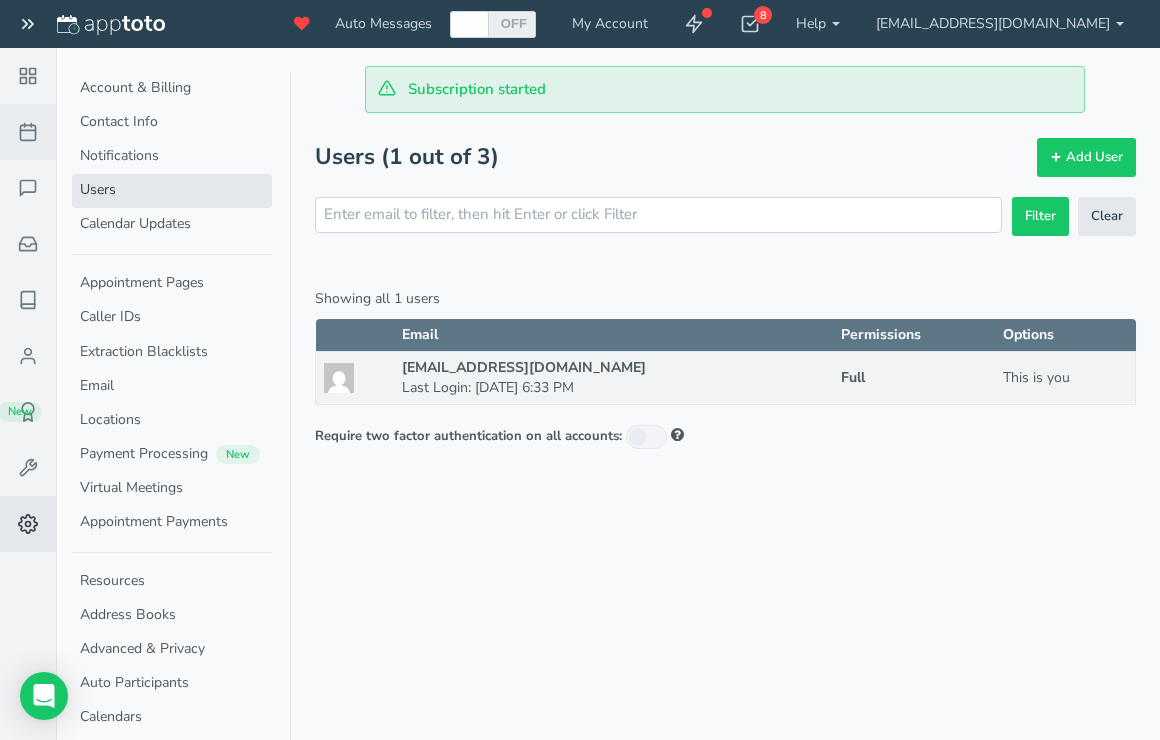 click 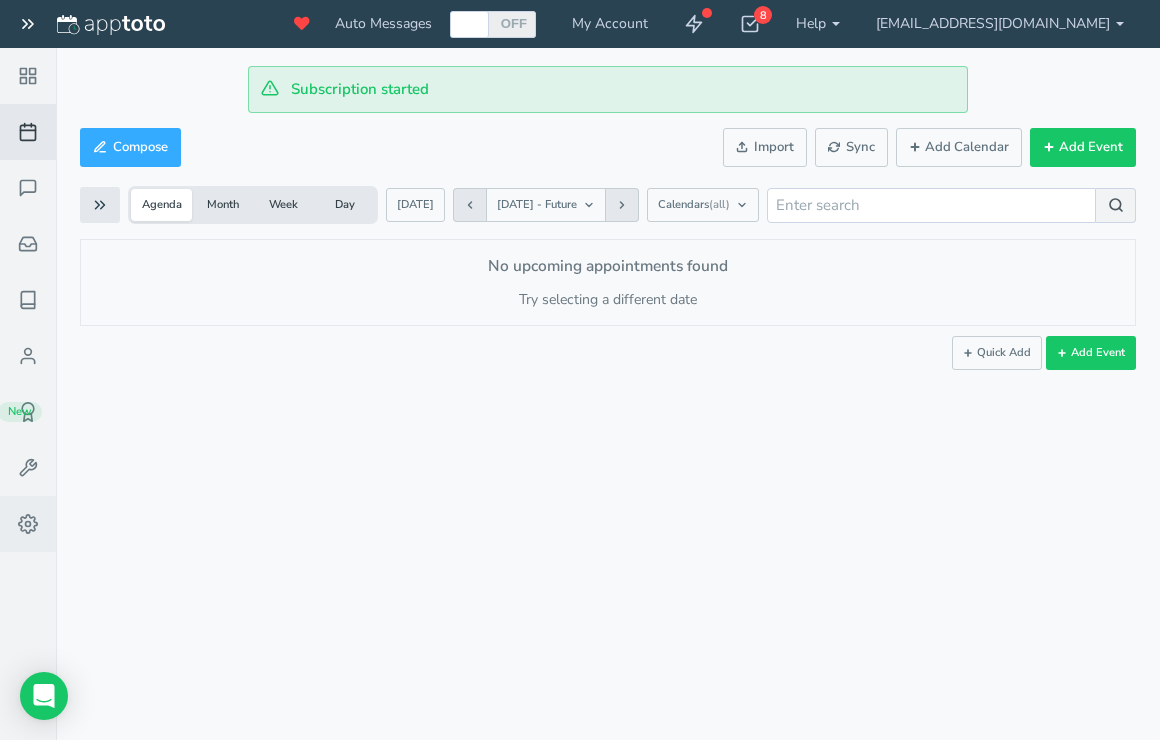 click on "Settings" at bounding box center (28, 524) 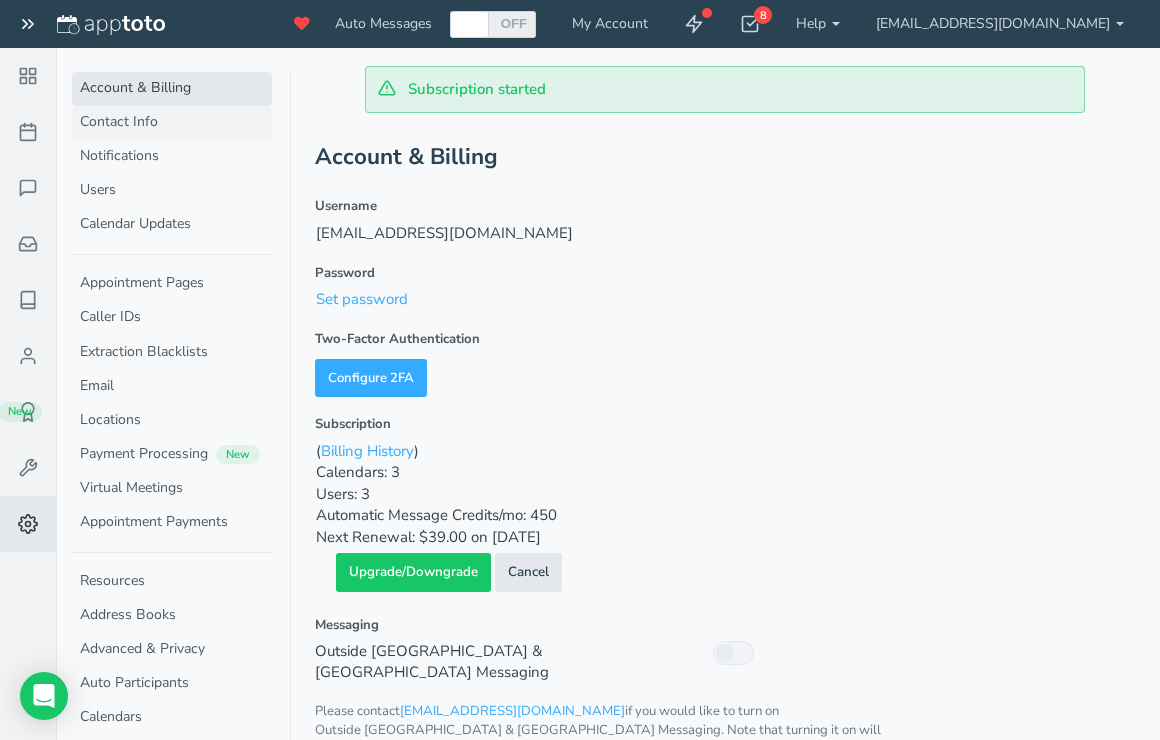 click on "Contact Info" at bounding box center [172, 123] 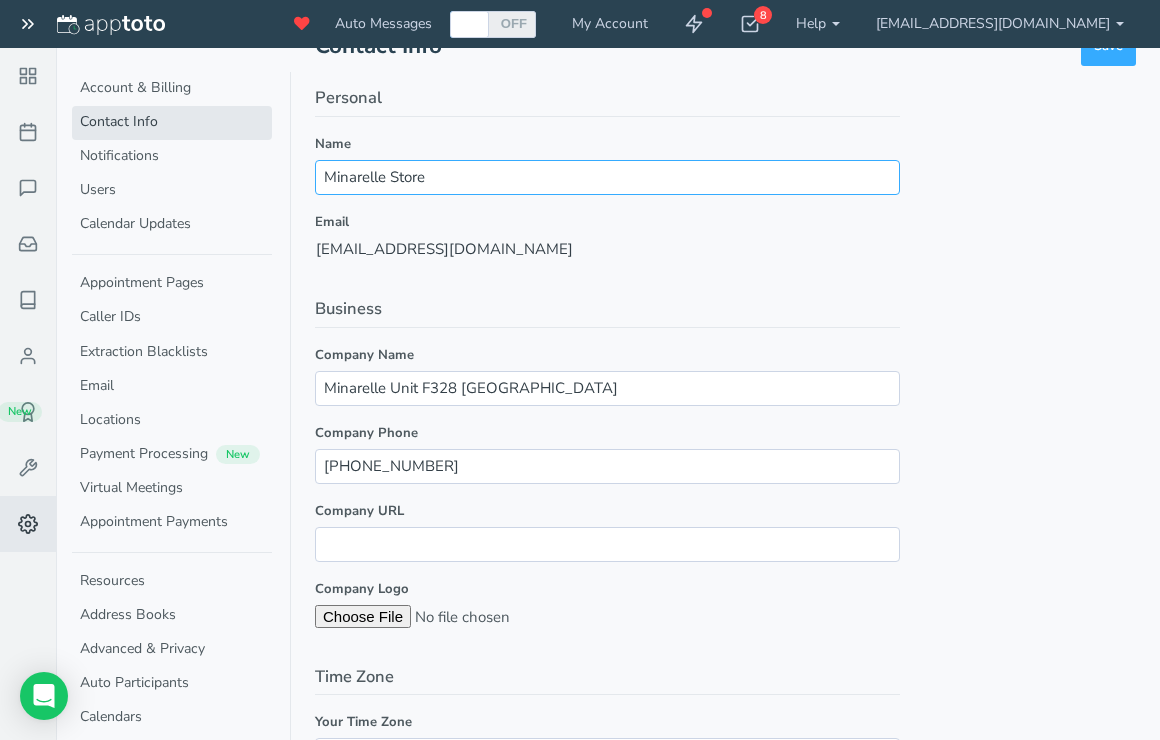 scroll, scrollTop: 112, scrollLeft: 0, axis: vertical 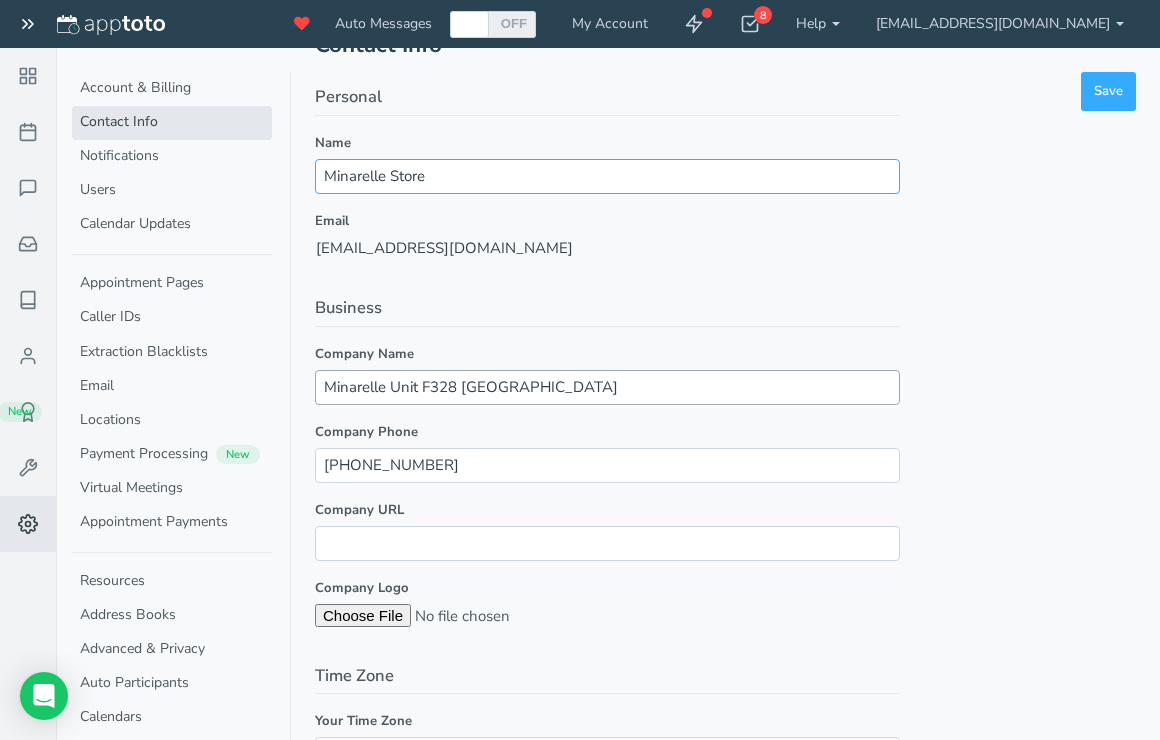 type on "Minarelle Store" 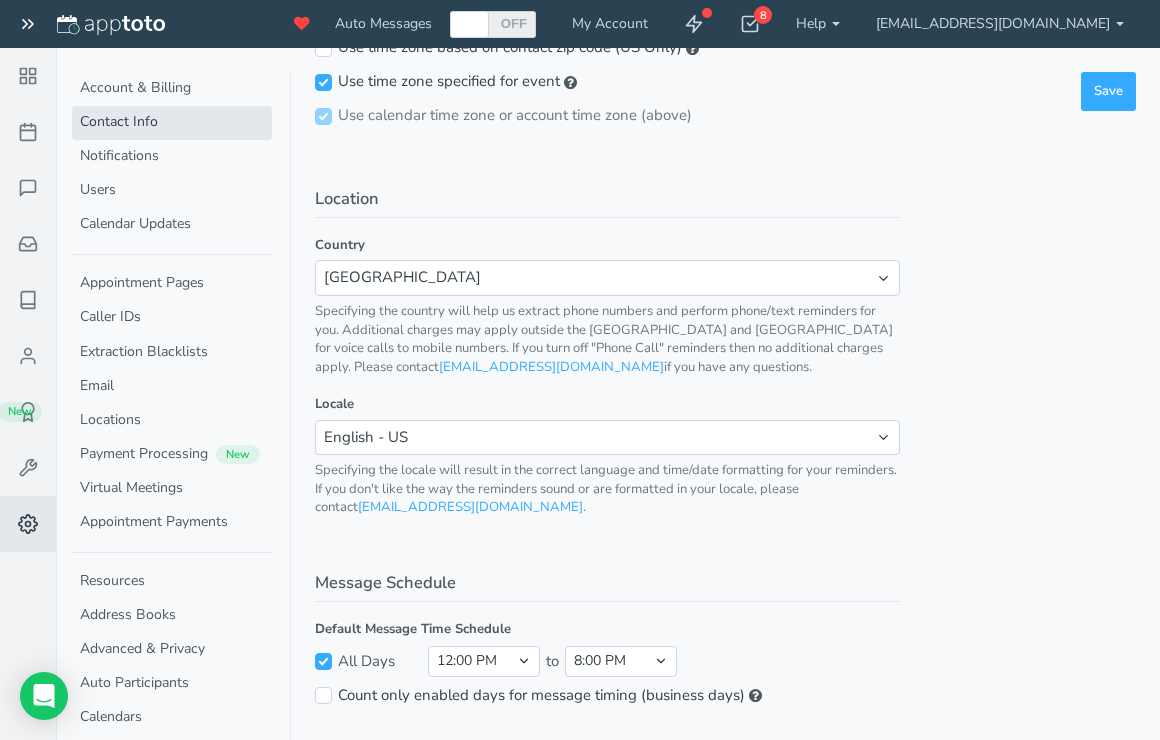 scroll, scrollTop: 929, scrollLeft: 0, axis: vertical 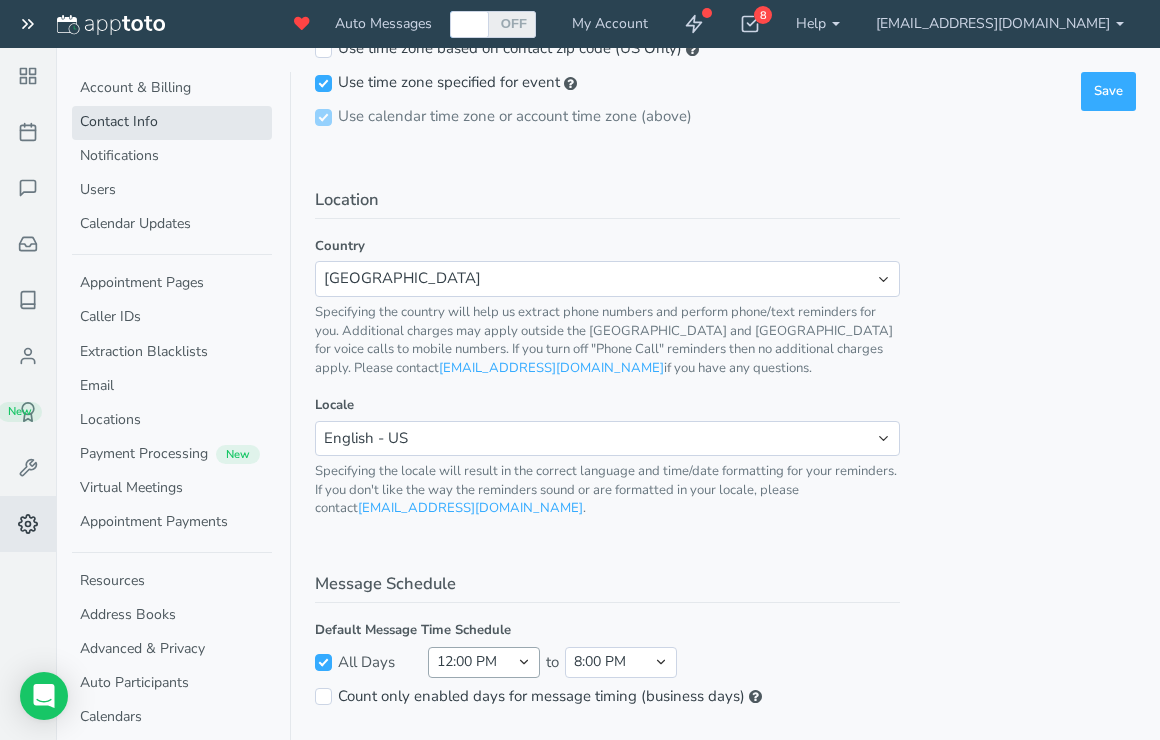 type on "Minarelle Store Unit F328 Woodfield mall" 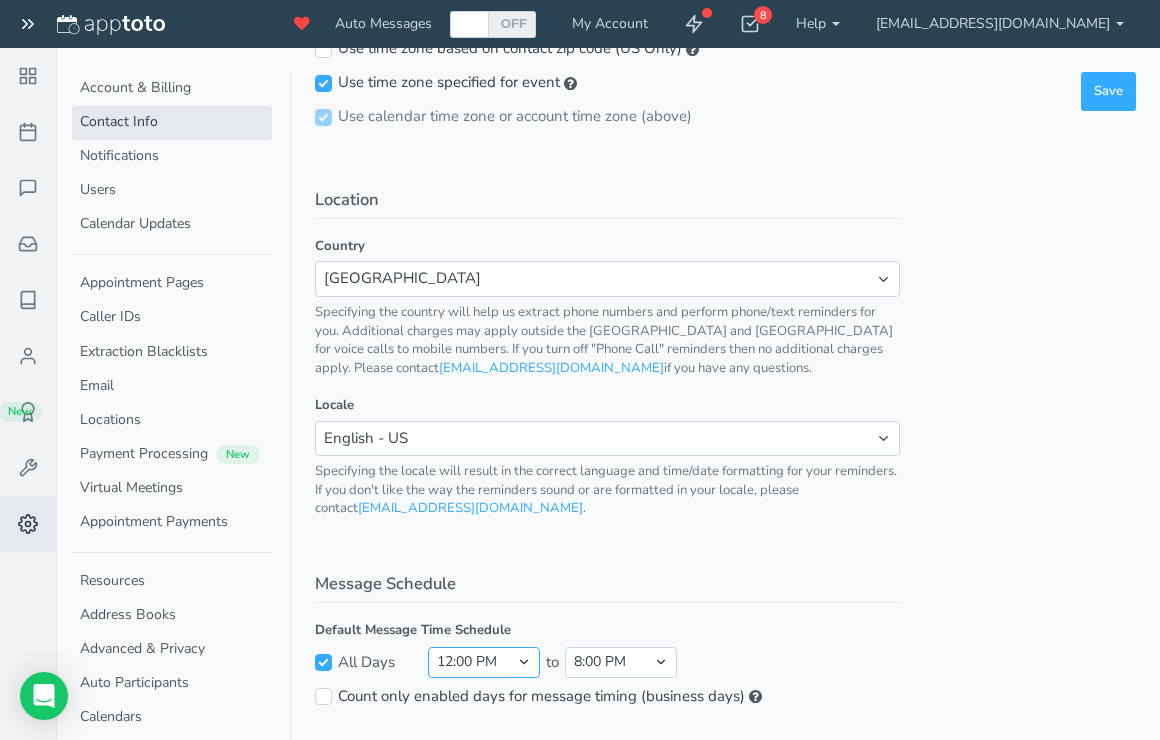 select on "480" 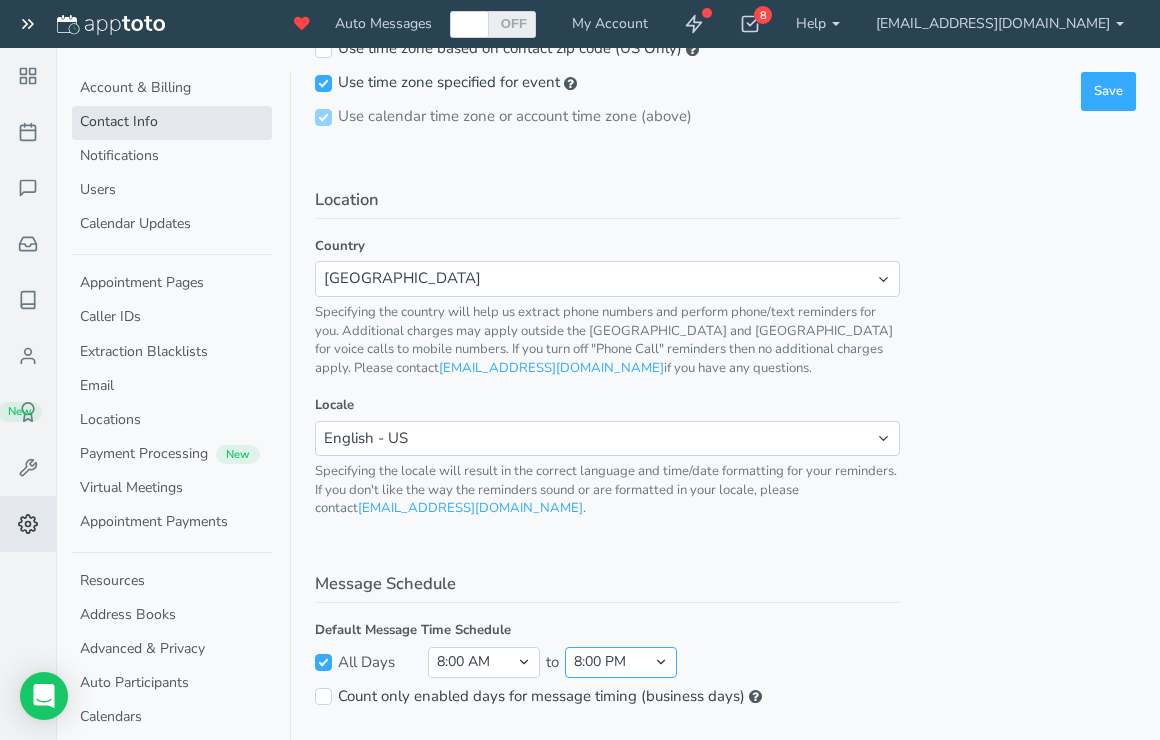 select on "1140" 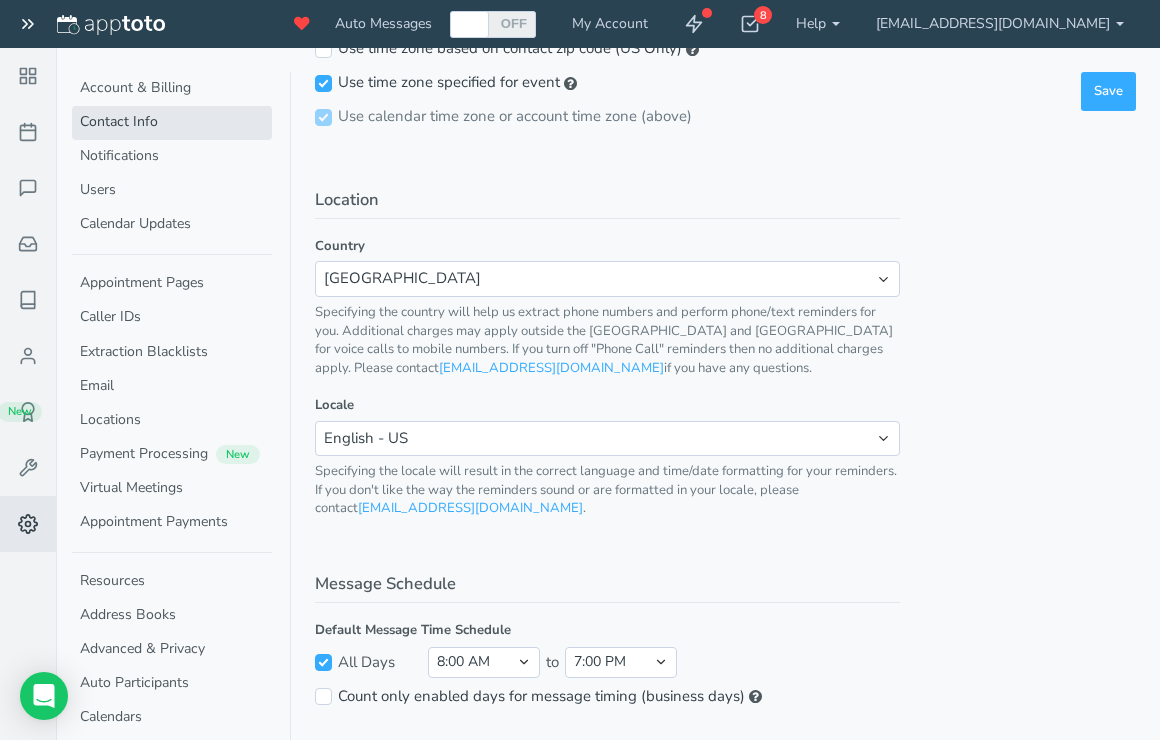 click on "Message Schedule" at bounding box center [607, 587] 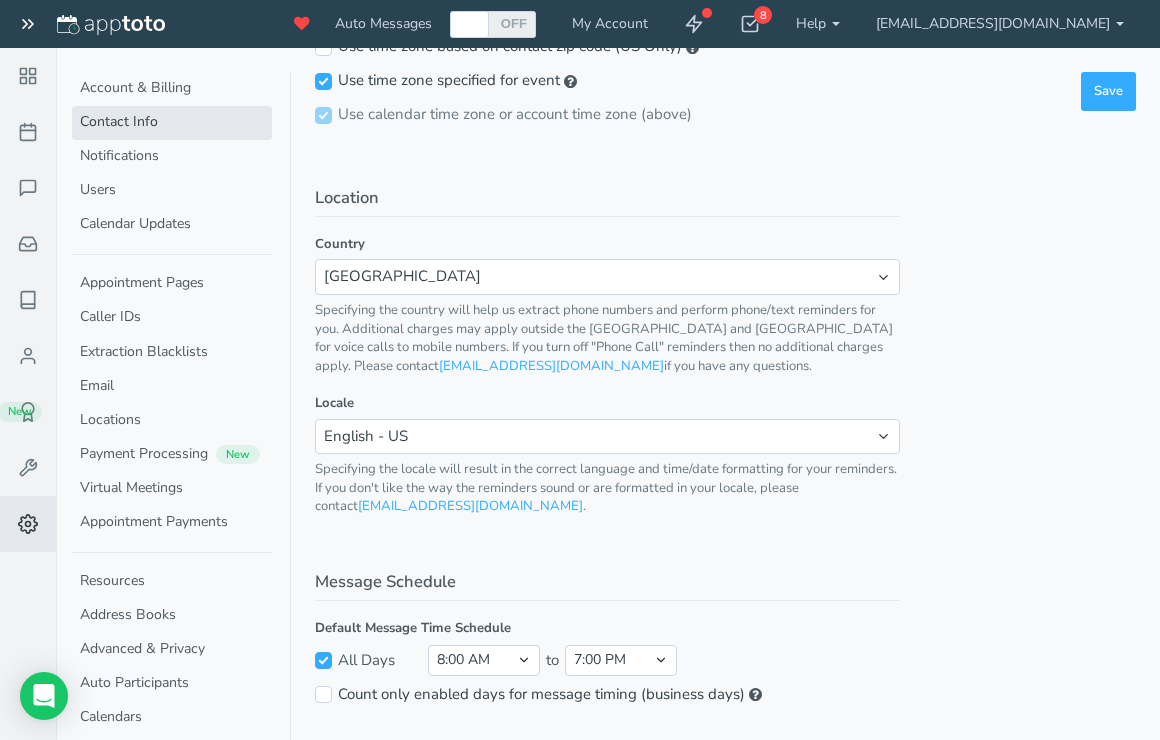 scroll, scrollTop: 929, scrollLeft: 0, axis: vertical 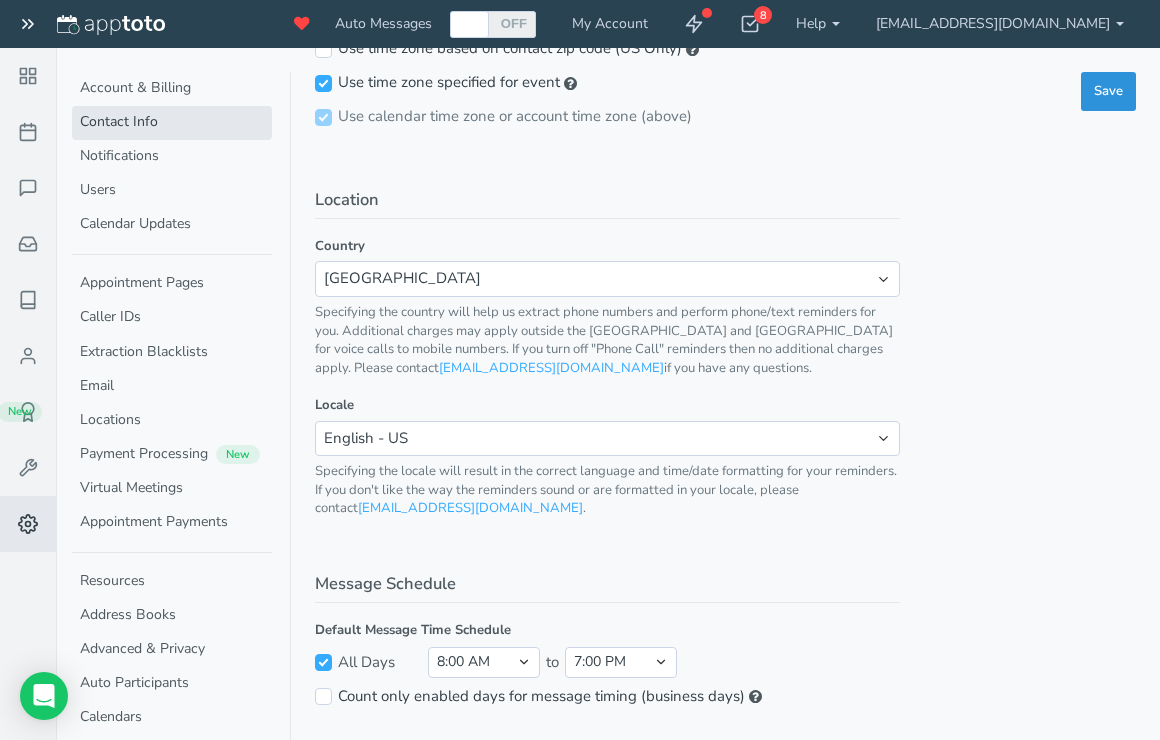 click on "Save" at bounding box center (1108, 91) 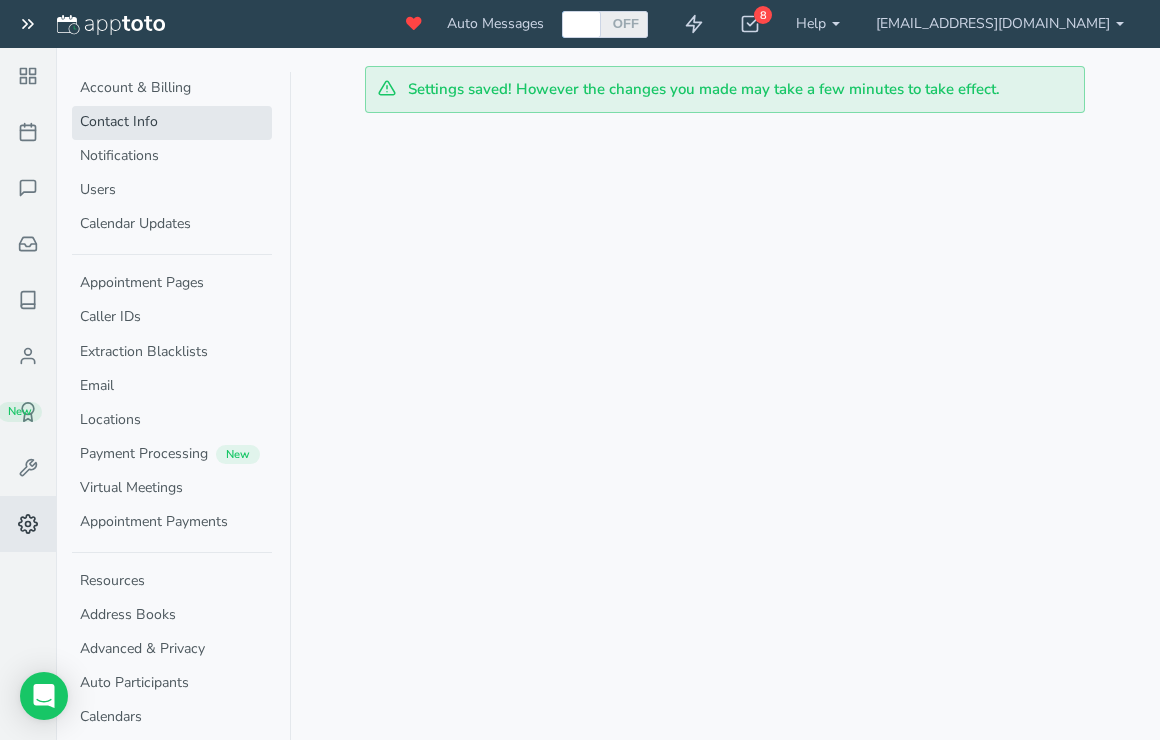scroll, scrollTop: 0, scrollLeft: 0, axis: both 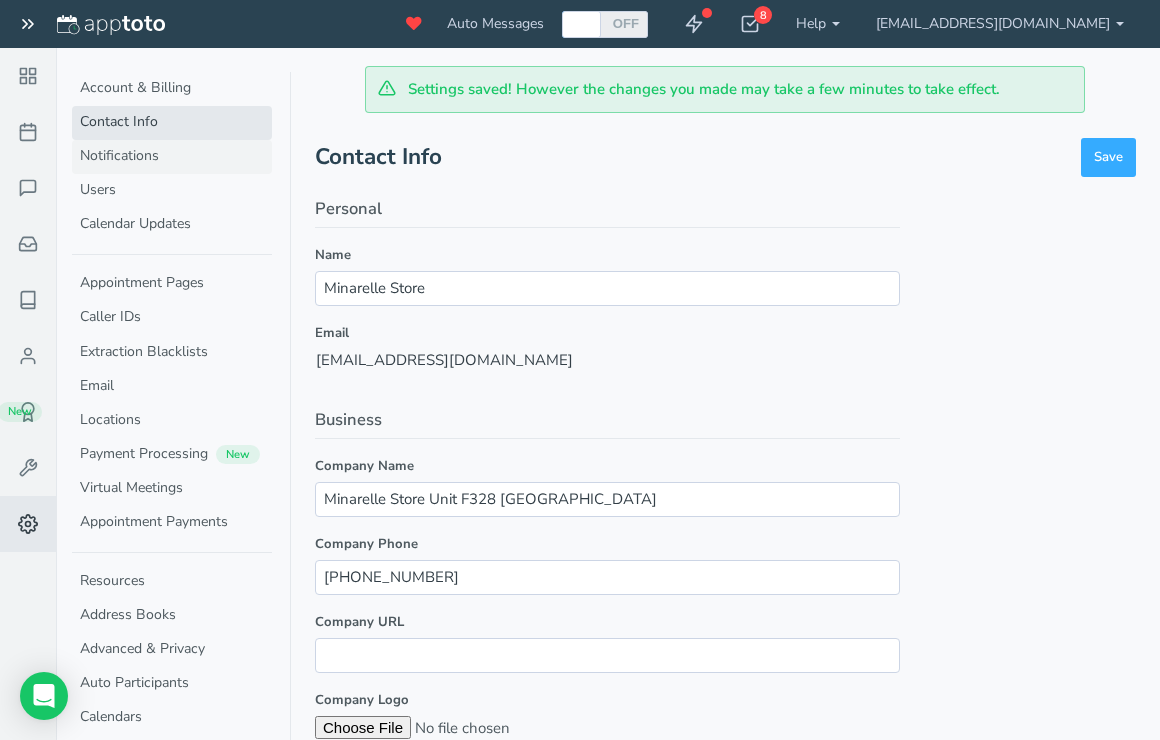 click on "Notifications" at bounding box center [172, 157] 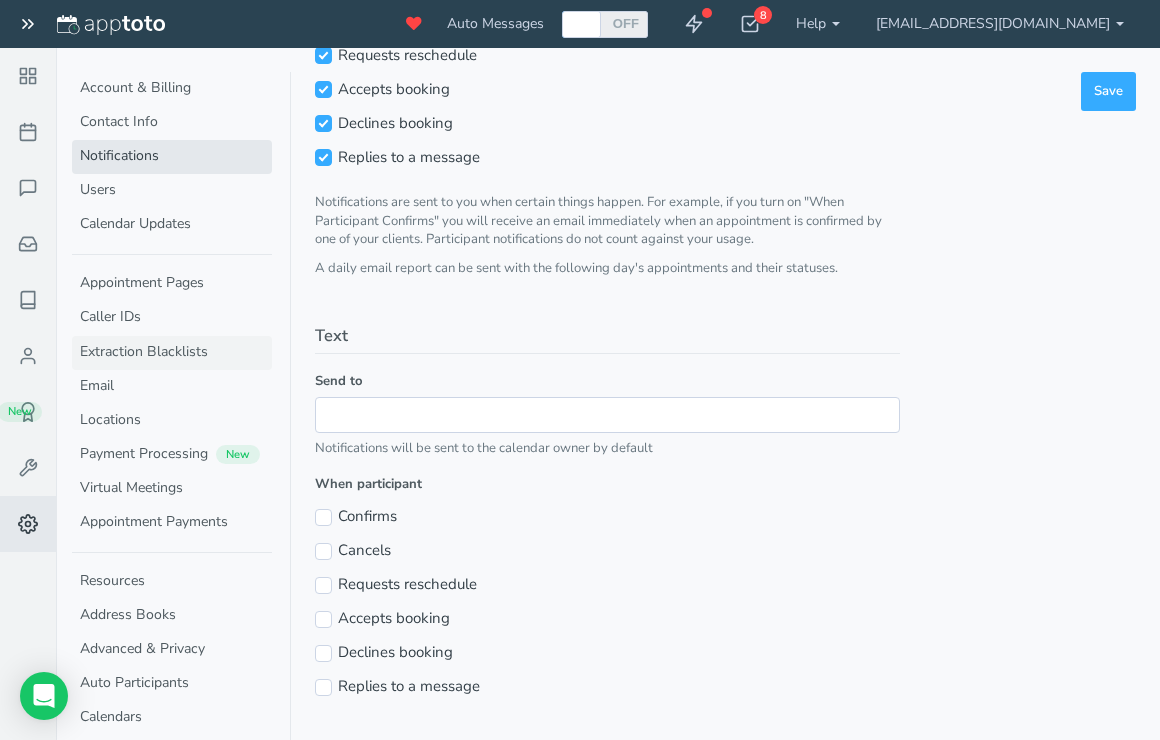 scroll, scrollTop: 479, scrollLeft: 0, axis: vertical 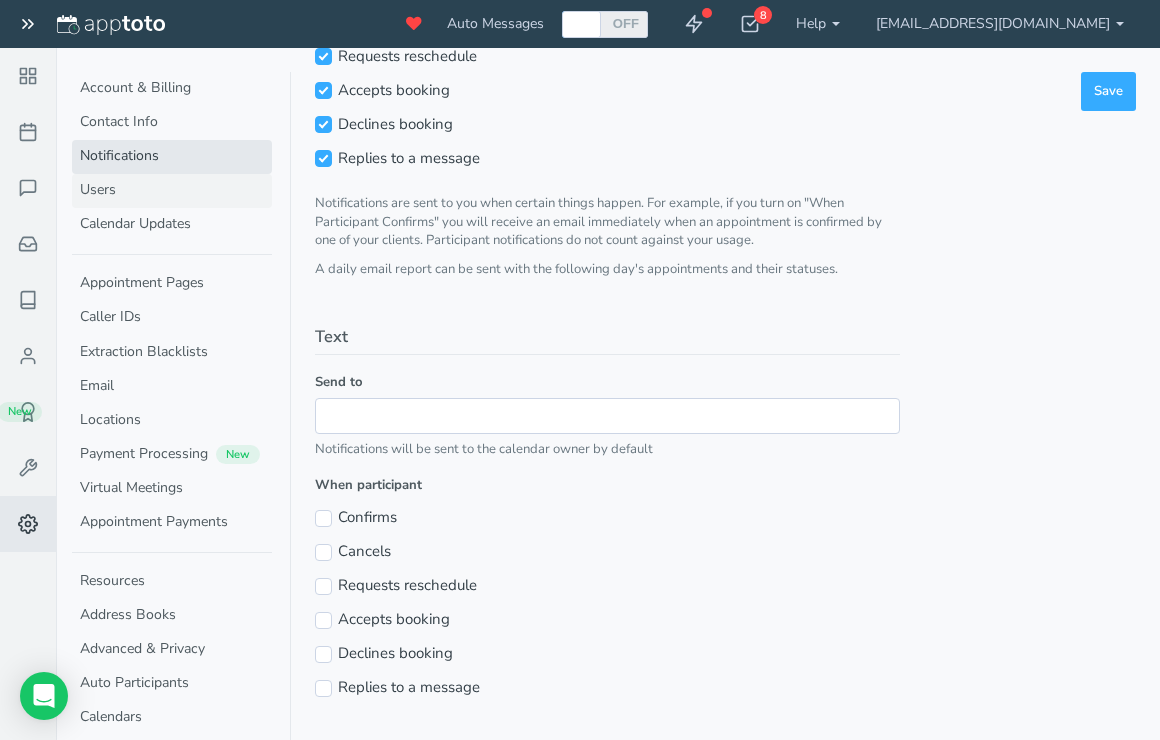 click on "Users" at bounding box center (172, 191) 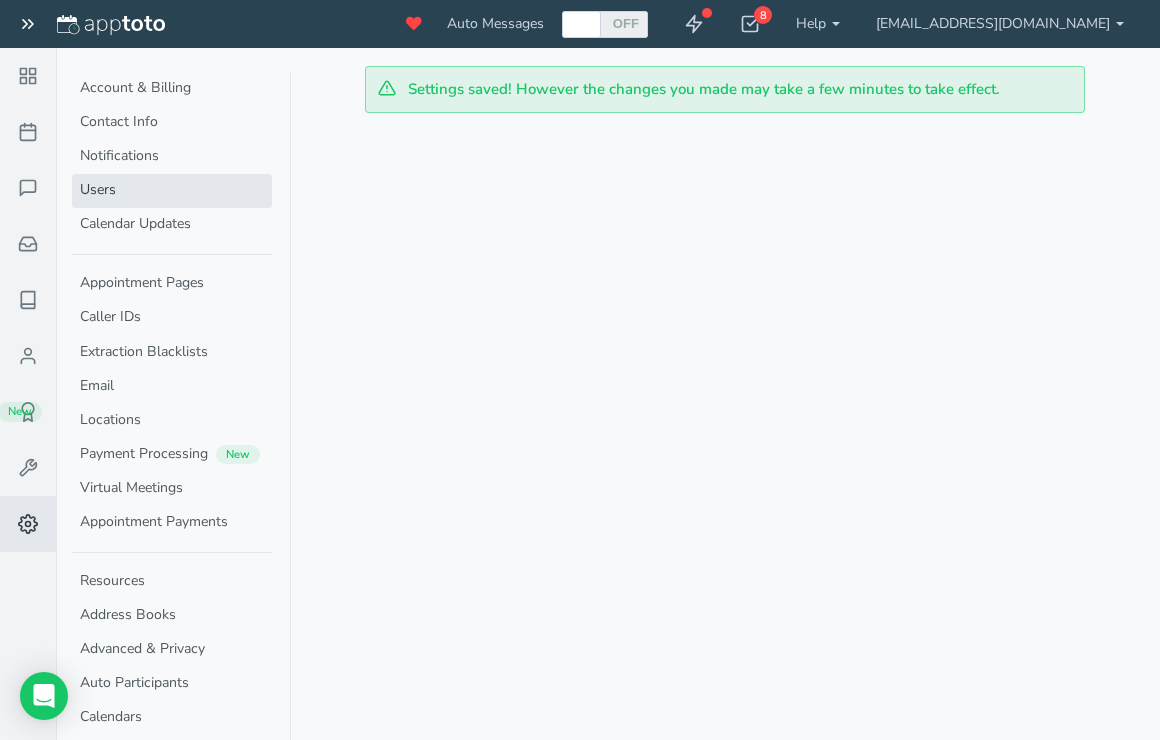 scroll, scrollTop: 0, scrollLeft: 0, axis: both 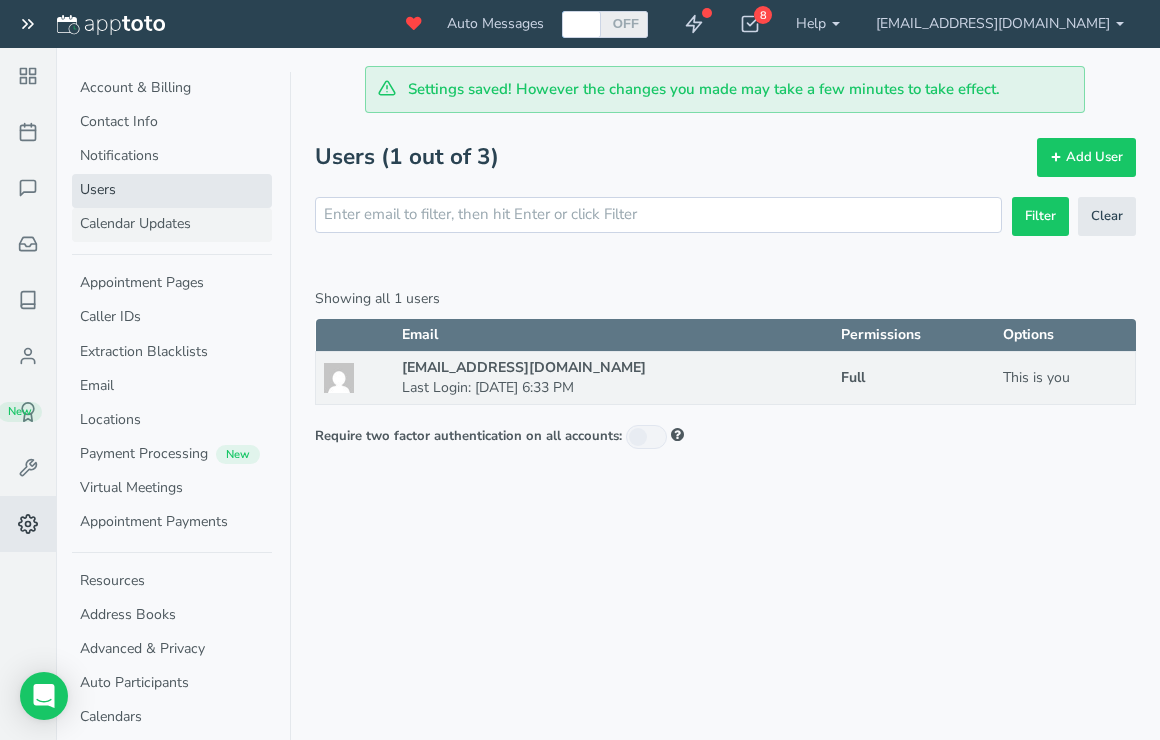 click on "Calendar Updates" at bounding box center [172, 225] 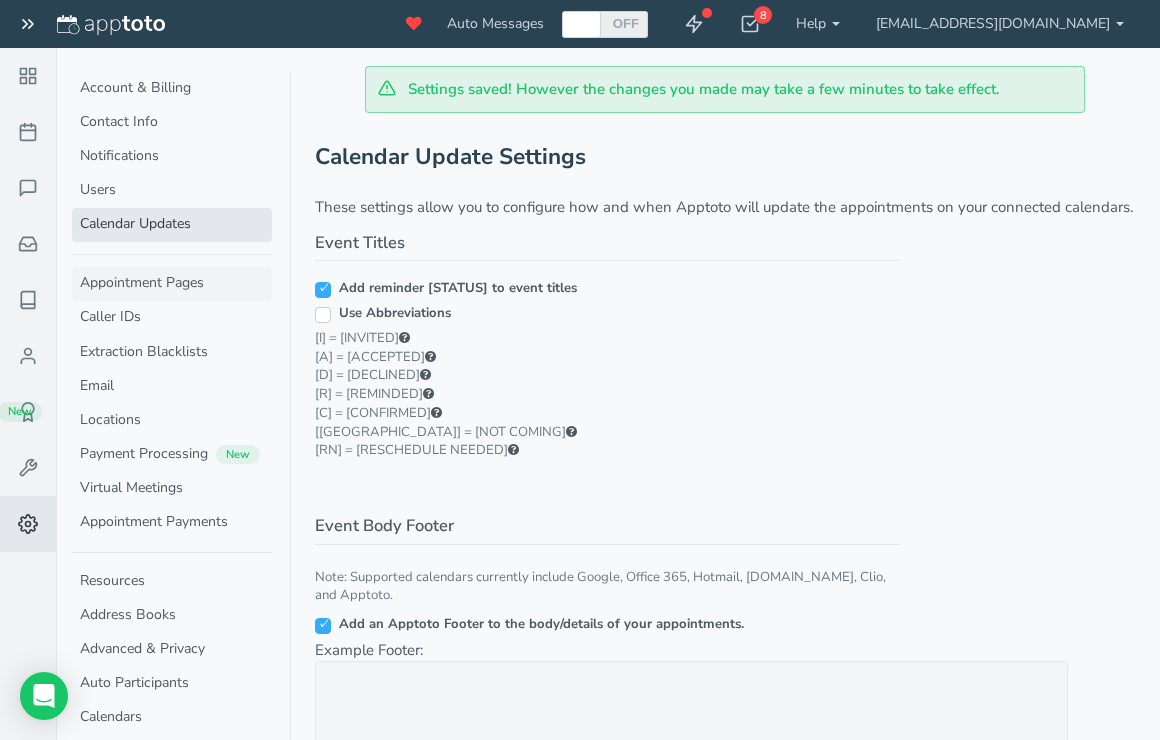 click on "Appointment Pages" at bounding box center (172, 284) 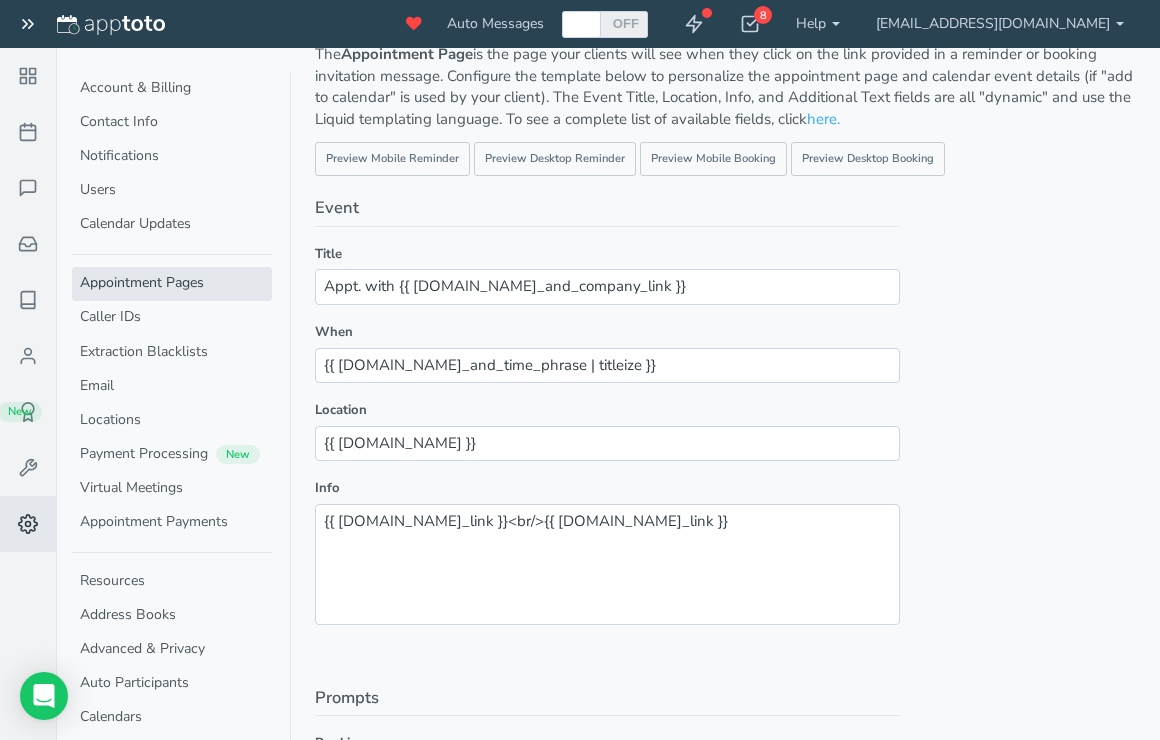 scroll, scrollTop: 155, scrollLeft: 0, axis: vertical 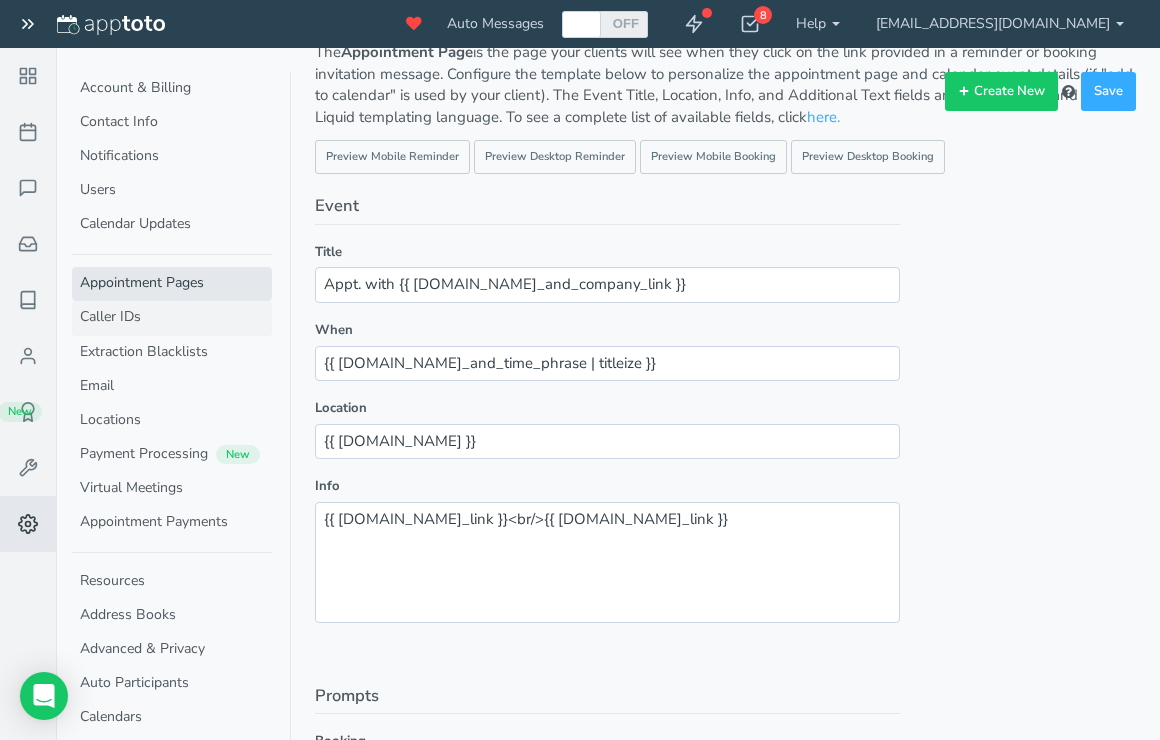 click on "Caller IDs" at bounding box center (172, 318) 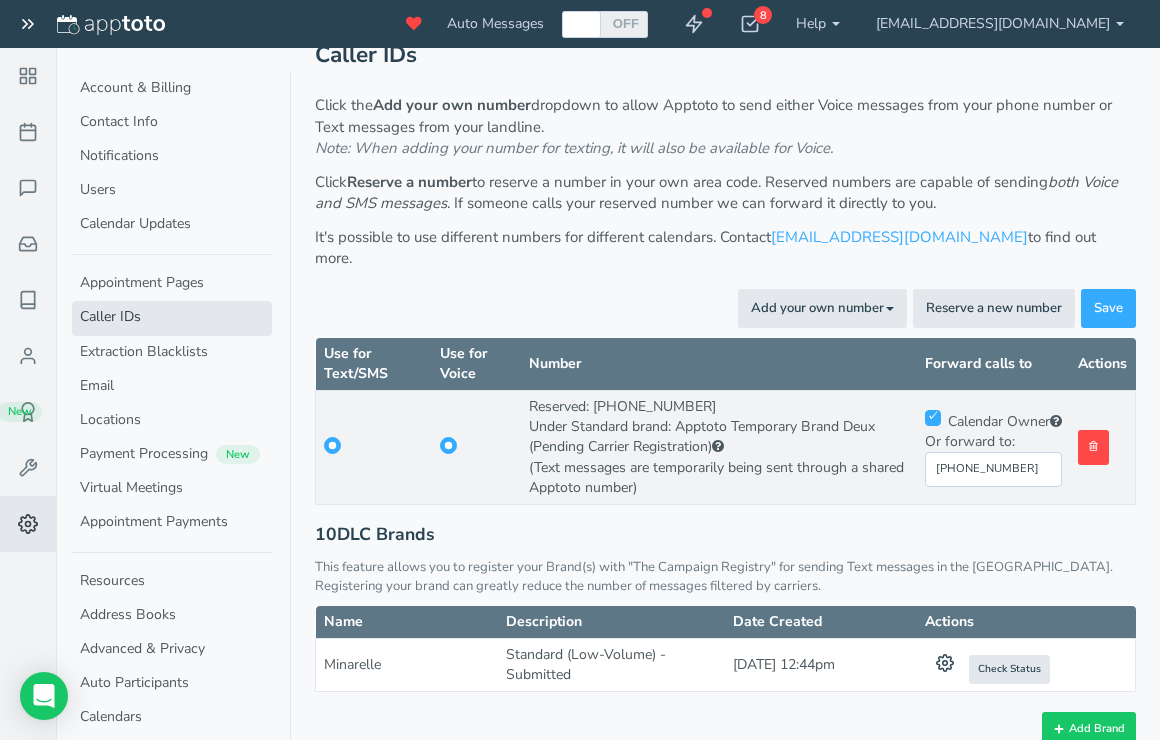 scroll, scrollTop: 101, scrollLeft: 0, axis: vertical 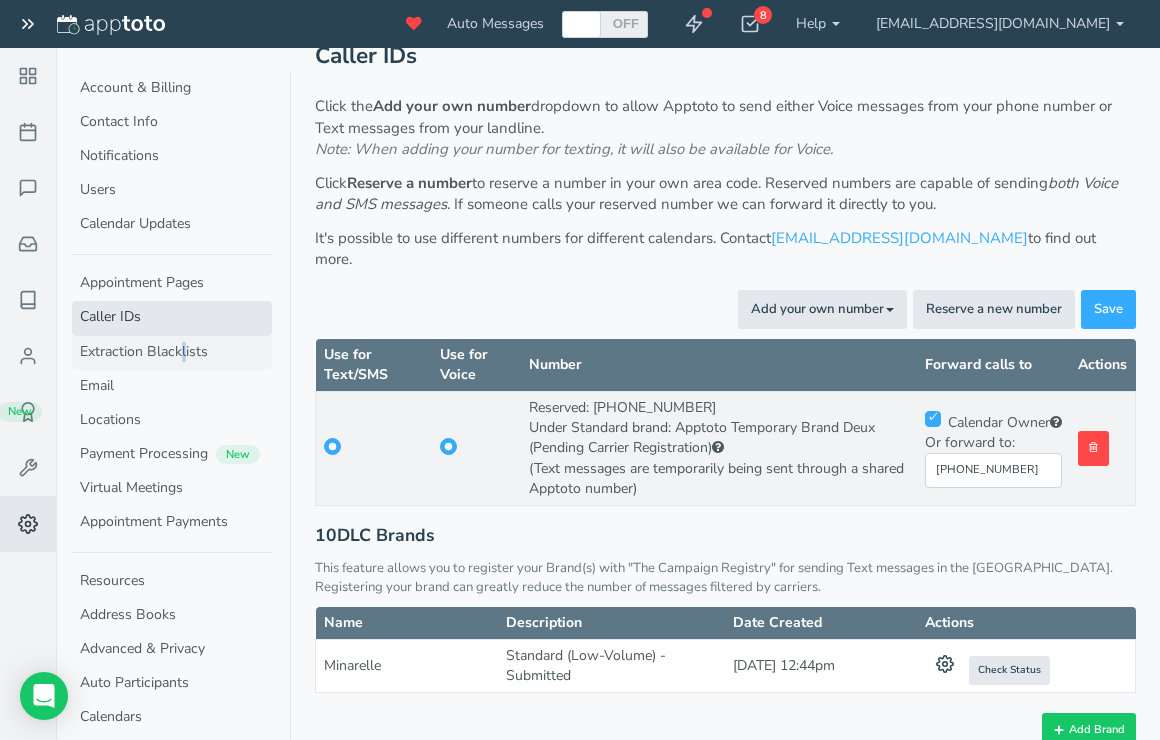 click on "Extraction Blacklists" at bounding box center (172, 353) 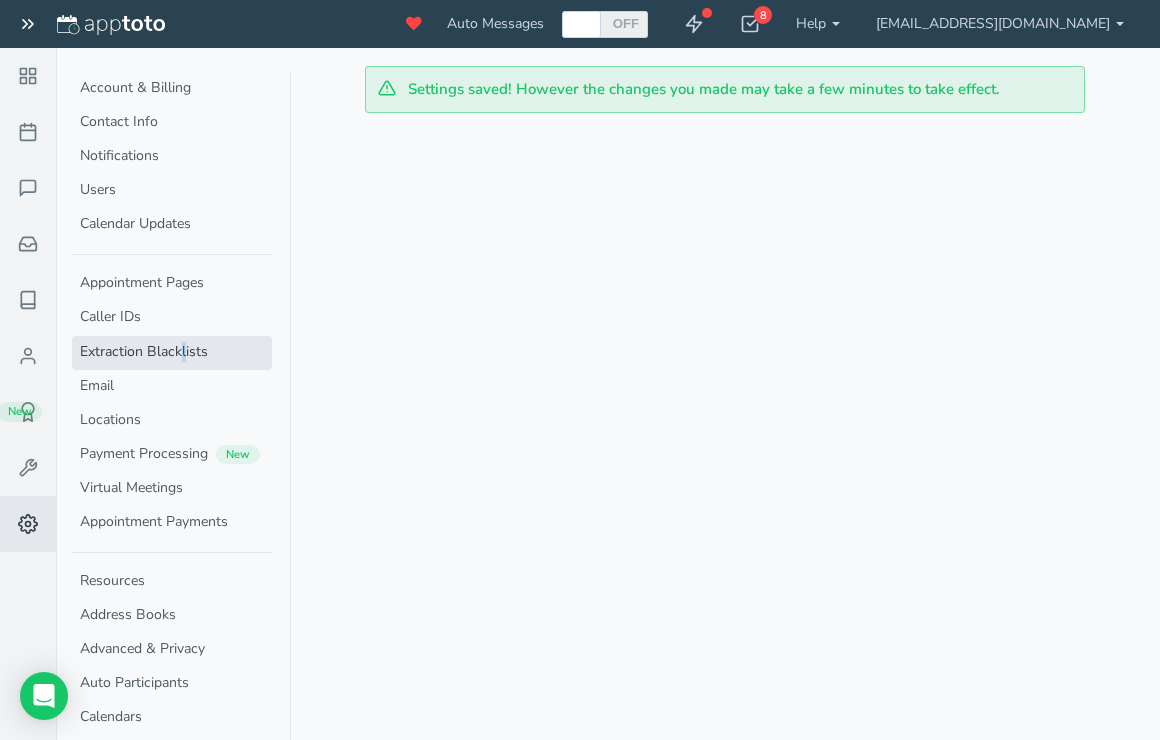 scroll, scrollTop: 0, scrollLeft: 0, axis: both 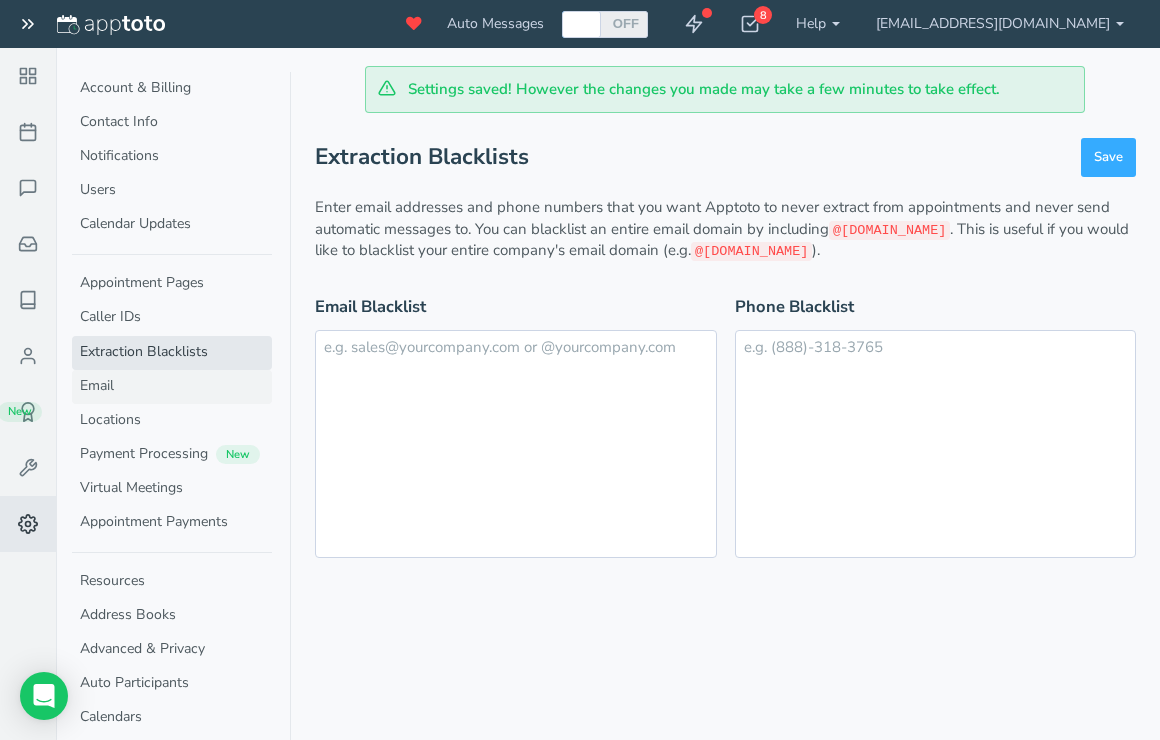 click on "Email" at bounding box center (172, 387) 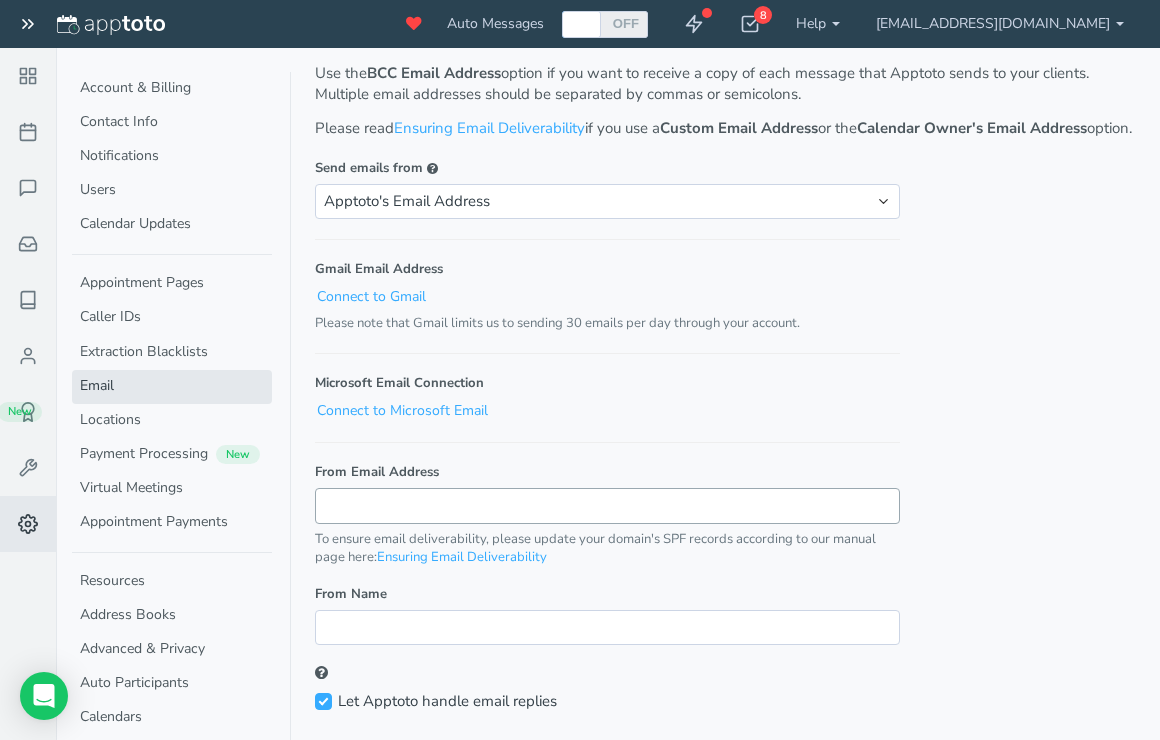 scroll, scrollTop: 169, scrollLeft: 0, axis: vertical 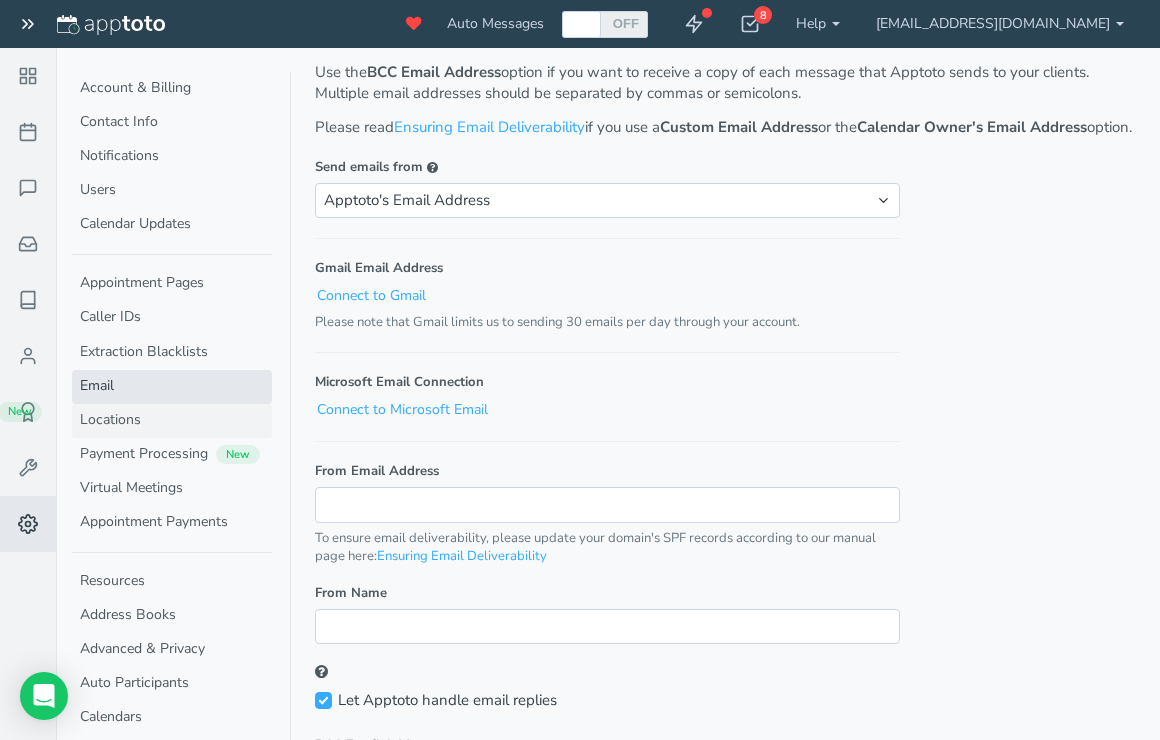 click on "Locations" at bounding box center (172, 421) 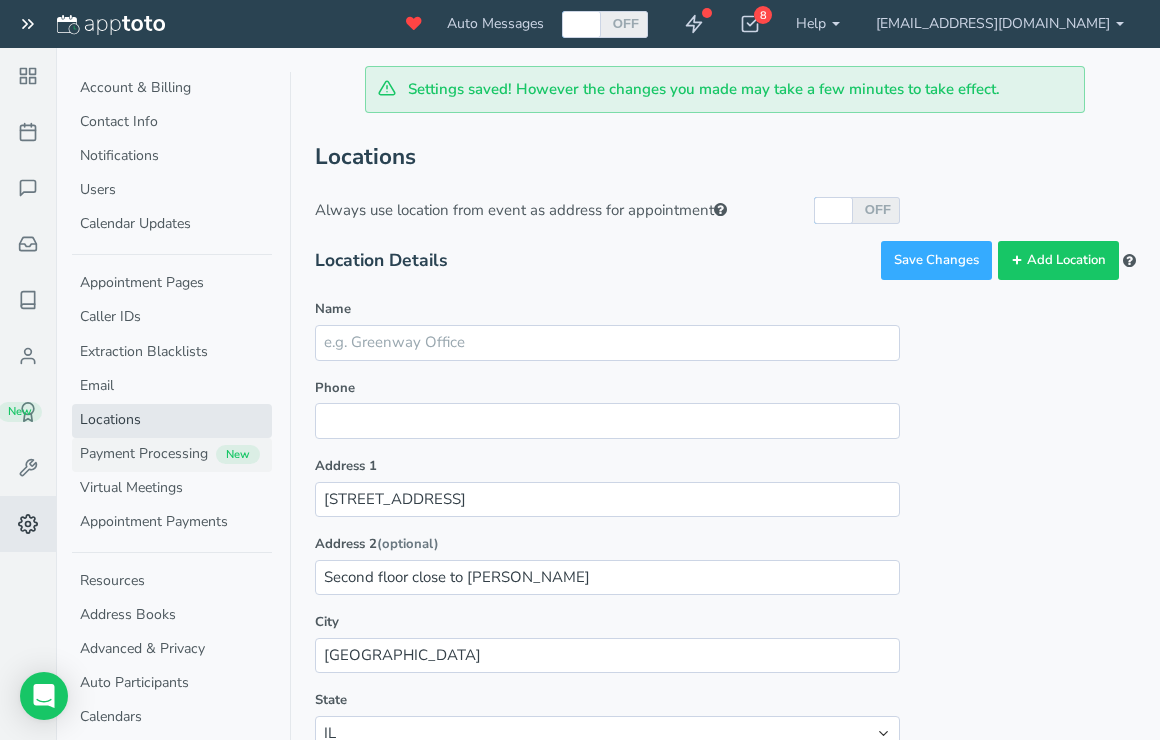 click on "Payment Processing  New" at bounding box center [172, 455] 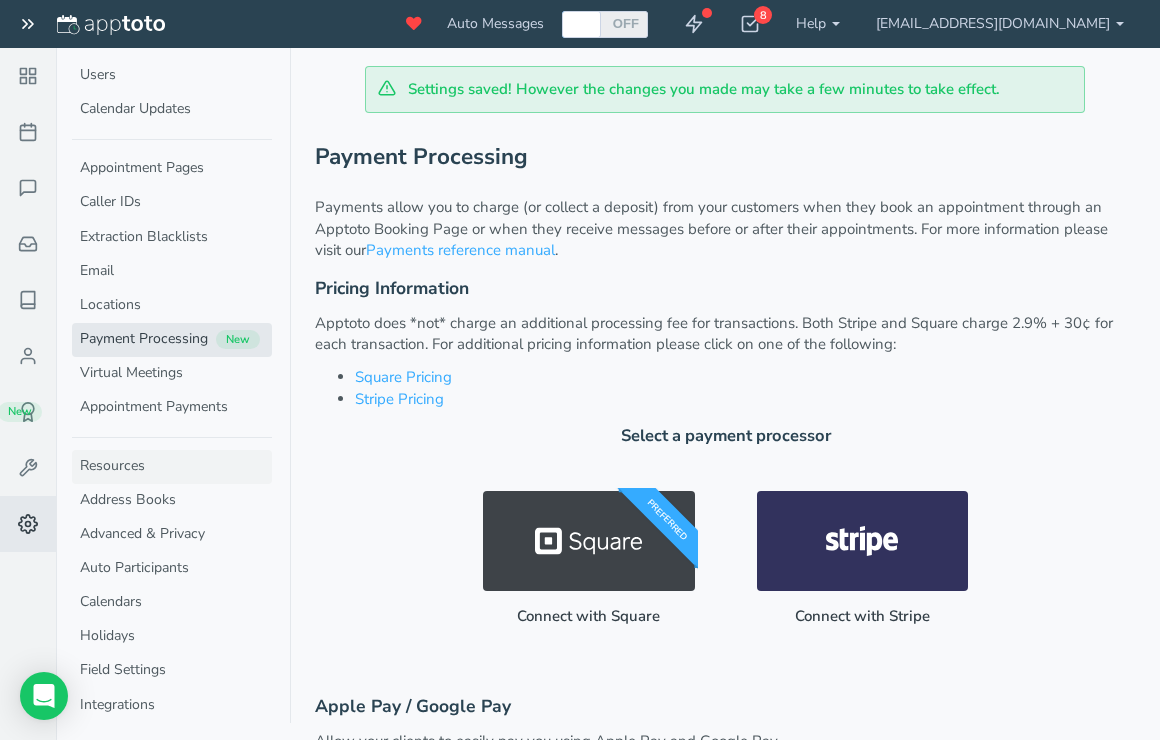 scroll, scrollTop: 114, scrollLeft: 0, axis: vertical 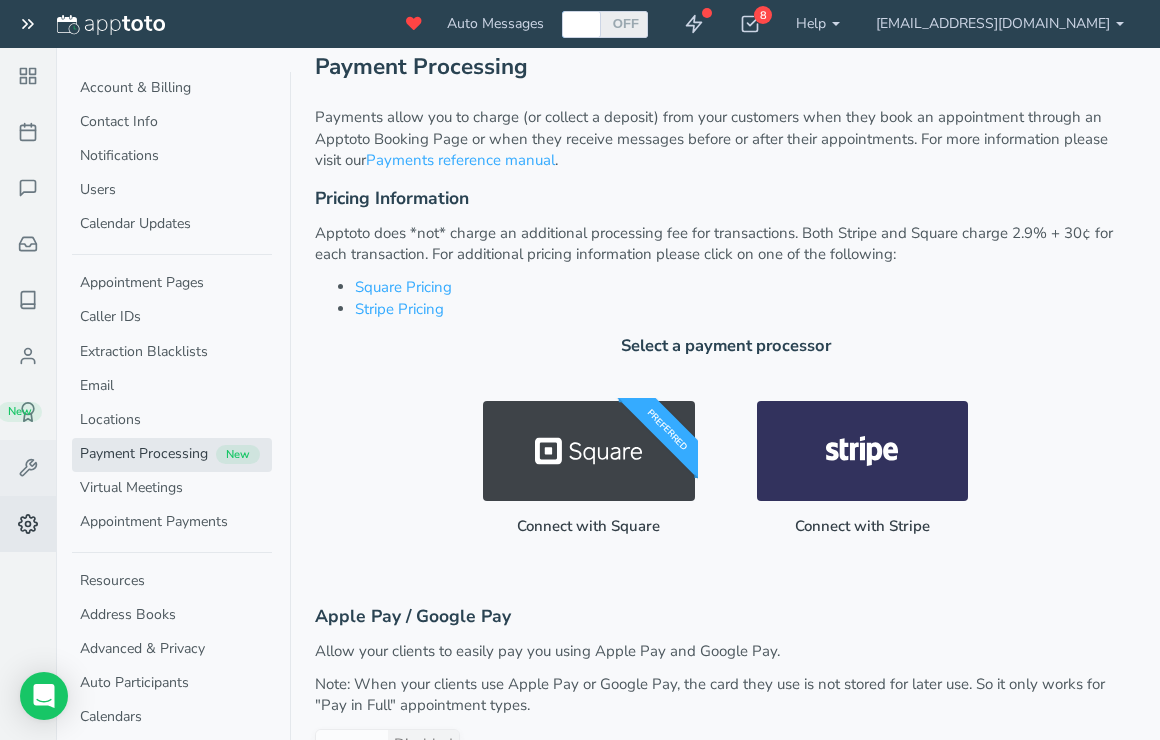 click 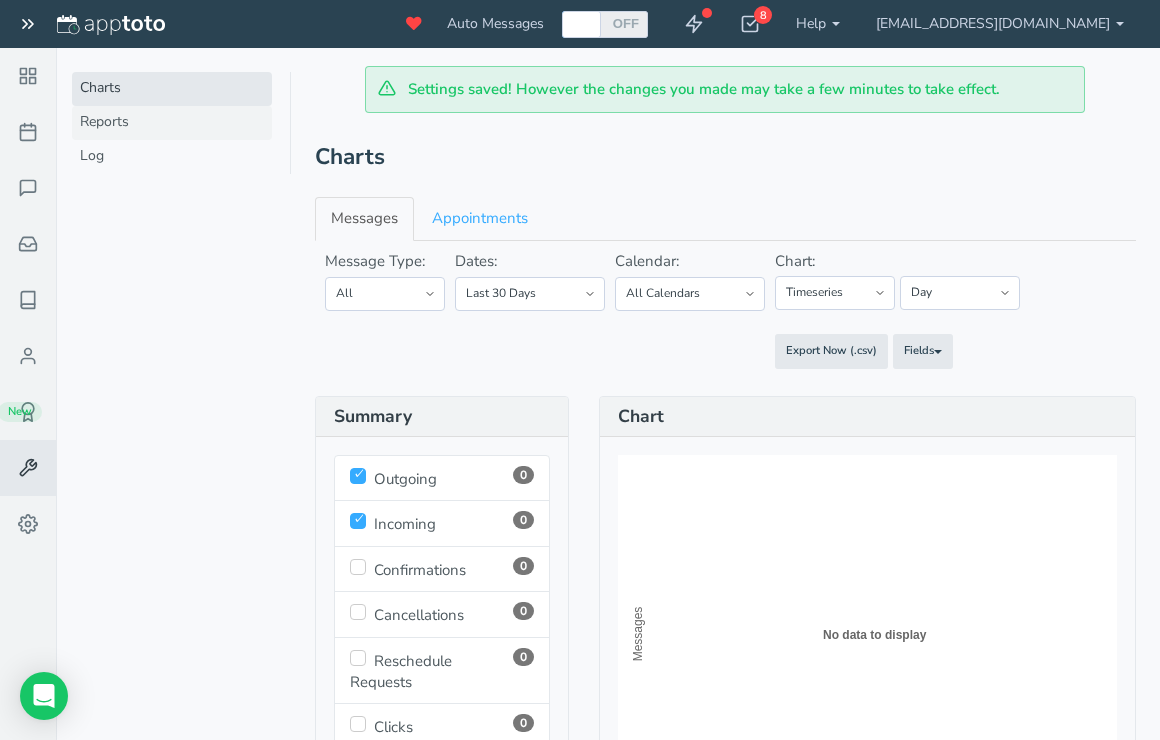 click on "Reports" at bounding box center [172, 123] 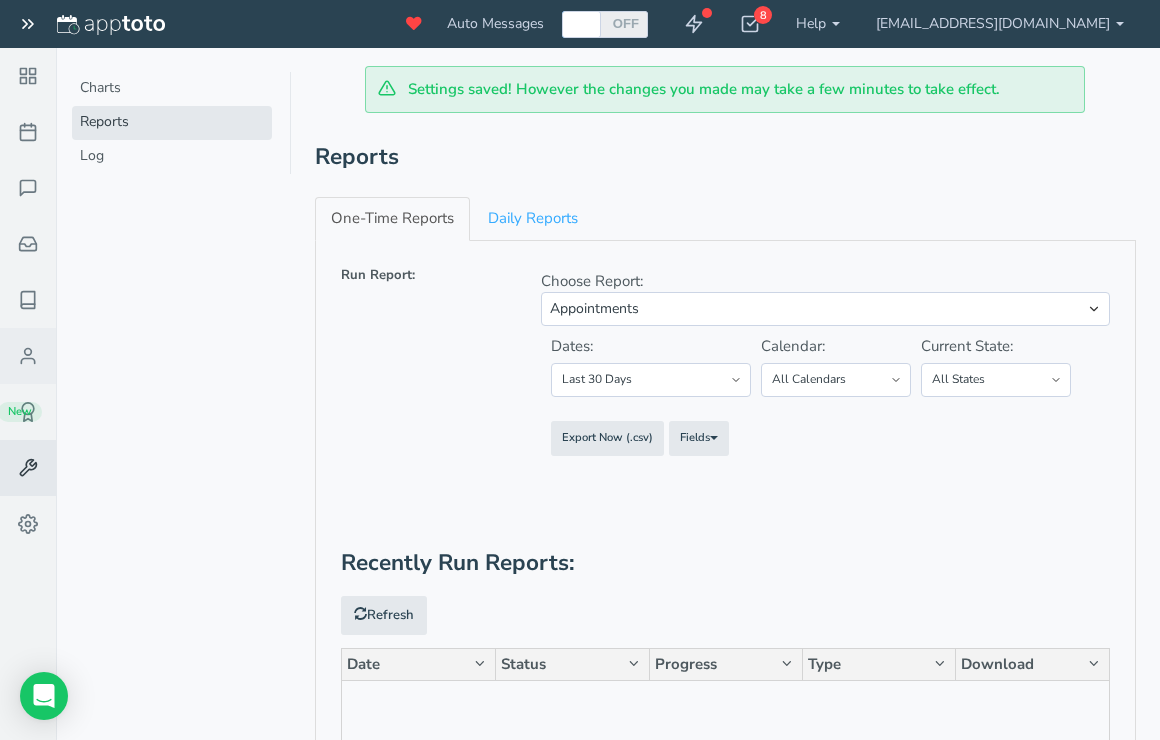click on "Contacts" at bounding box center [28, 356] 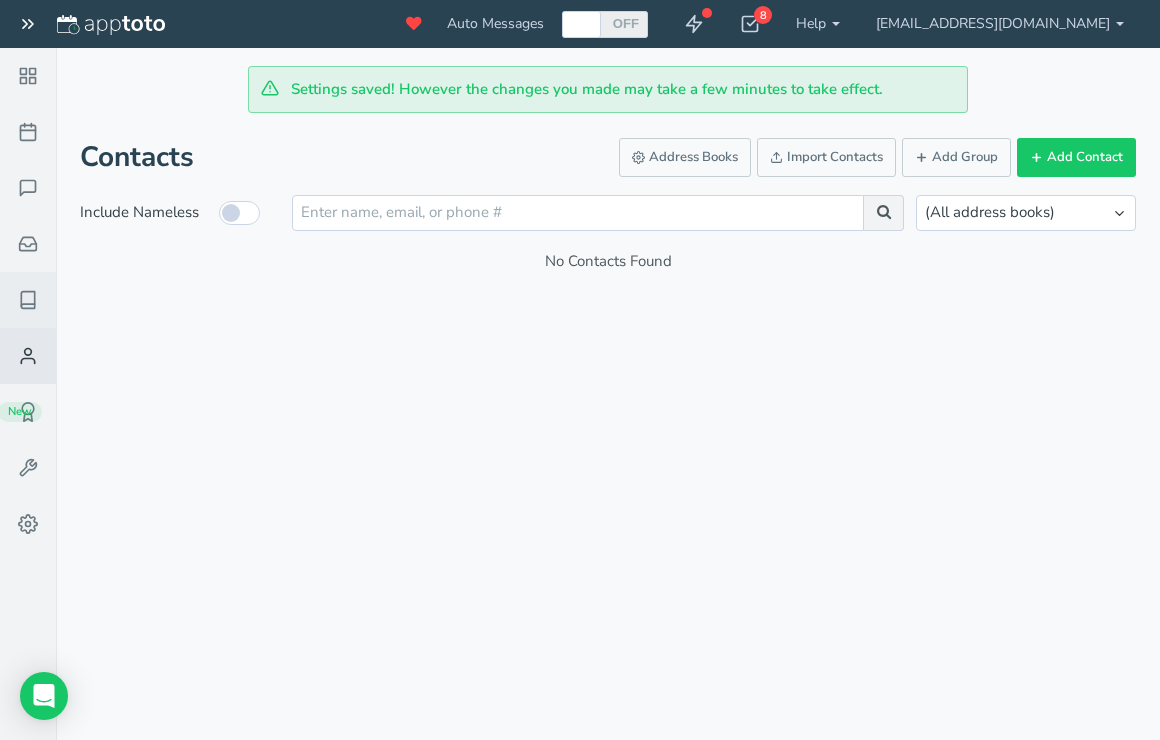 click 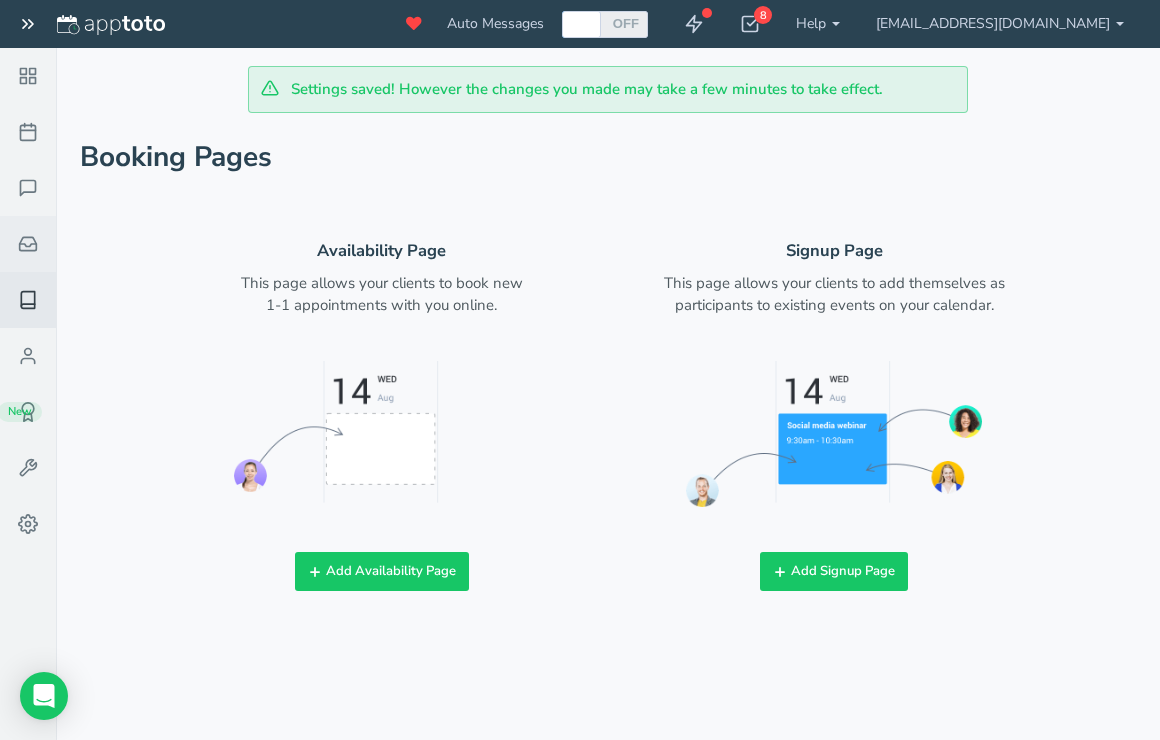 click 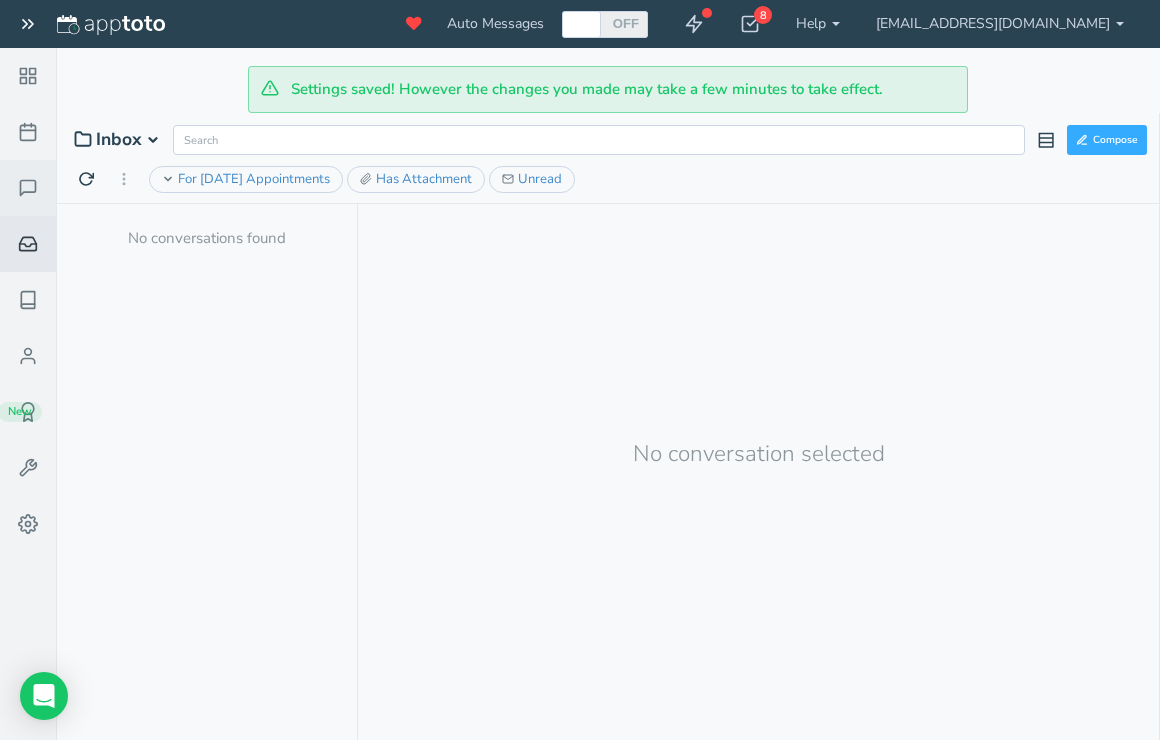 click 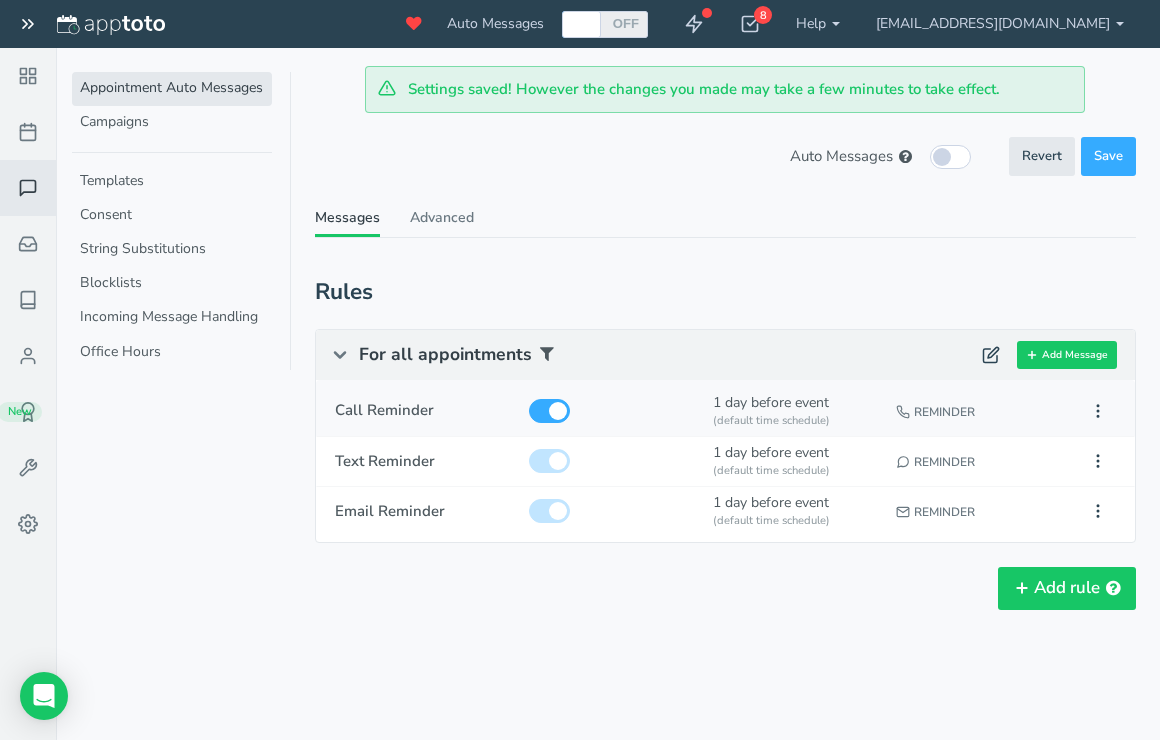 click at bounding box center (549, 411) 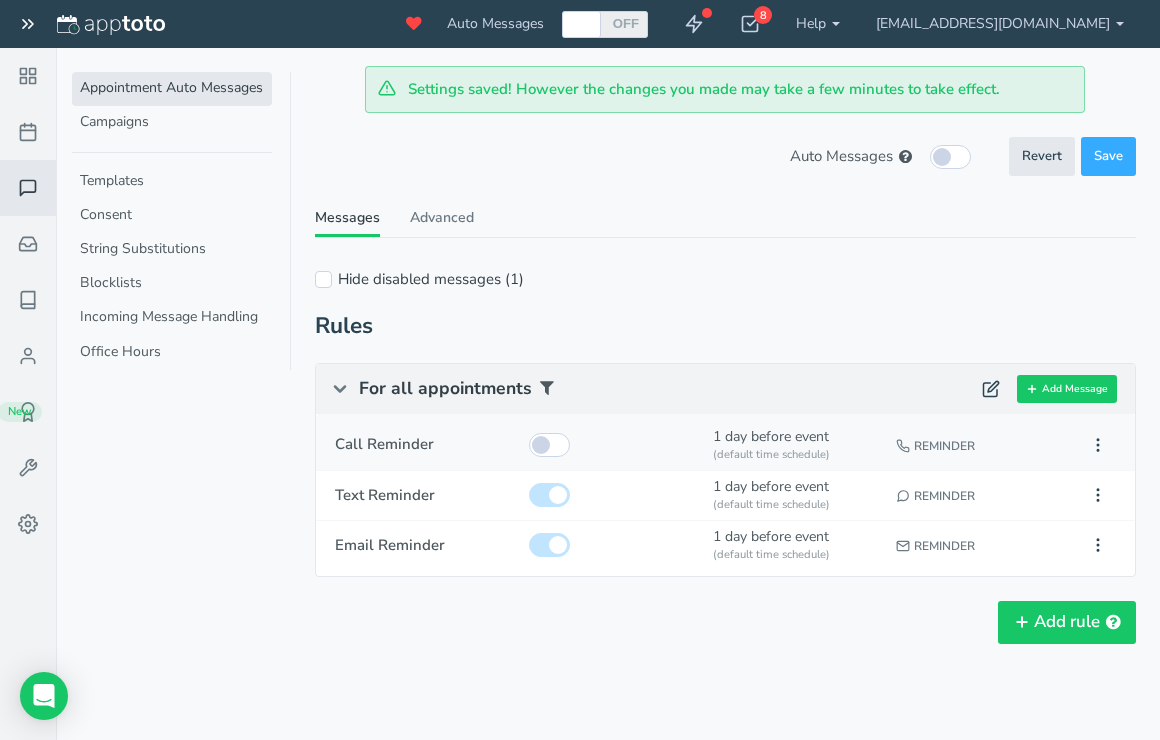 click at bounding box center (549, 445) 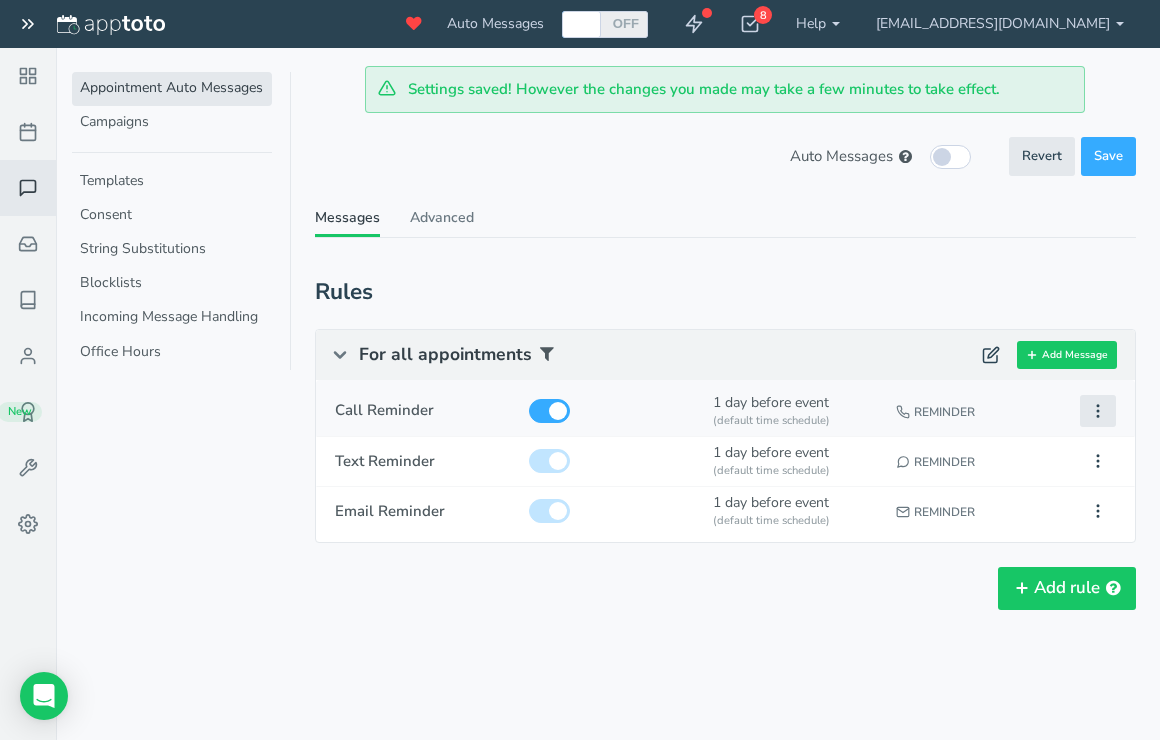 click 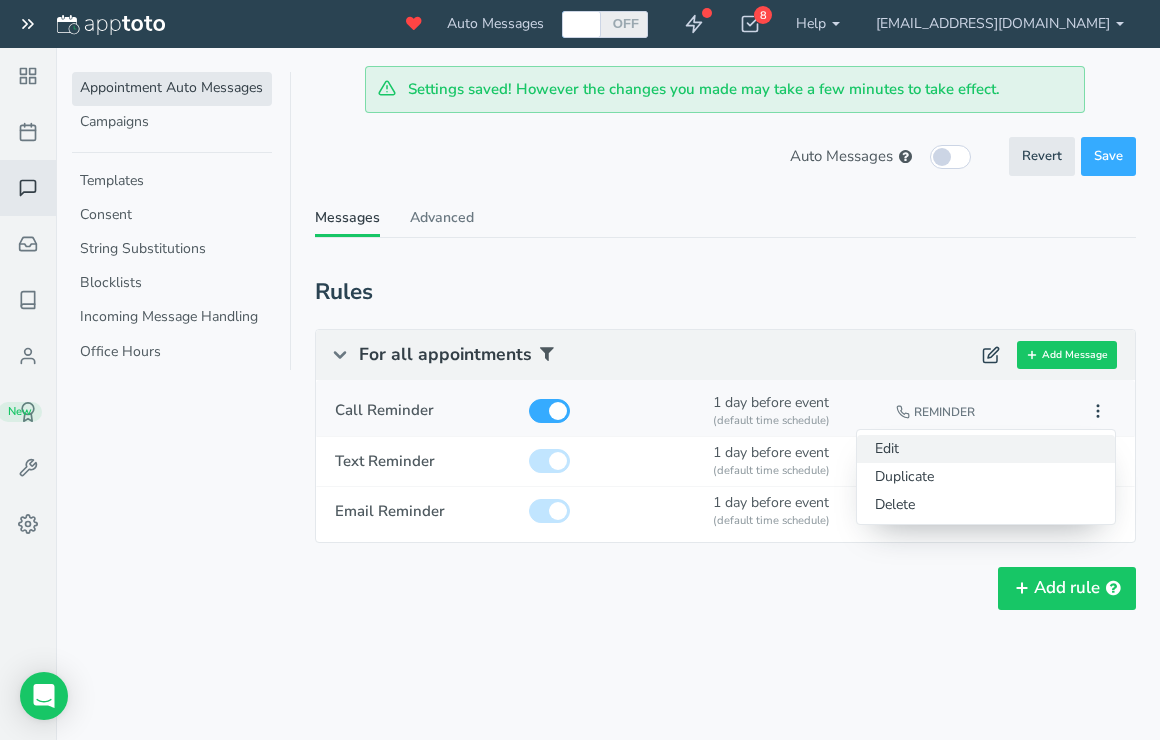 click on "Edit" at bounding box center (986, 449) 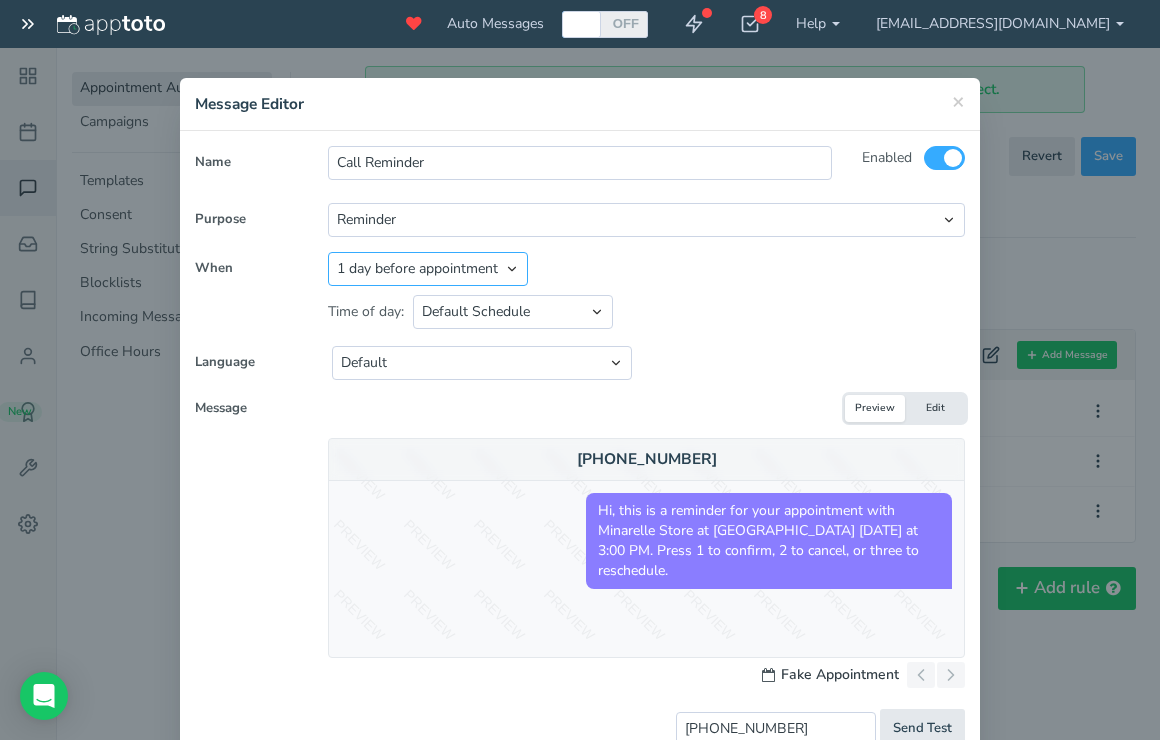 select on "string:2" 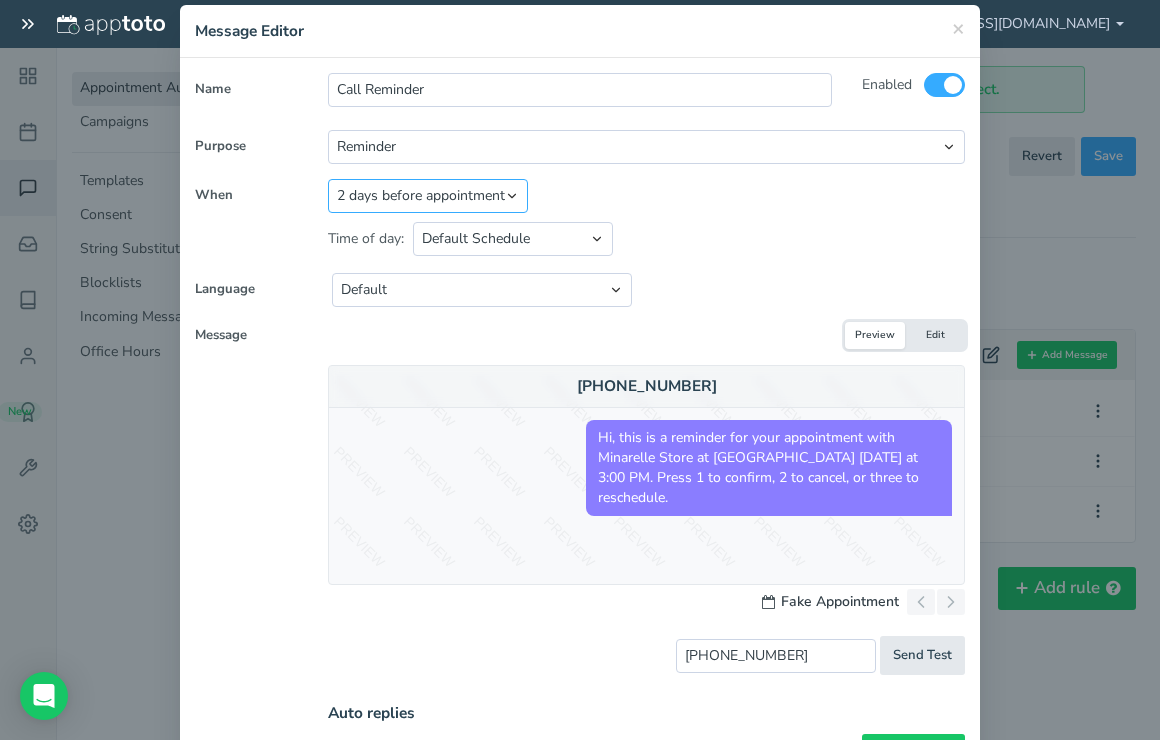 scroll, scrollTop: 74, scrollLeft: 0, axis: vertical 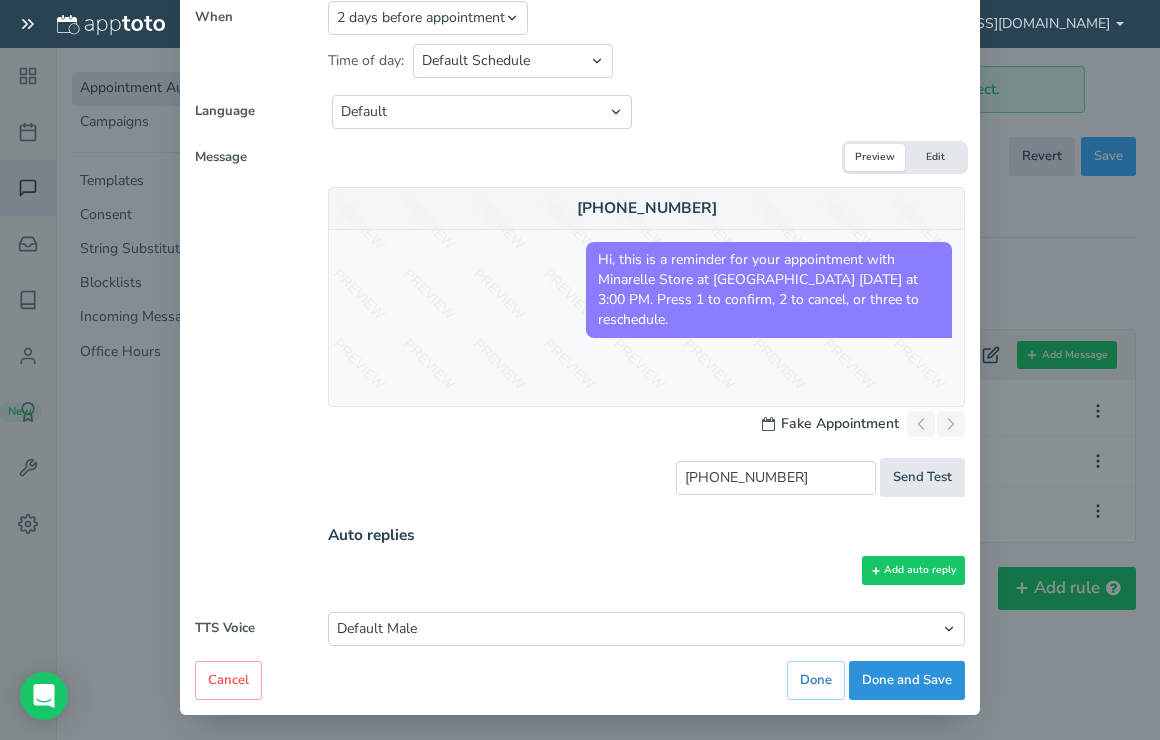 click on "Done and Save" at bounding box center (907, 680) 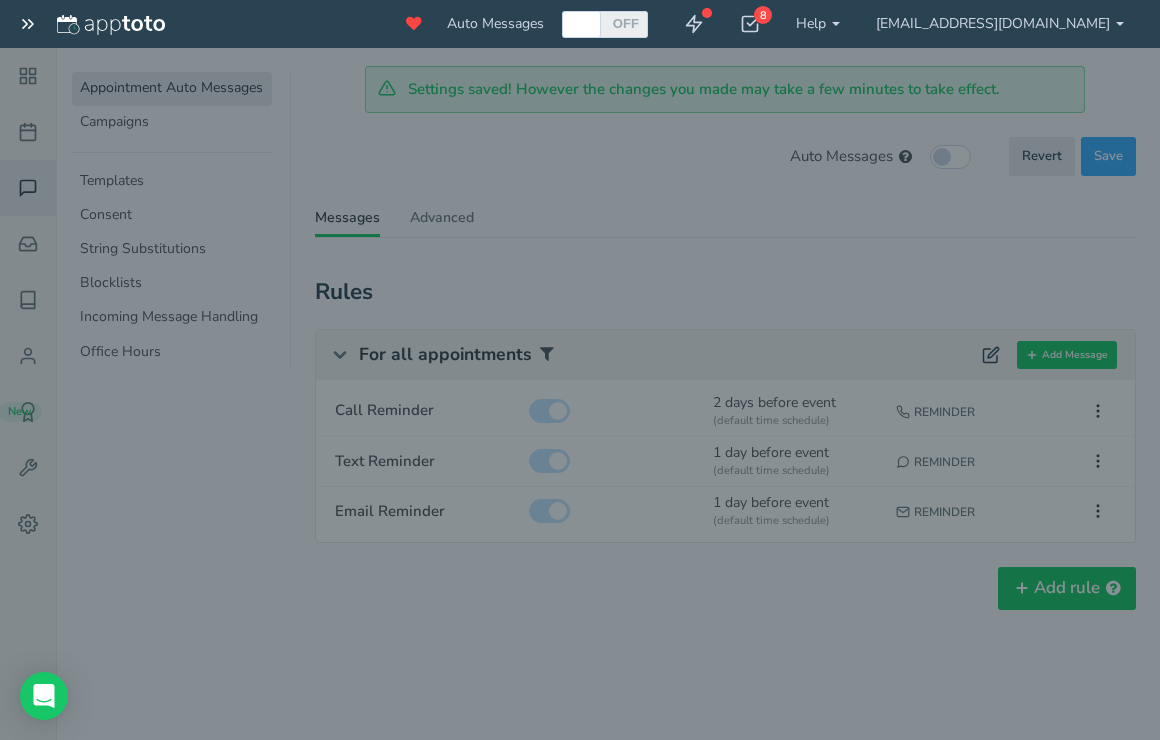 scroll, scrollTop: 0, scrollLeft: 0, axis: both 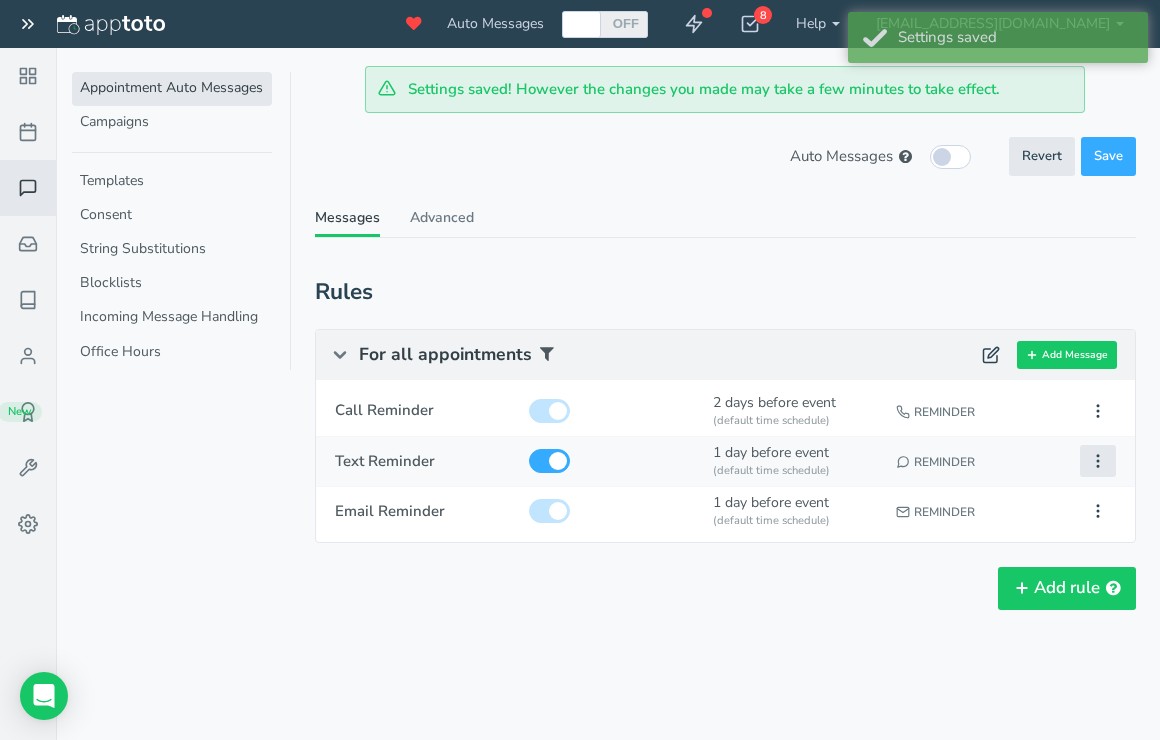 click 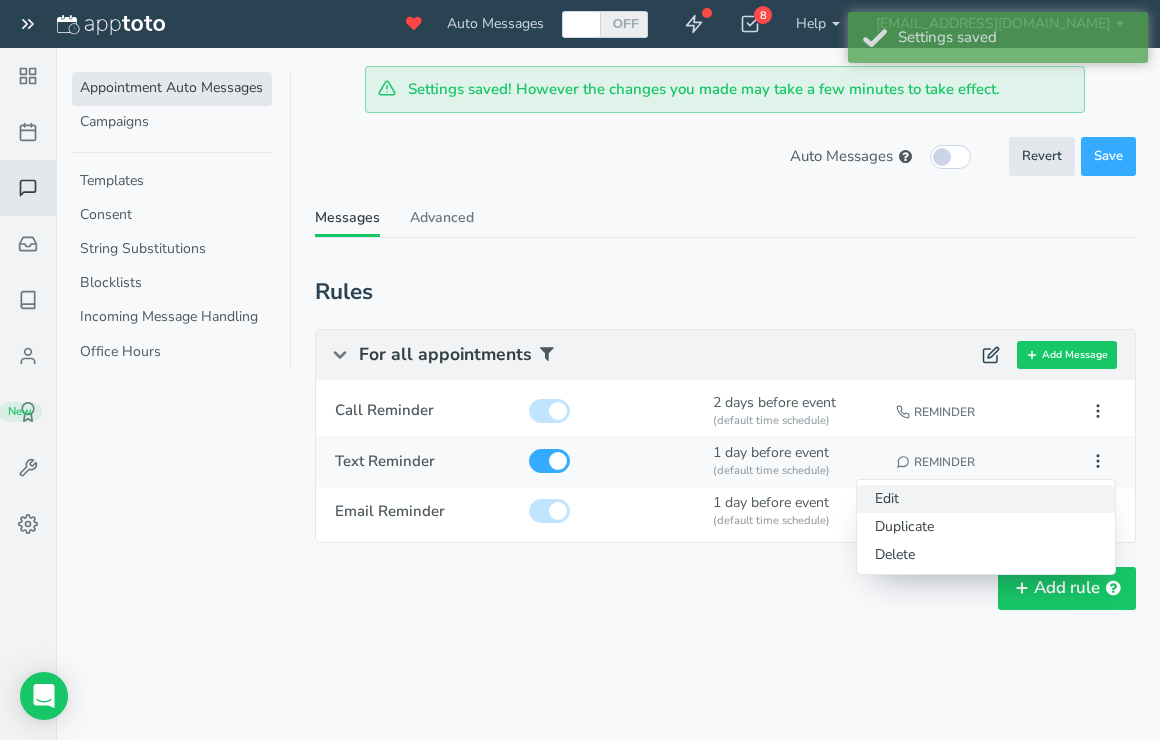 click on "Edit" at bounding box center (986, 499) 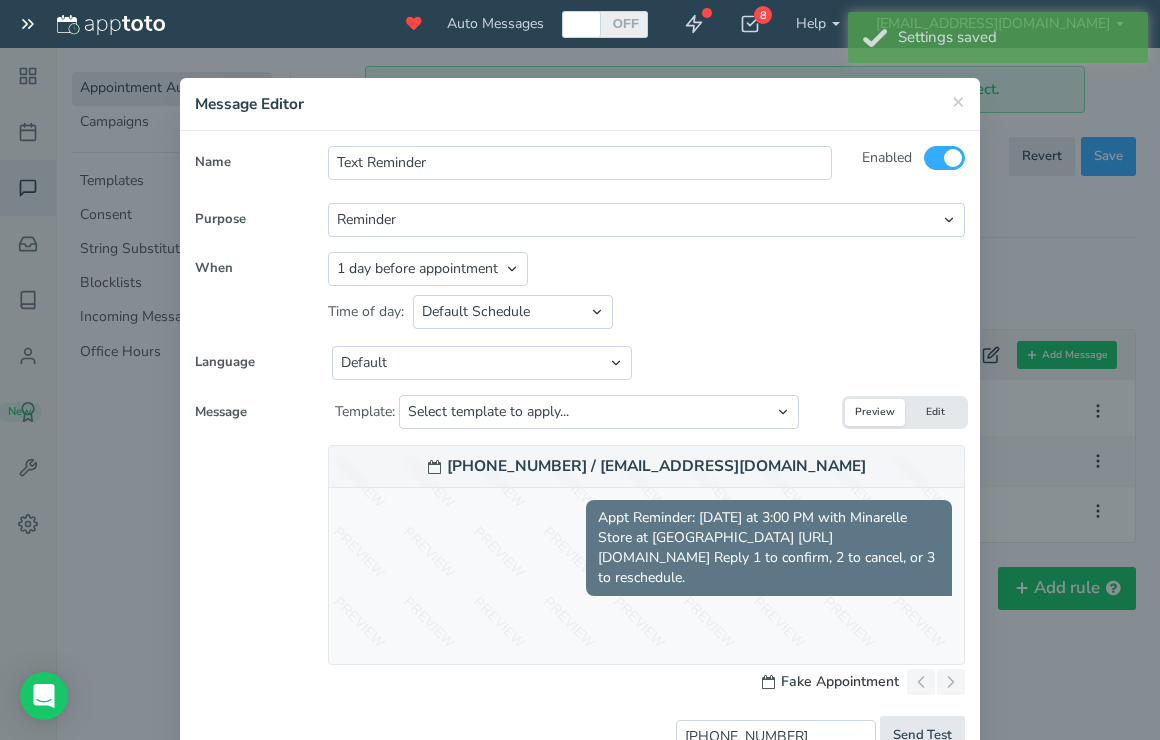 scroll, scrollTop: 0, scrollLeft: 0, axis: both 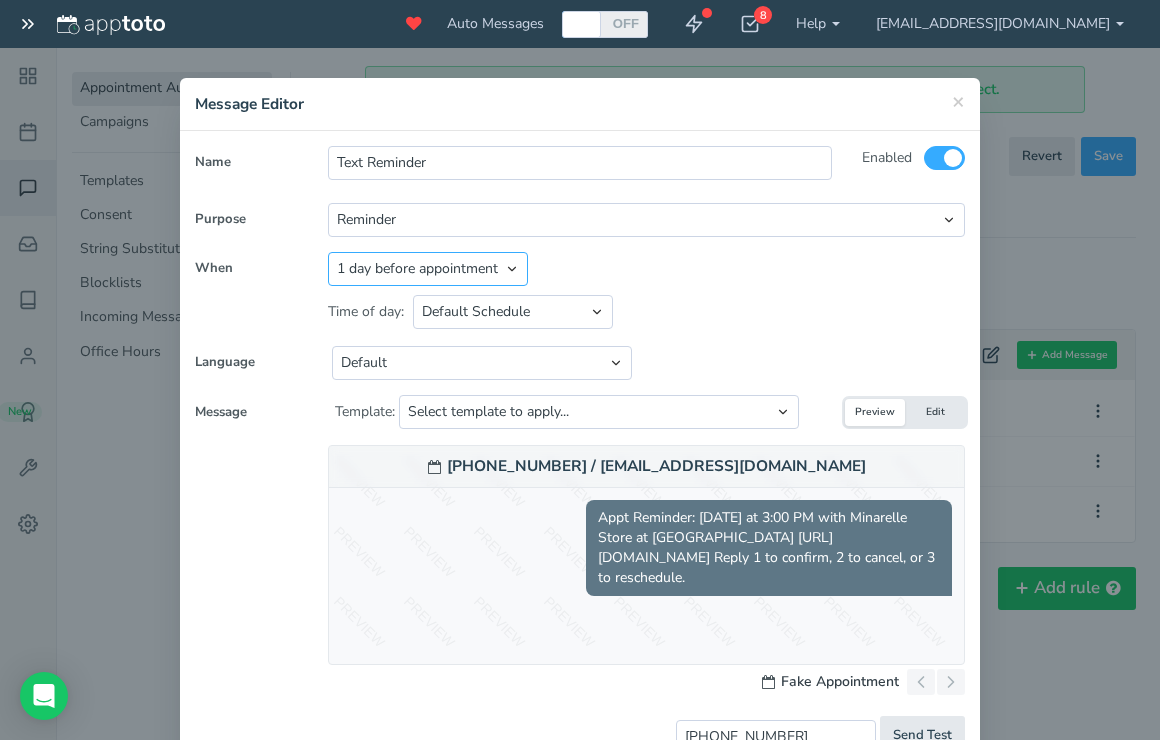 select on "string:2" 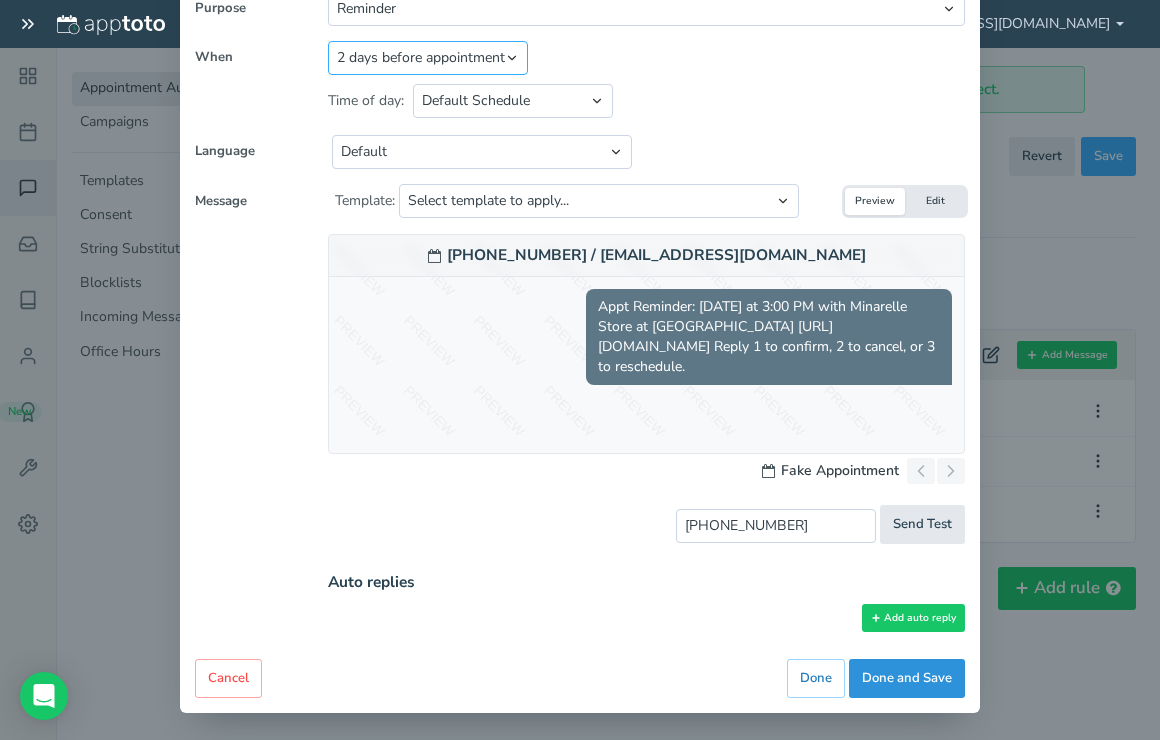 scroll, scrollTop: 210, scrollLeft: 0, axis: vertical 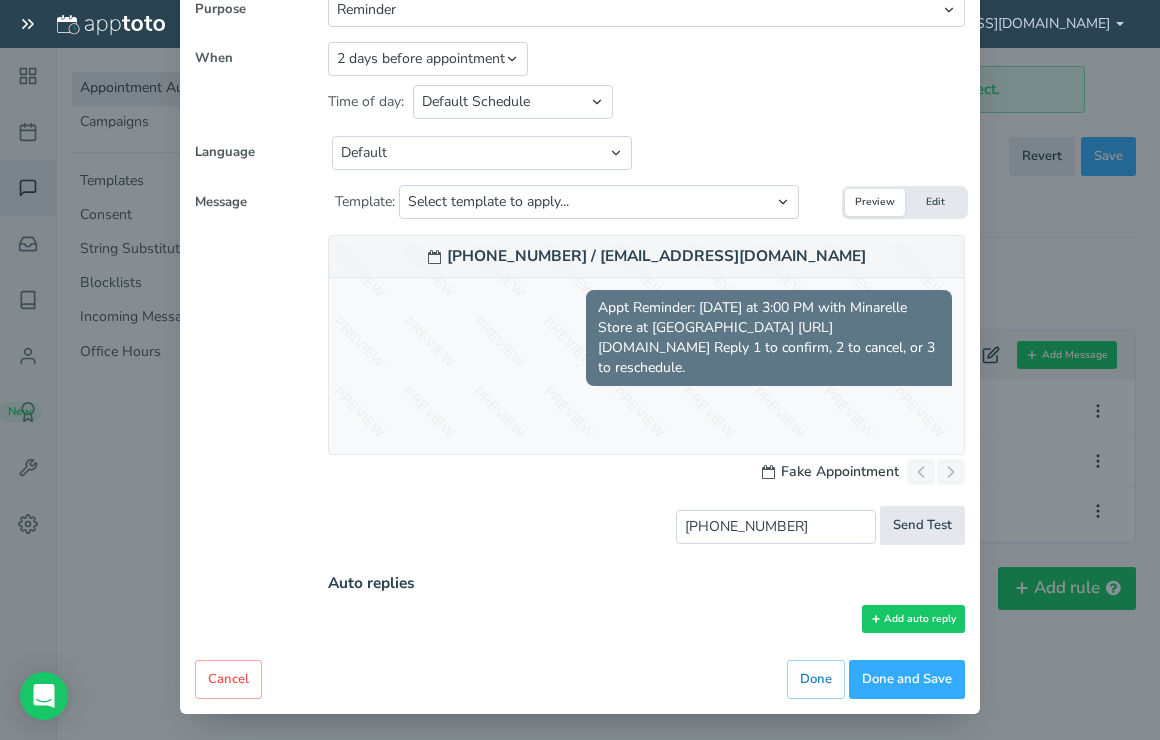 click on "Done and Save" at bounding box center (907, 679) 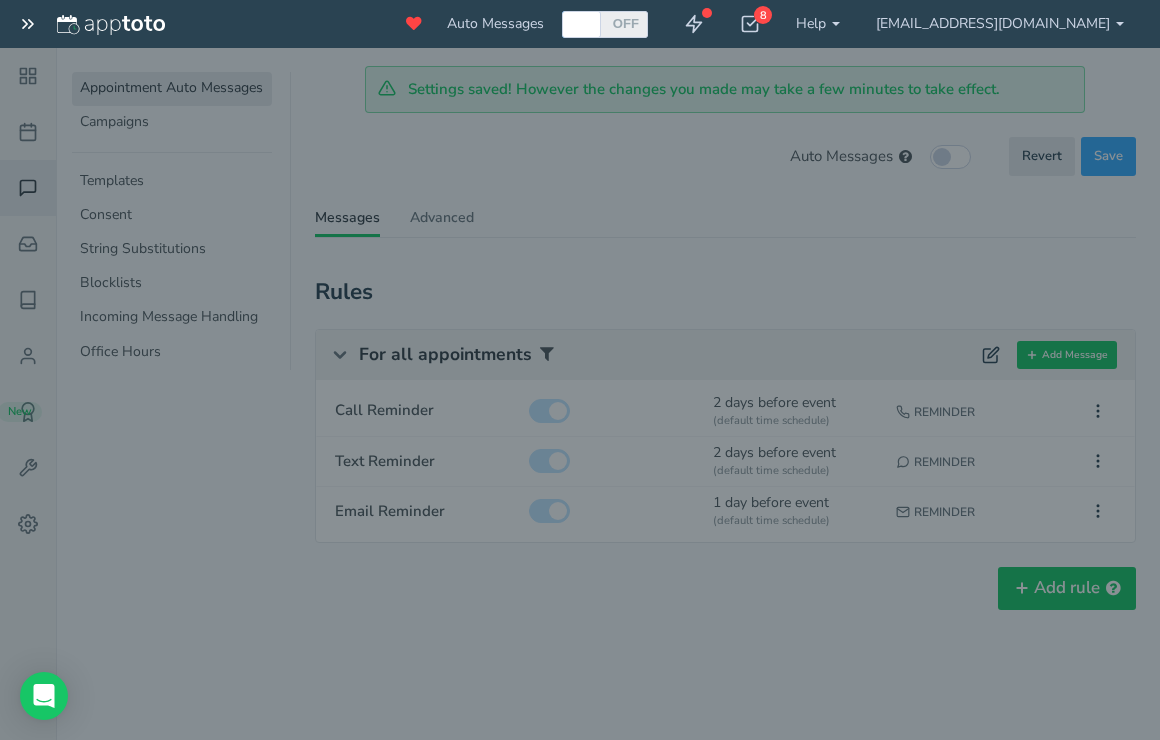 scroll, scrollTop: 0, scrollLeft: 0, axis: both 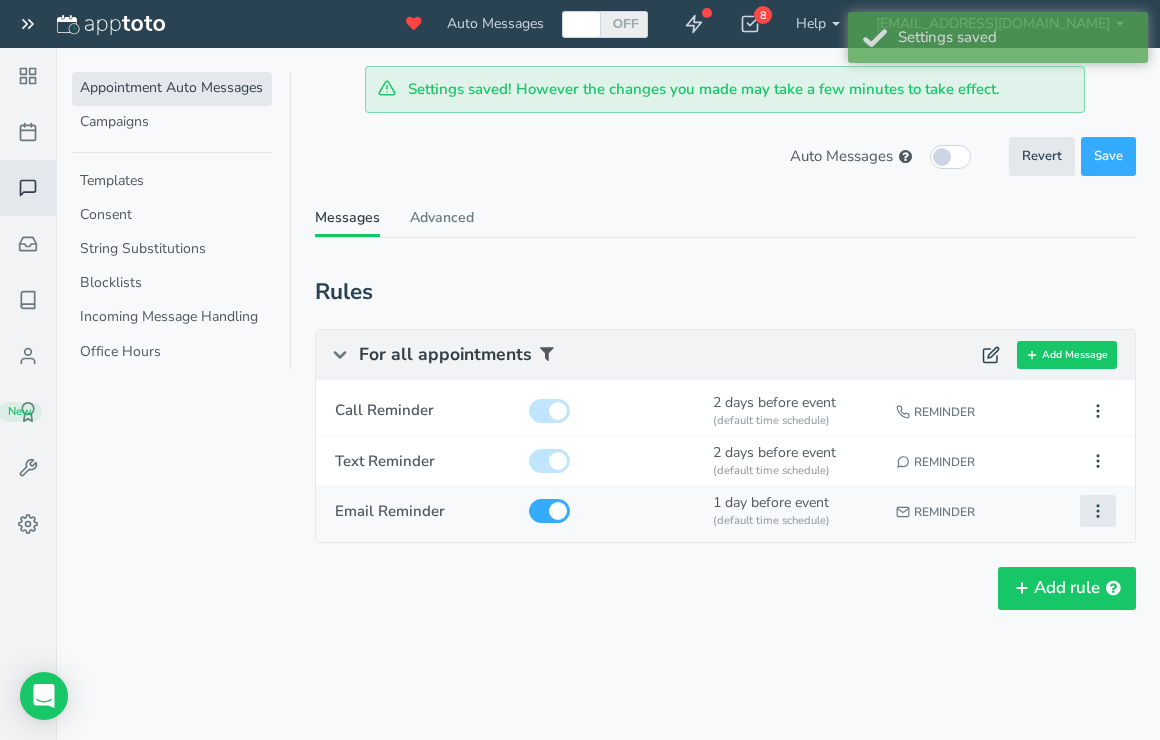 click 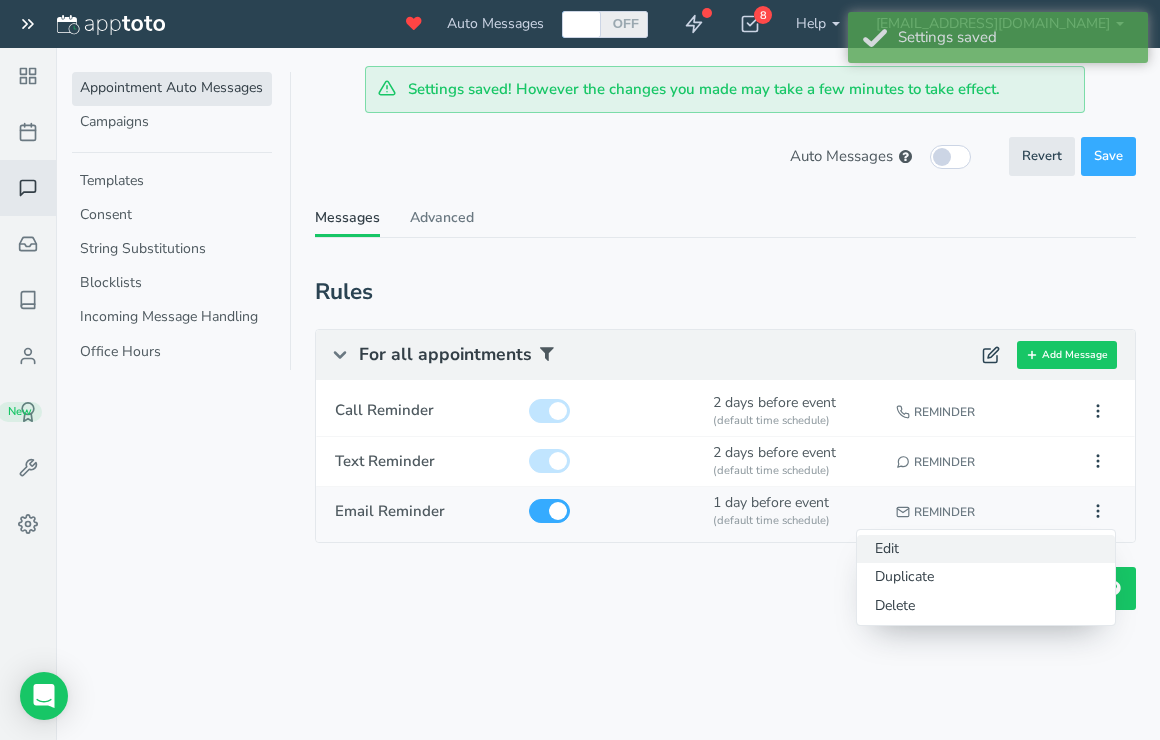 click on "Edit" at bounding box center (986, 549) 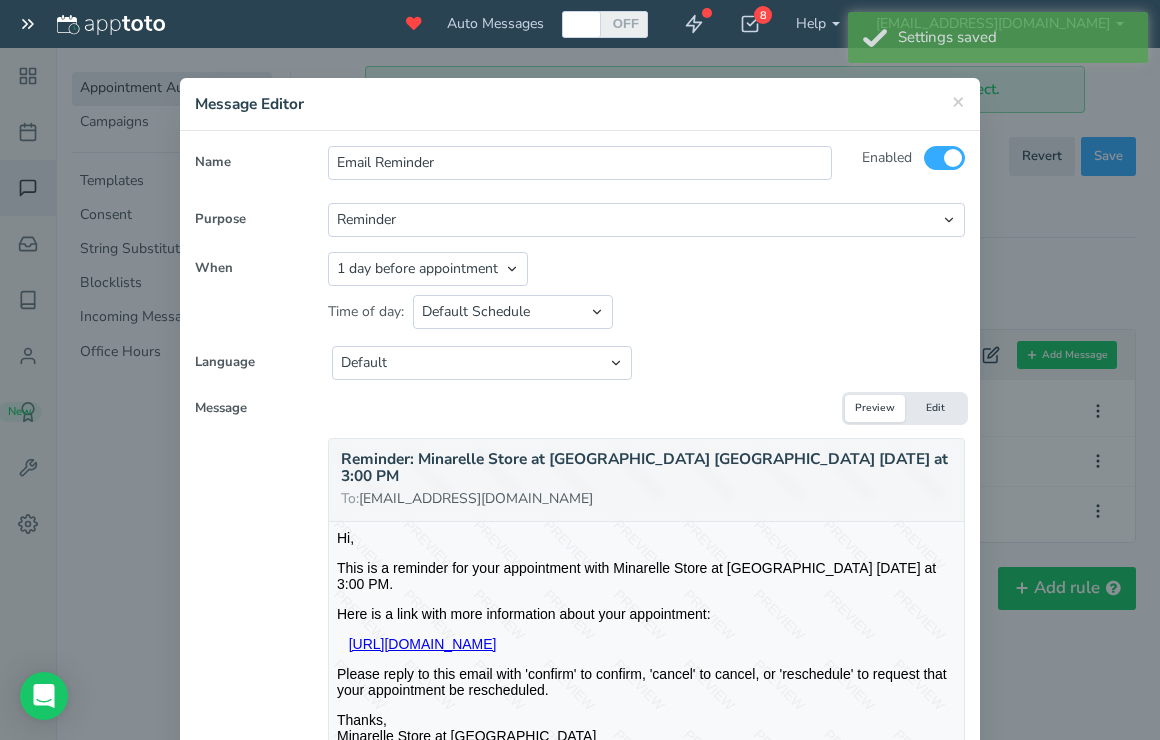 scroll, scrollTop: 0, scrollLeft: 0, axis: both 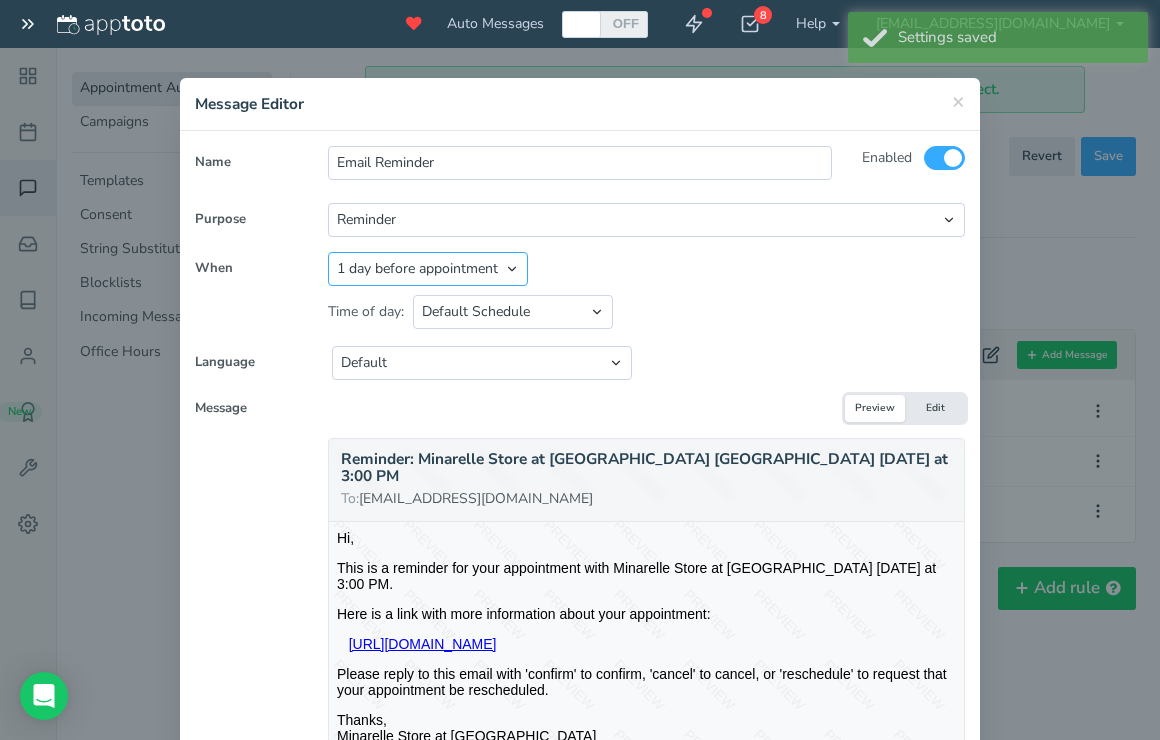 select on "string:2" 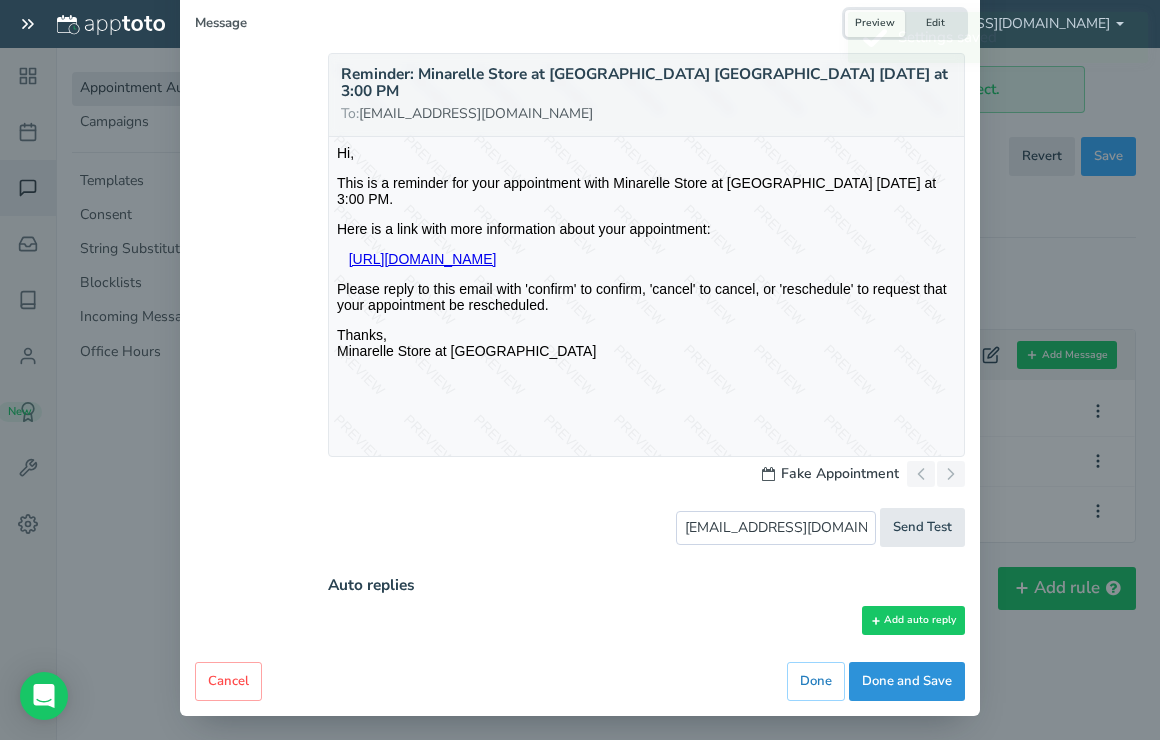 scroll, scrollTop: 384, scrollLeft: 0, axis: vertical 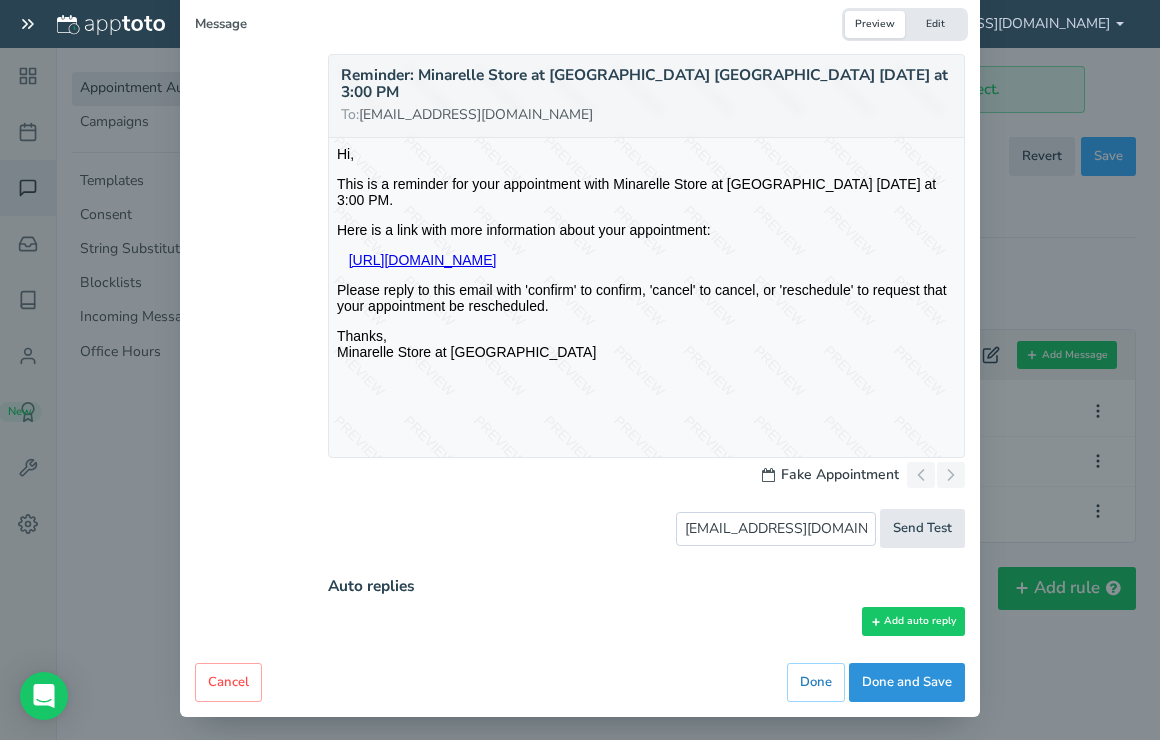 click on "Done and Save" at bounding box center [907, 682] 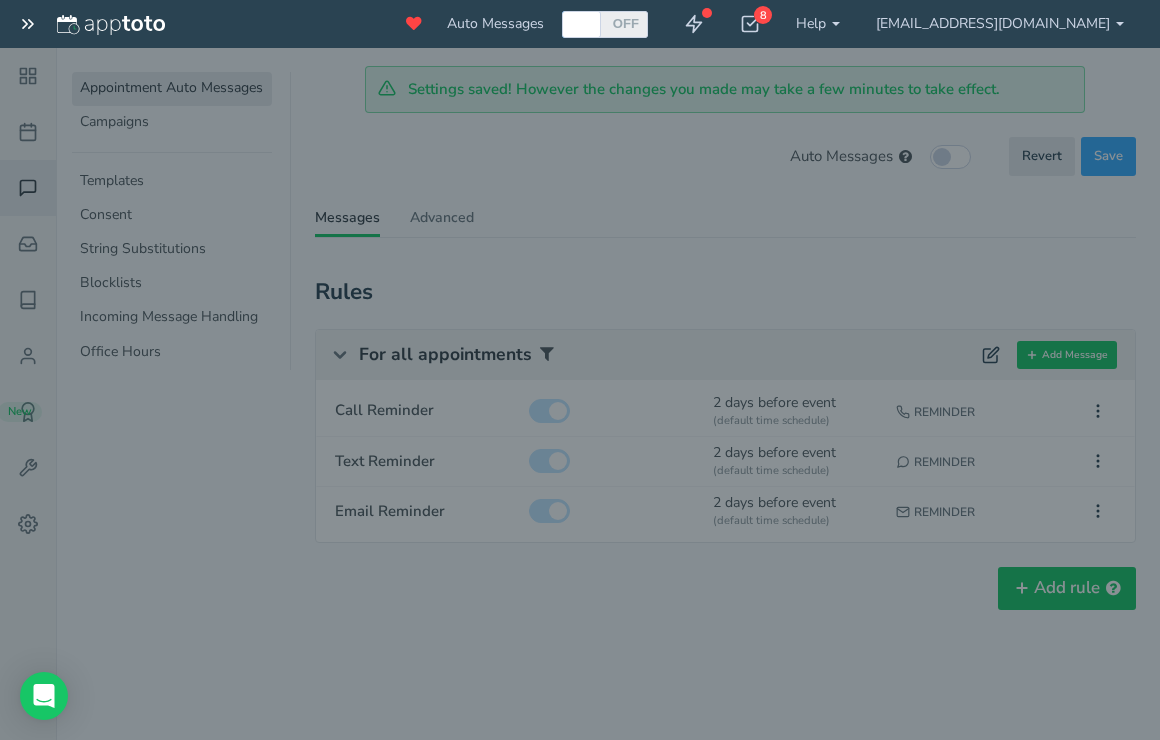 scroll, scrollTop: 0, scrollLeft: 0, axis: both 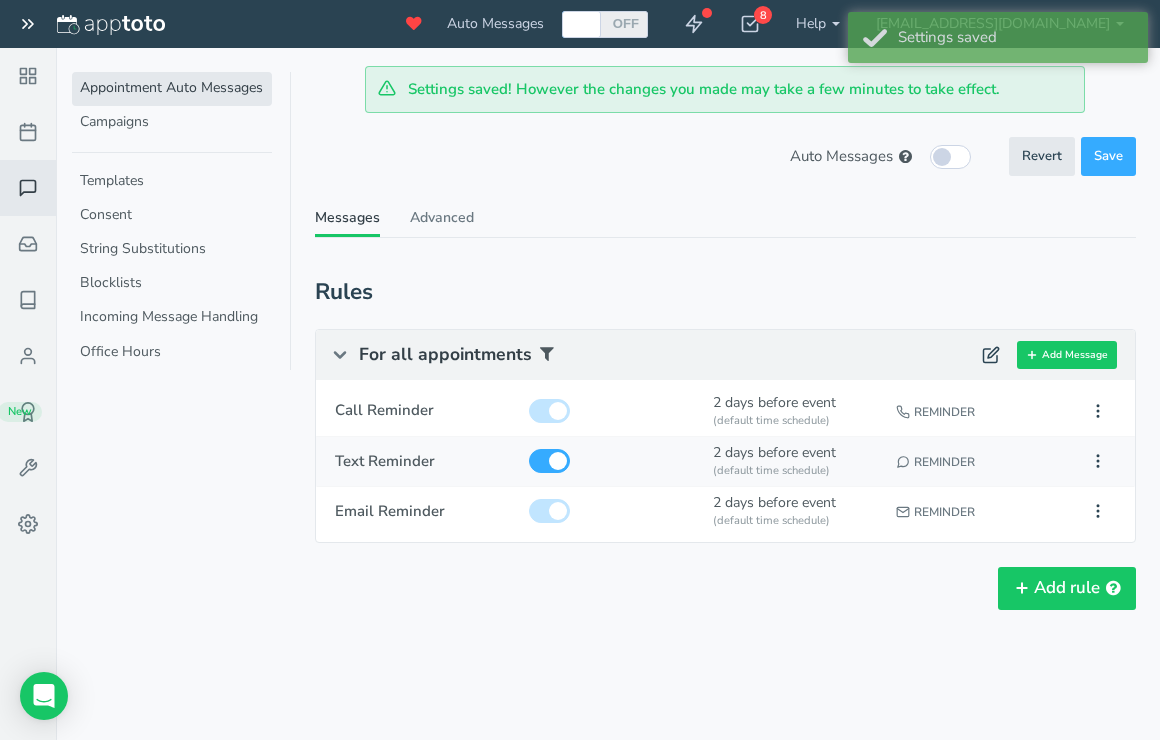 click on "Reminder" at bounding box center [979, 461] 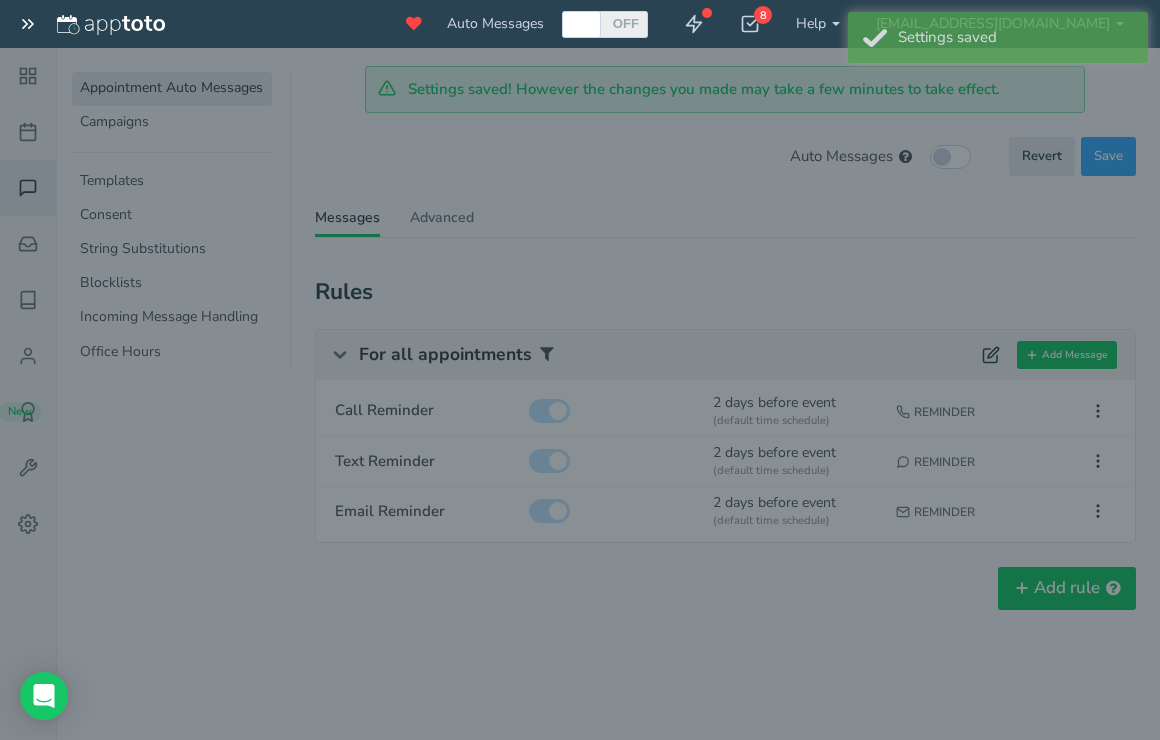 scroll, scrollTop: 0, scrollLeft: 0, axis: both 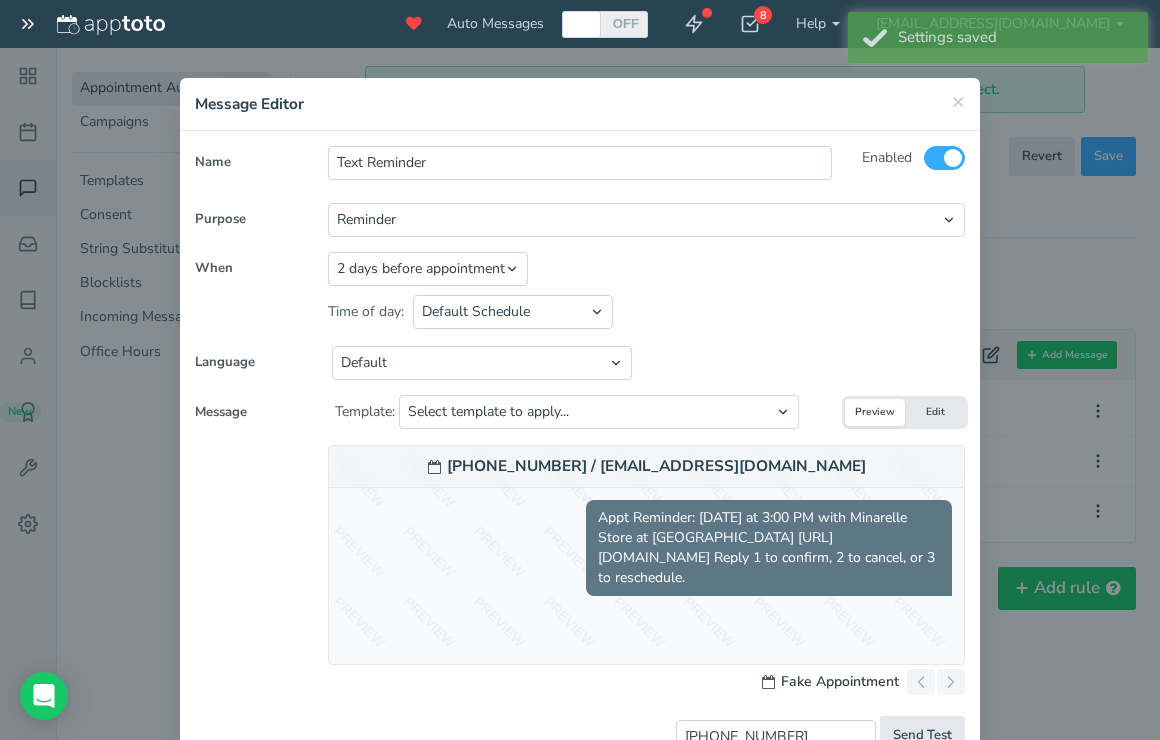 click on "×
Message Editor
Name
Text Reminder
Enabled
All Participants Calendar Owner" at bounding box center (580, 370) 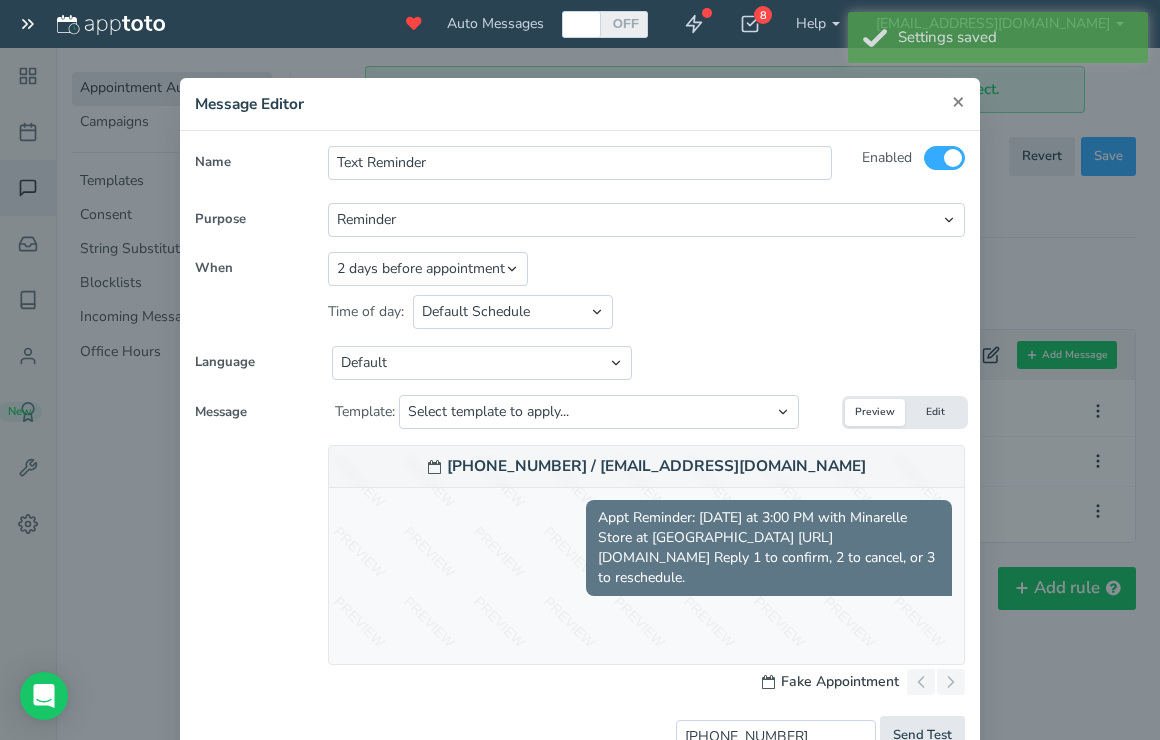 click on "×" at bounding box center [958, 101] 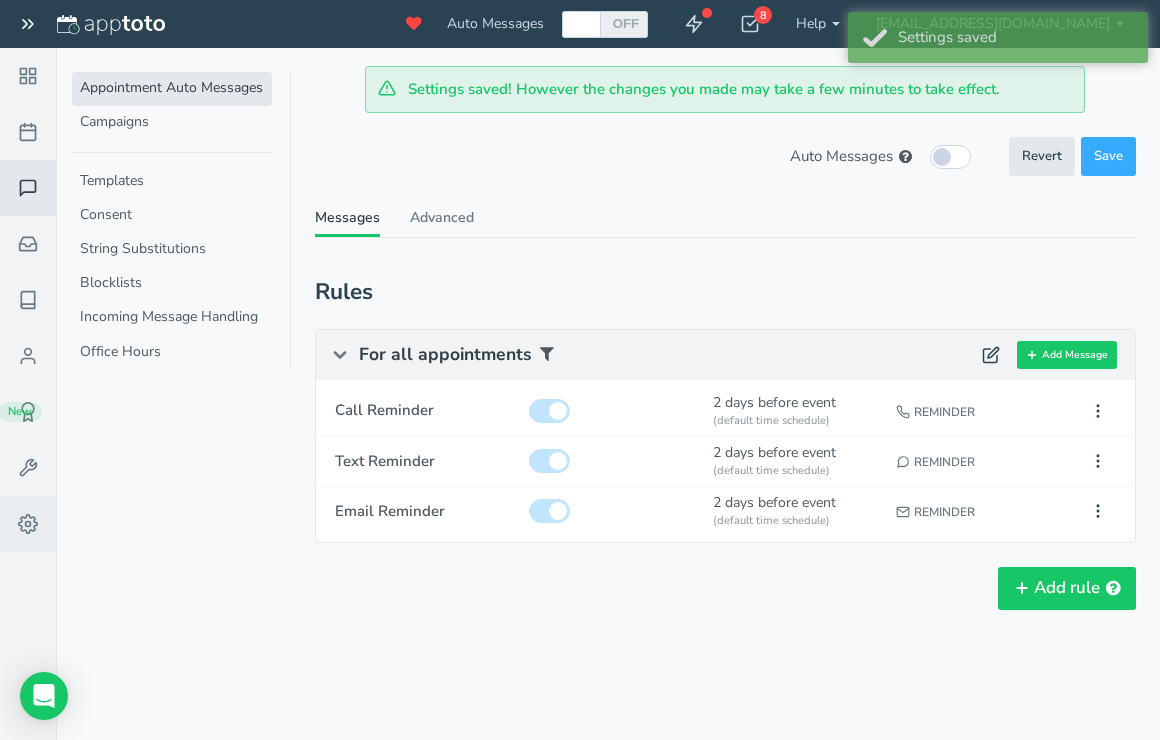 click 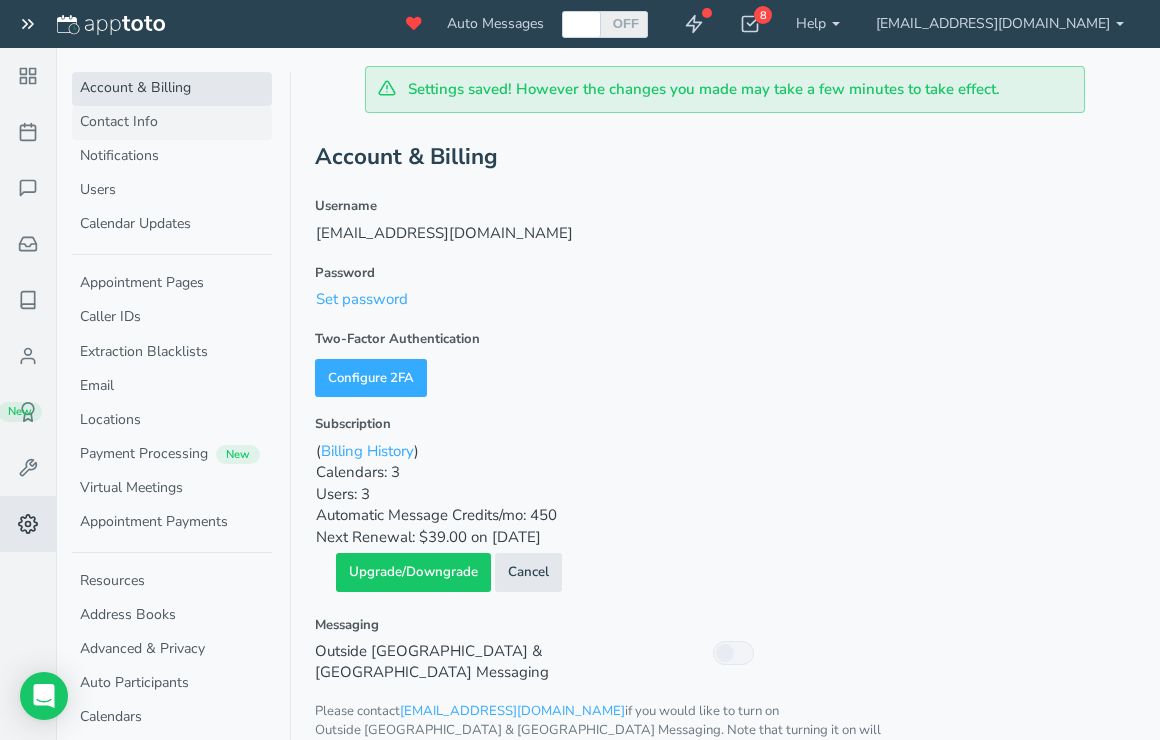 click on "Contact Info" at bounding box center (172, 123) 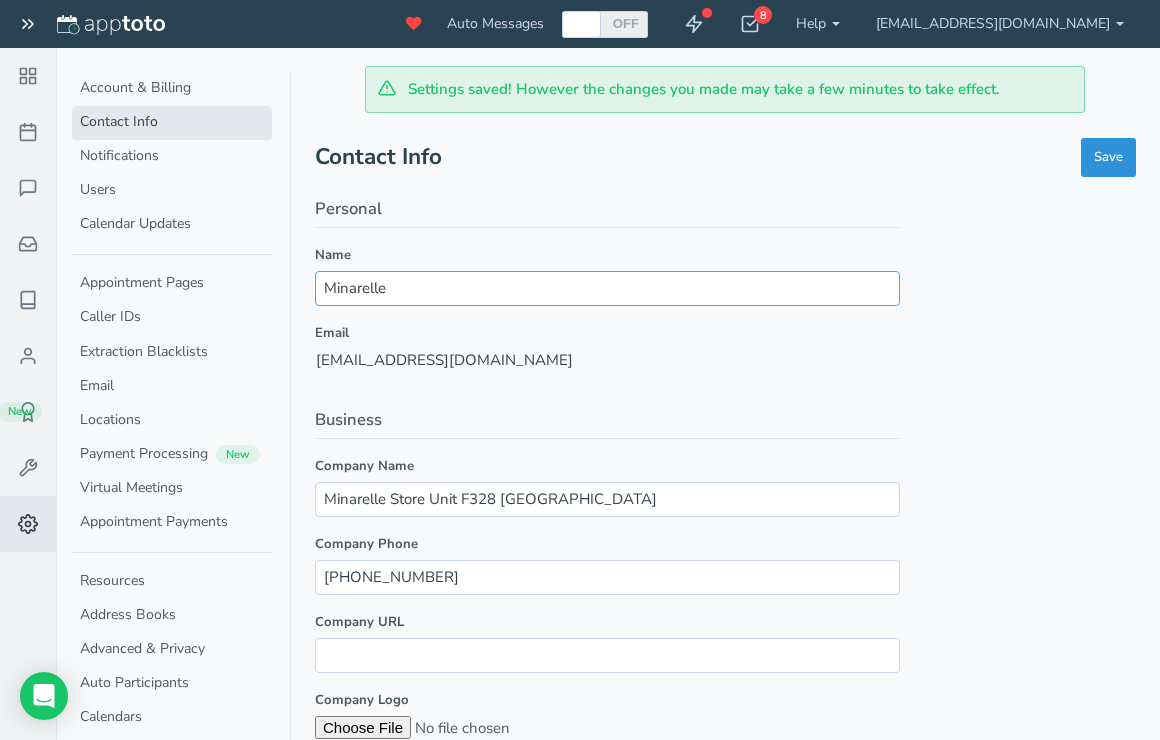 type on "Minarelle" 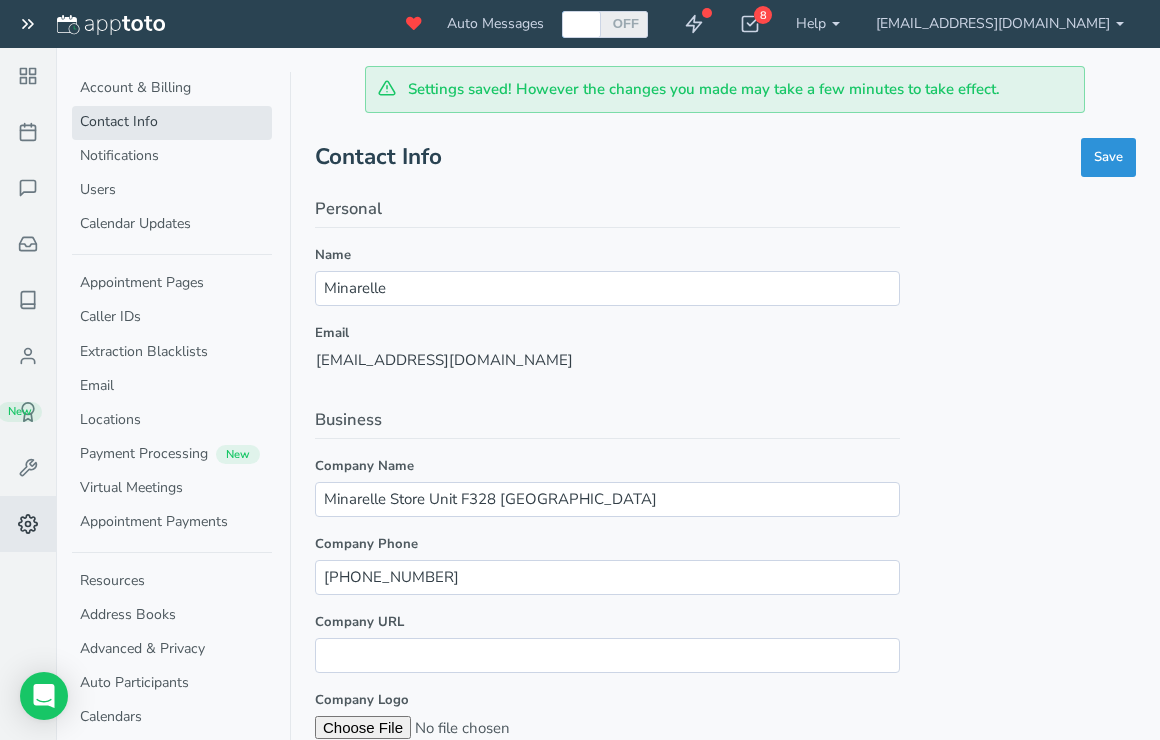 click on "Save" at bounding box center (1108, 157) 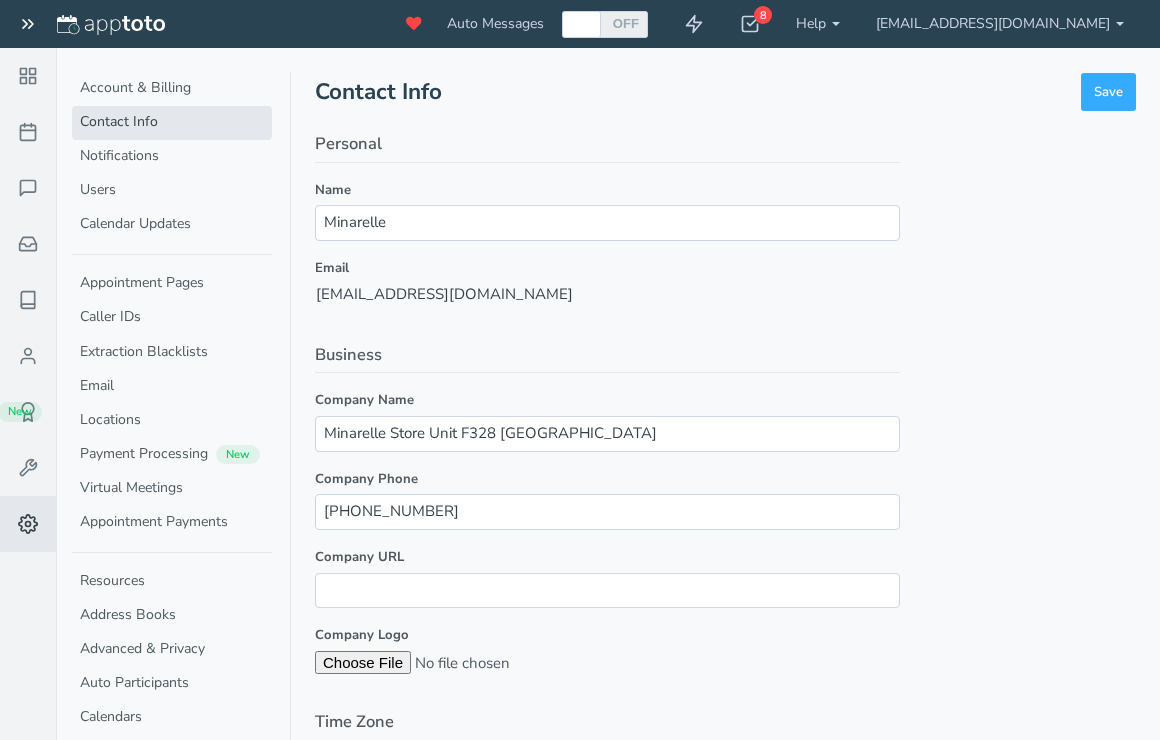 select on "480" 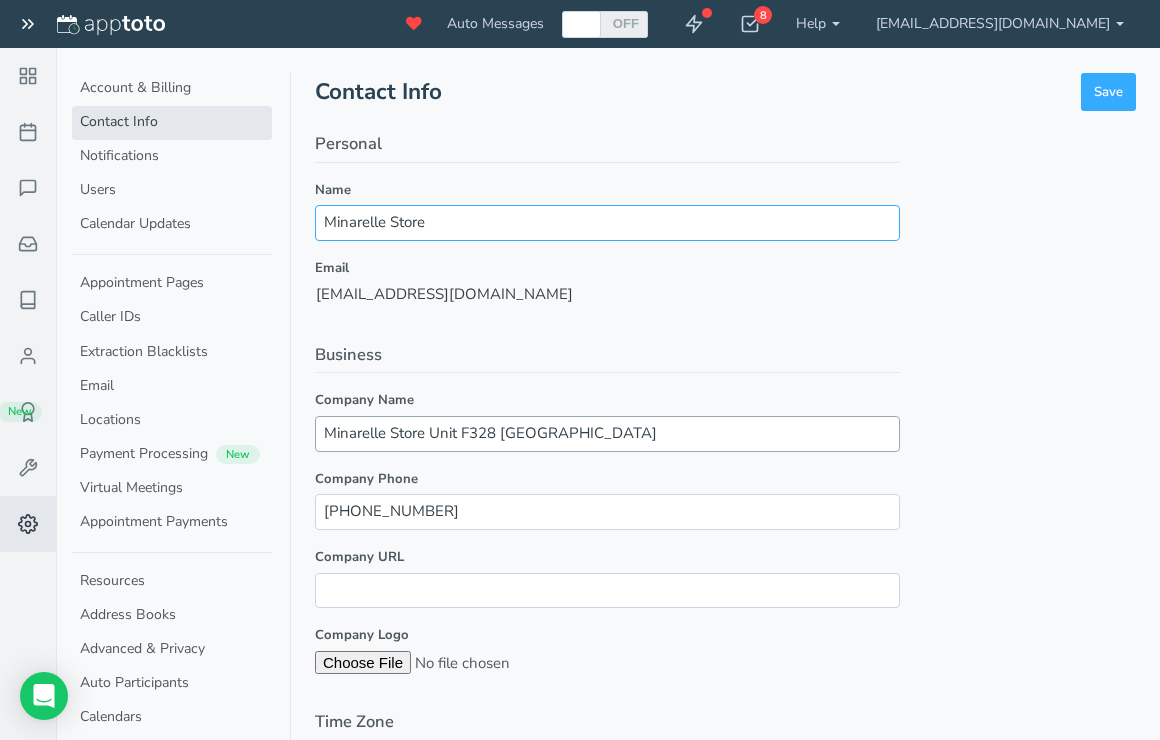 type on "Minarelle Store" 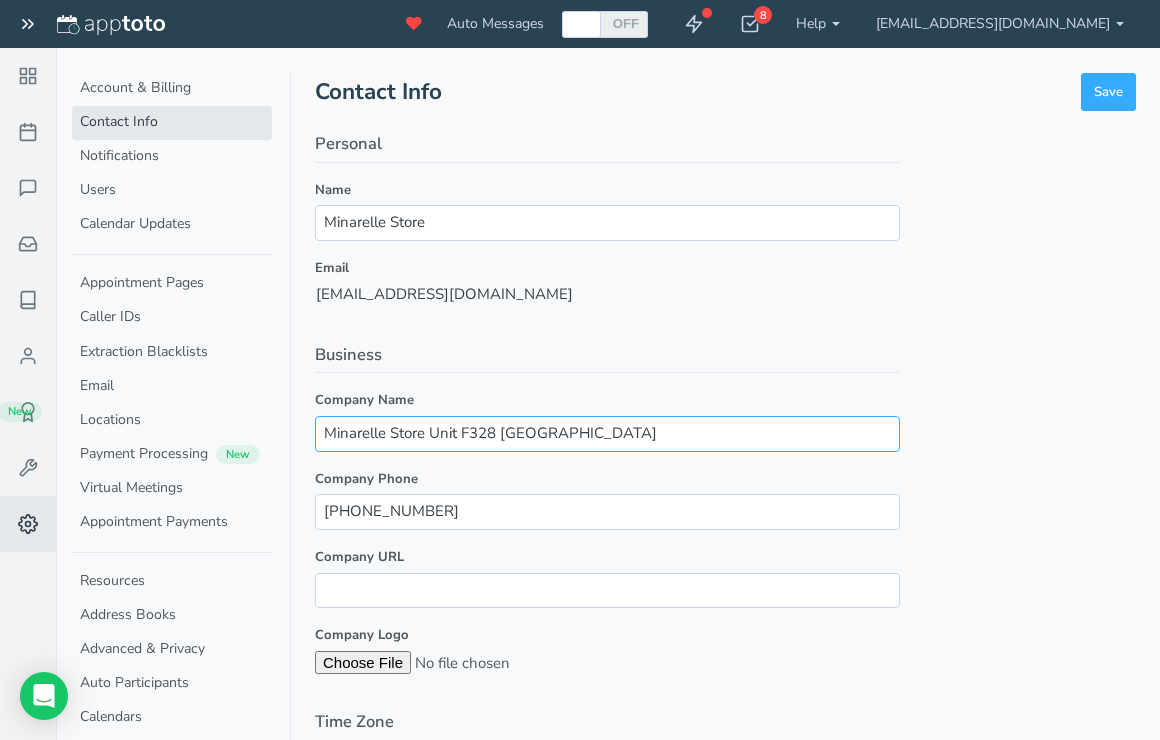 click on "Minarelle Store Unit F328 [GEOGRAPHIC_DATA]" at bounding box center [607, 433] 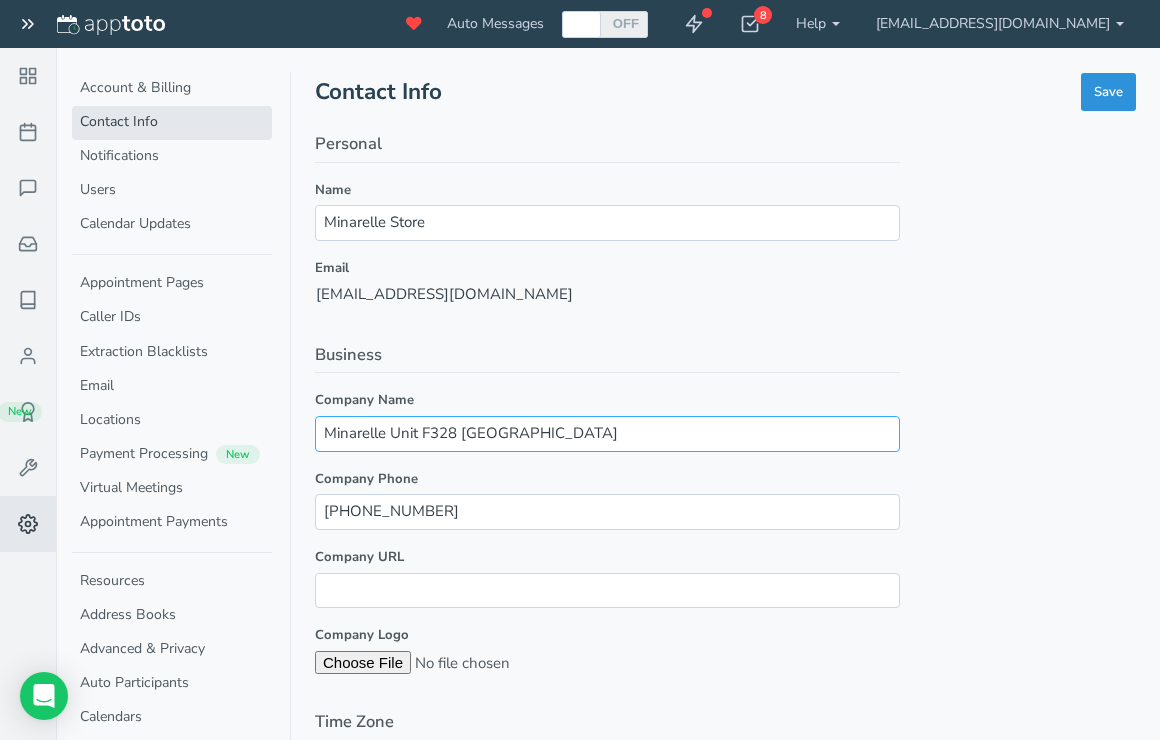 type on "Minarelle Unit F328 [GEOGRAPHIC_DATA]" 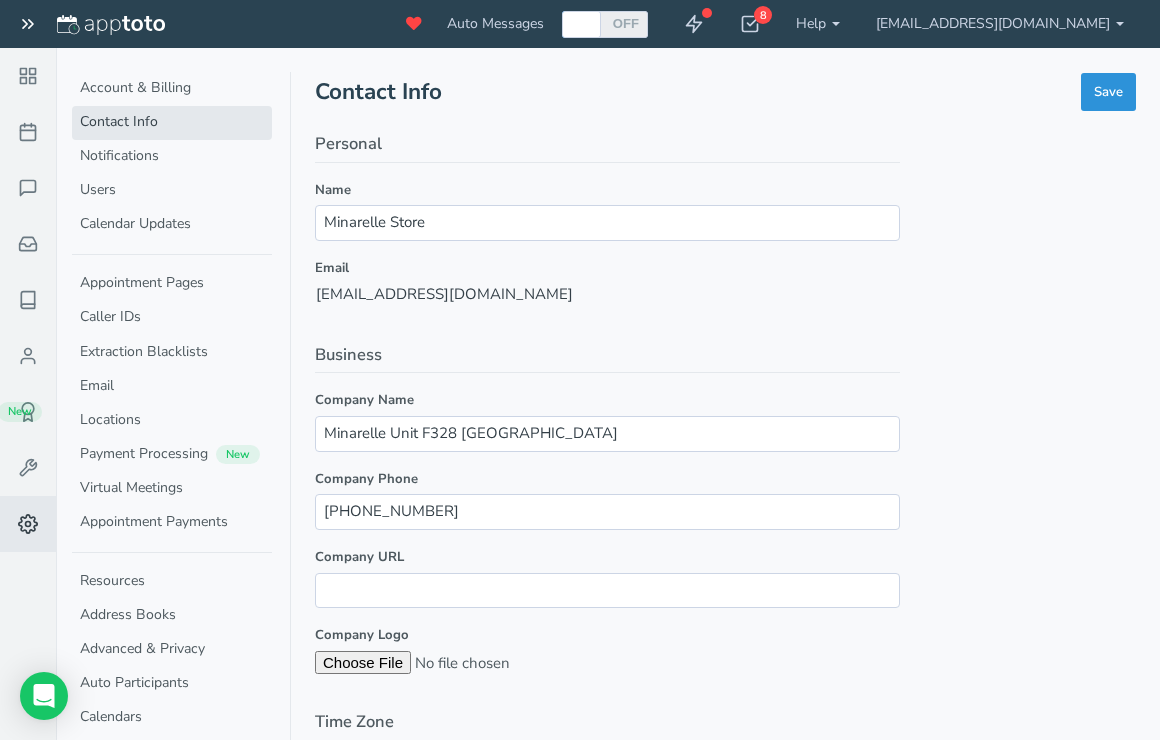 click on "Save" at bounding box center (1108, 92) 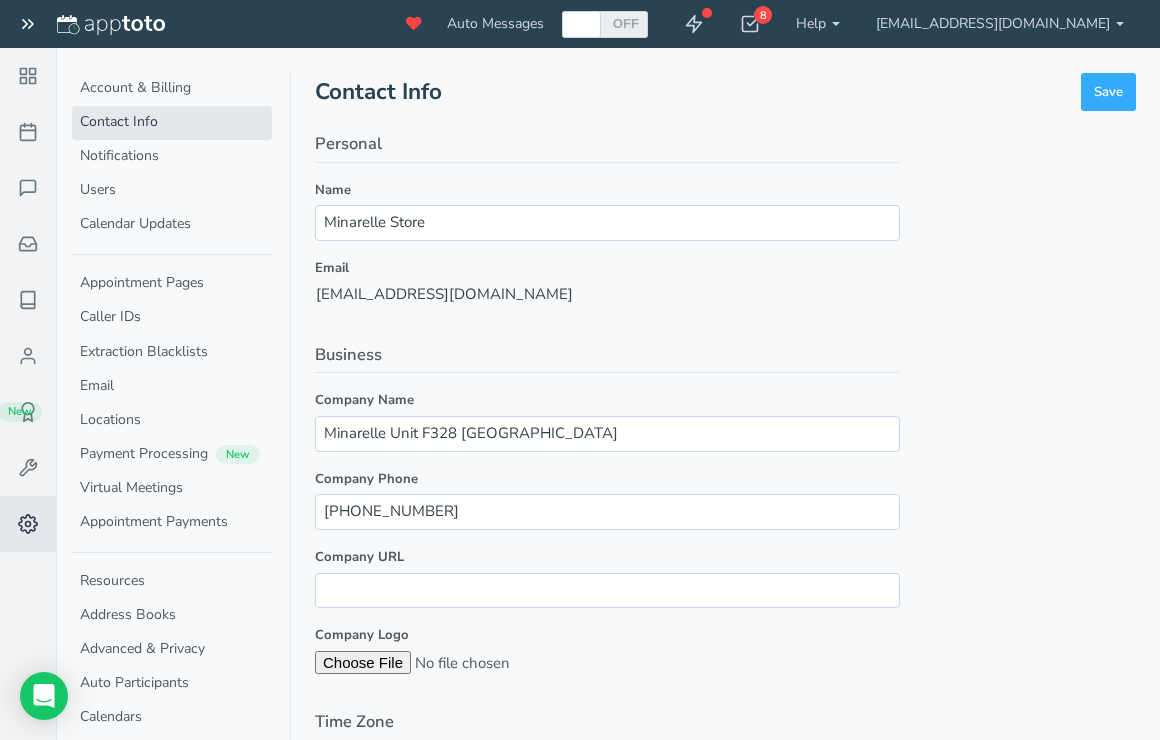 select on "480" 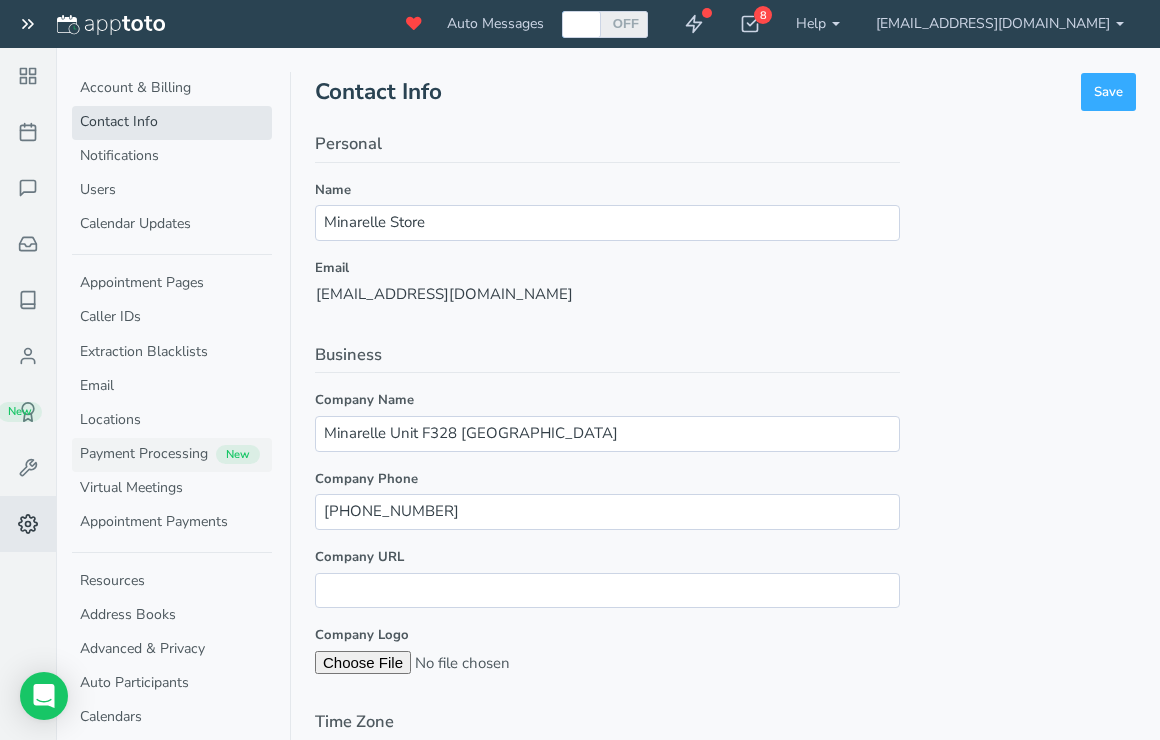 scroll, scrollTop: 0, scrollLeft: 0, axis: both 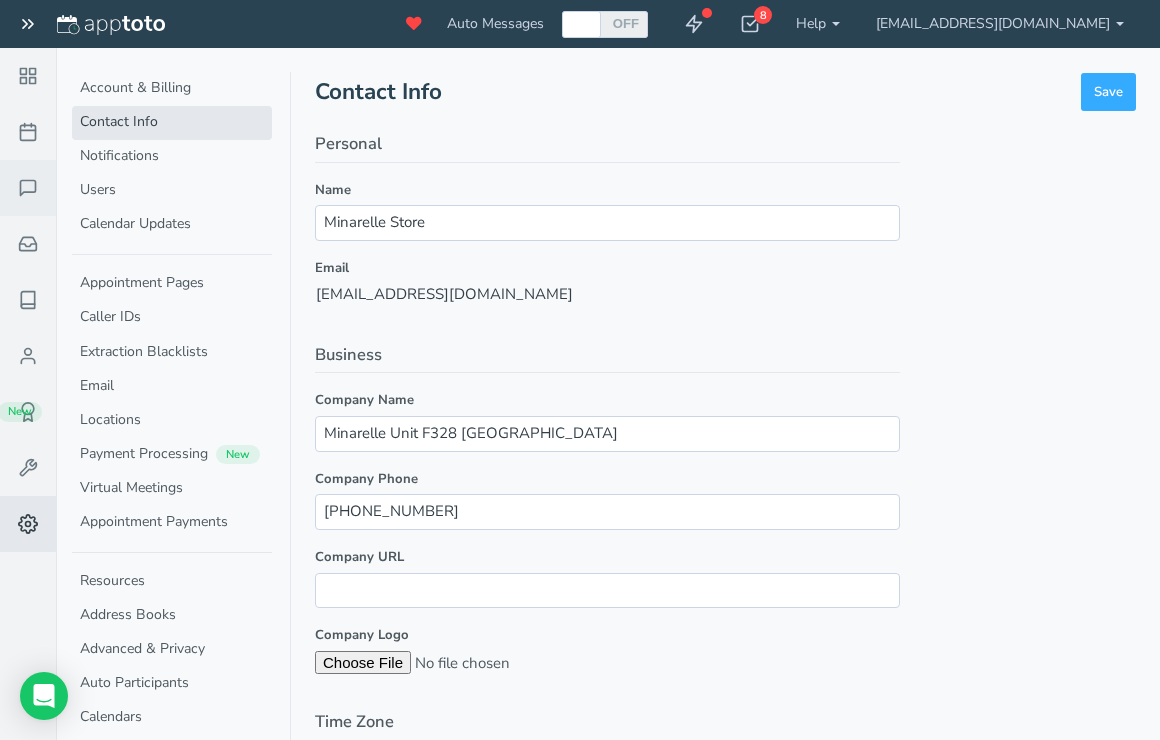 click at bounding box center (30, 188) 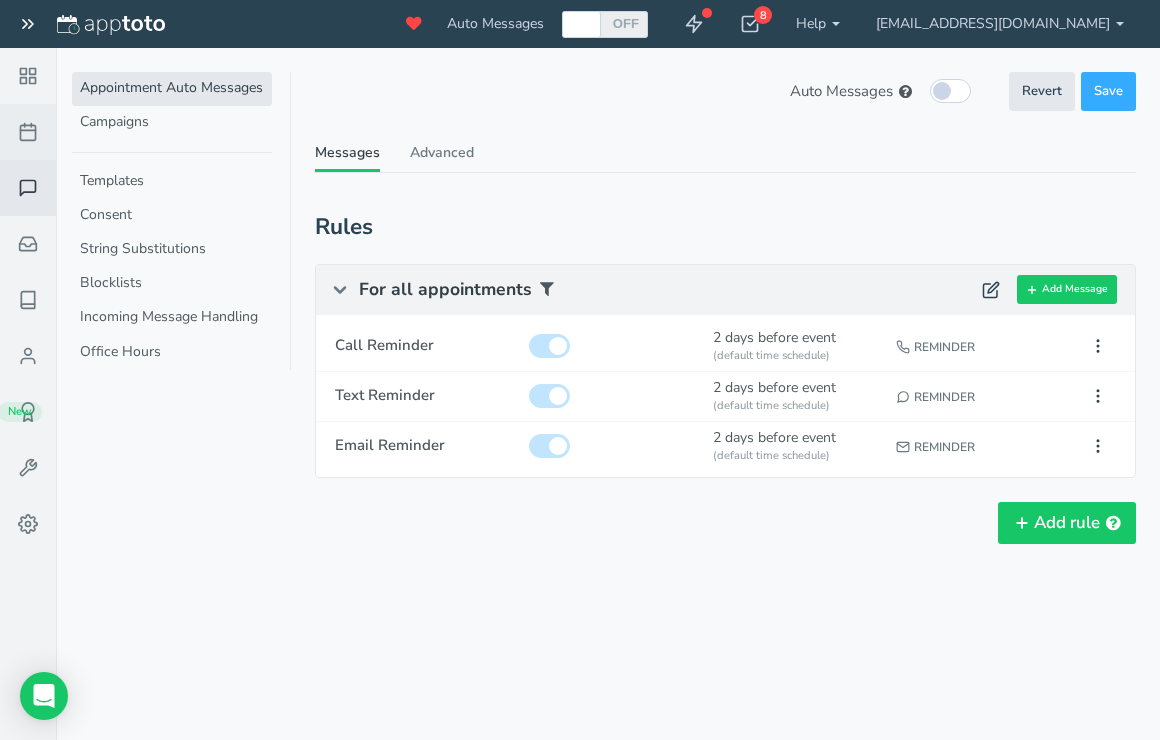 click on "Appointments" at bounding box center (28, 132) 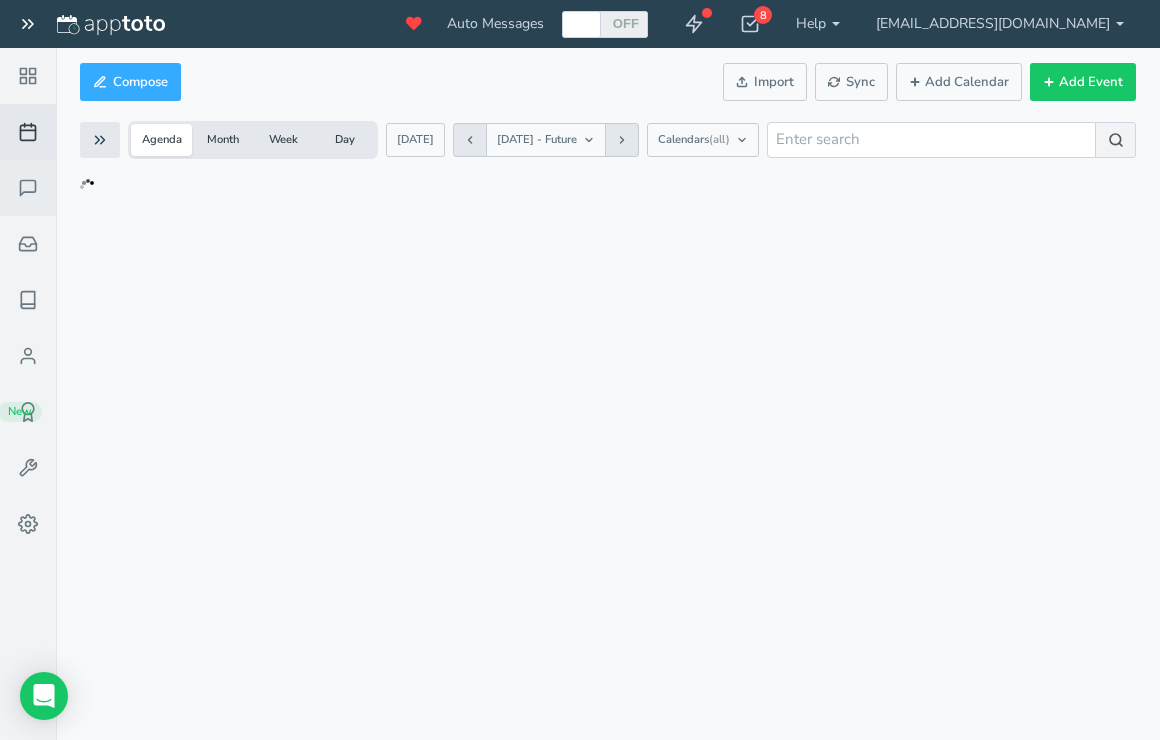 click on "Messaging" at bounding box center (28, 188) 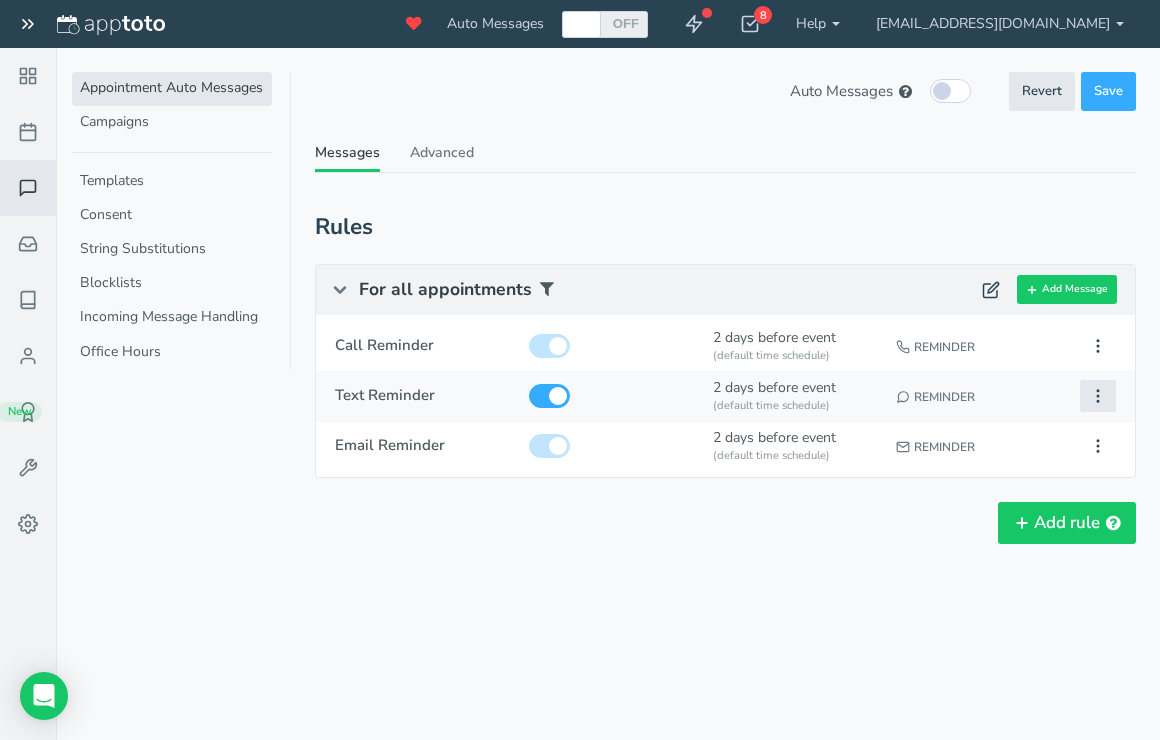 click 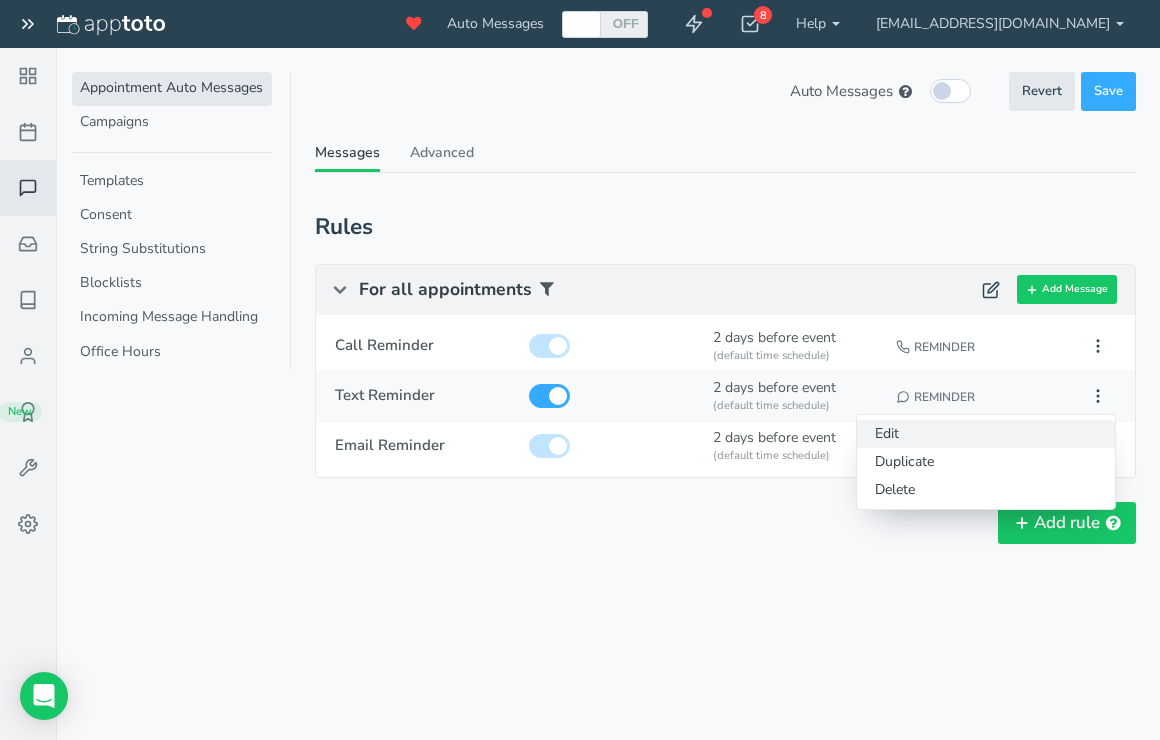 click on "Edit" at bounding box center (986, 434) 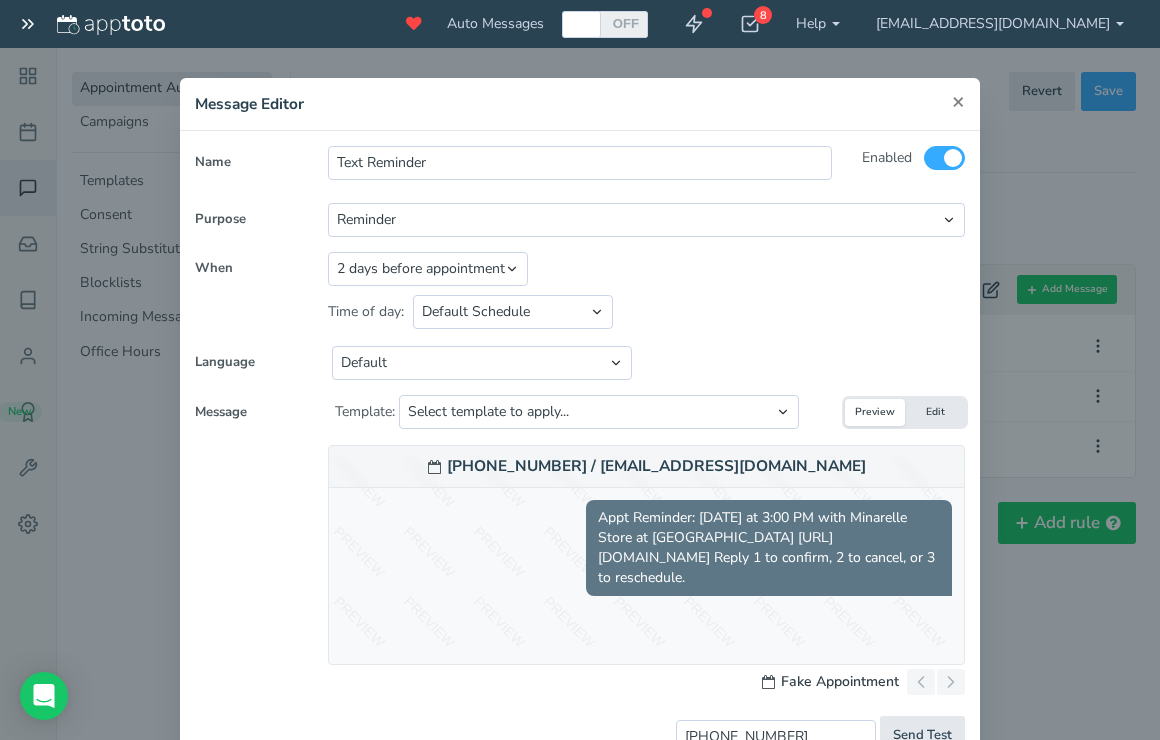 click on "×" at bounding box center (958, 101) 